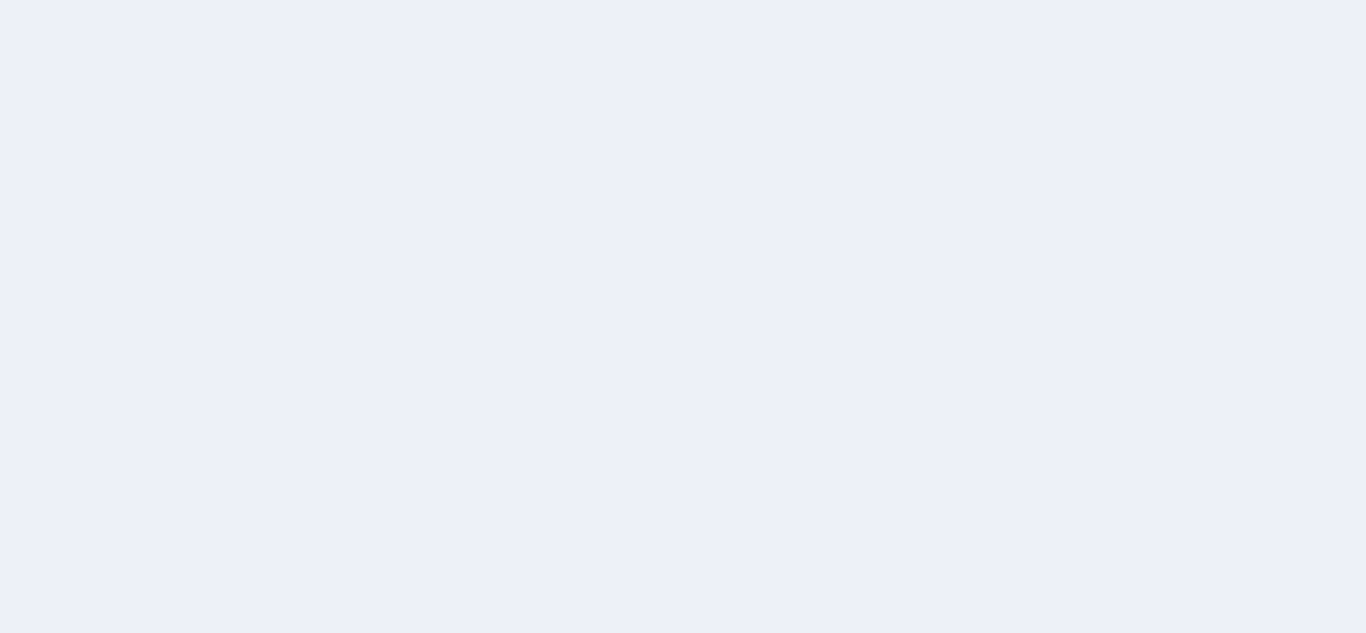 scroll, scrollTop: 0, scrollLeft: 0, axis: both 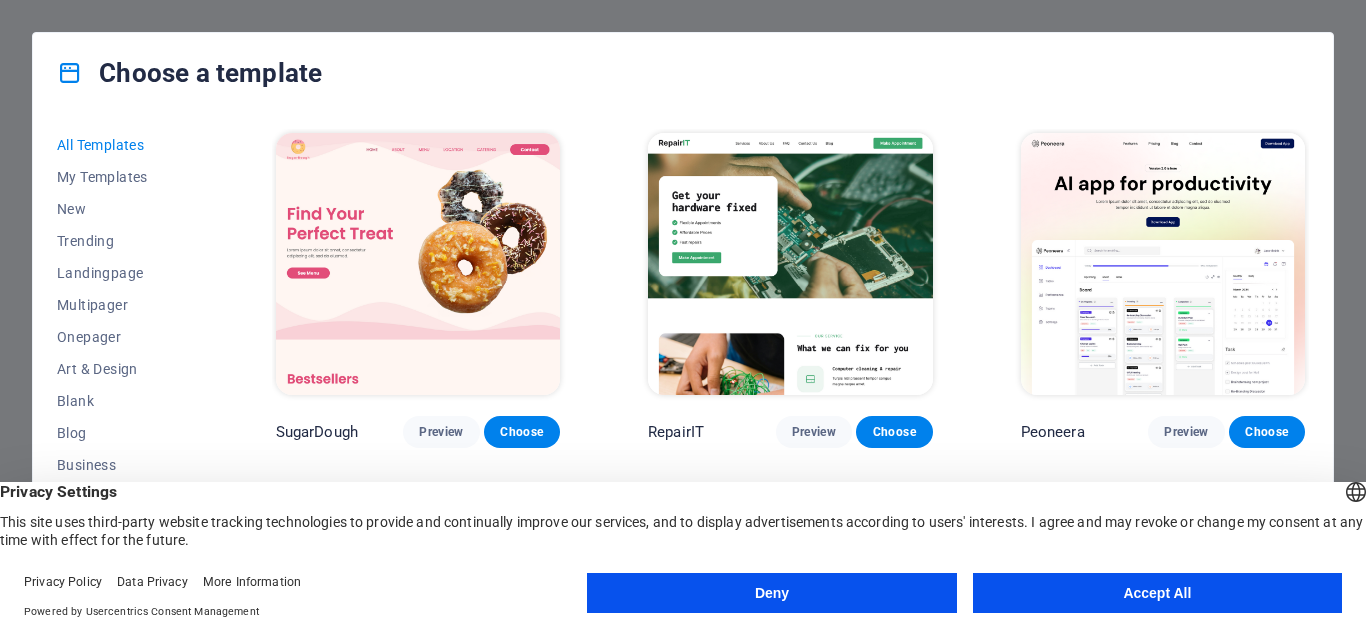 click on "Accept All" at bounding box center (1157, 593) 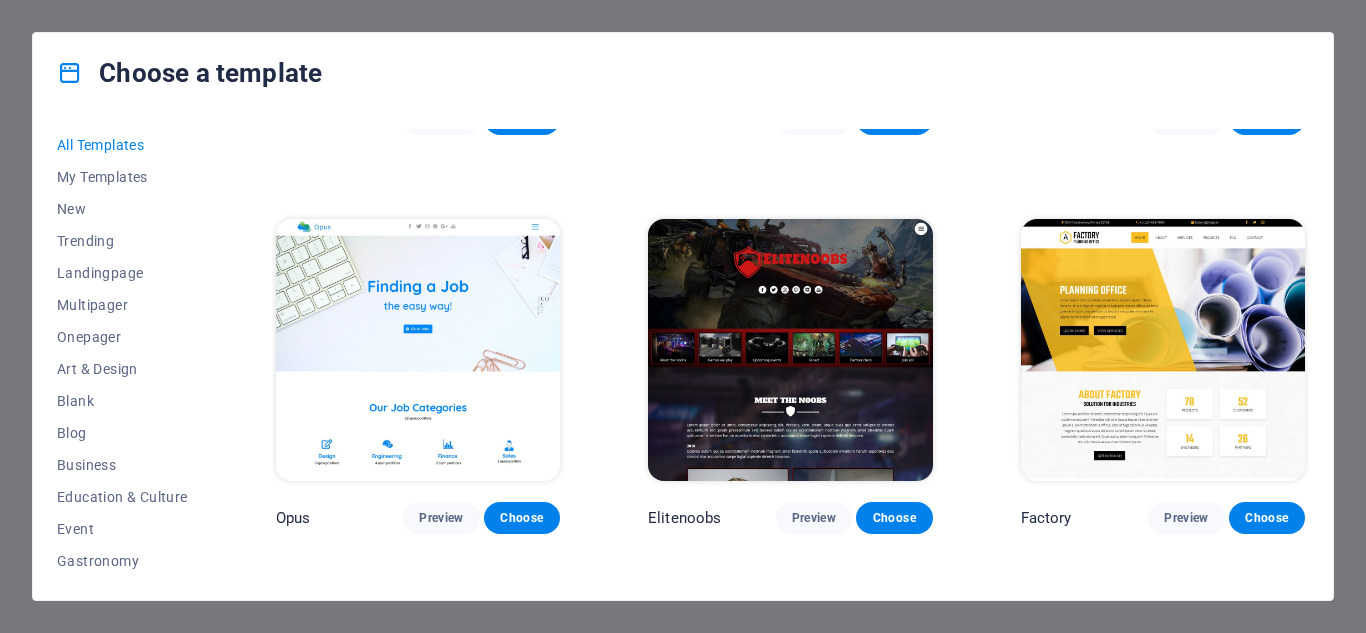 scroll, scrollTop: 13900, scrollLeft: 0, axis: vertical 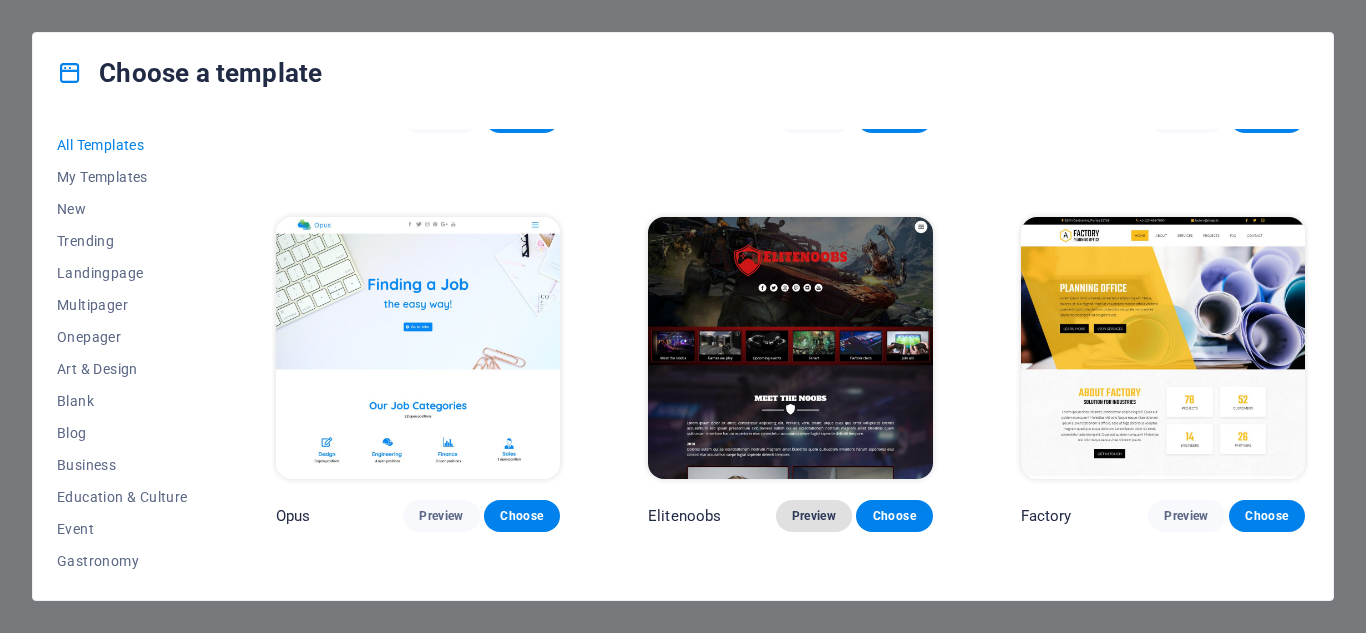 click on "Preview" at bounding box center (814, 516) 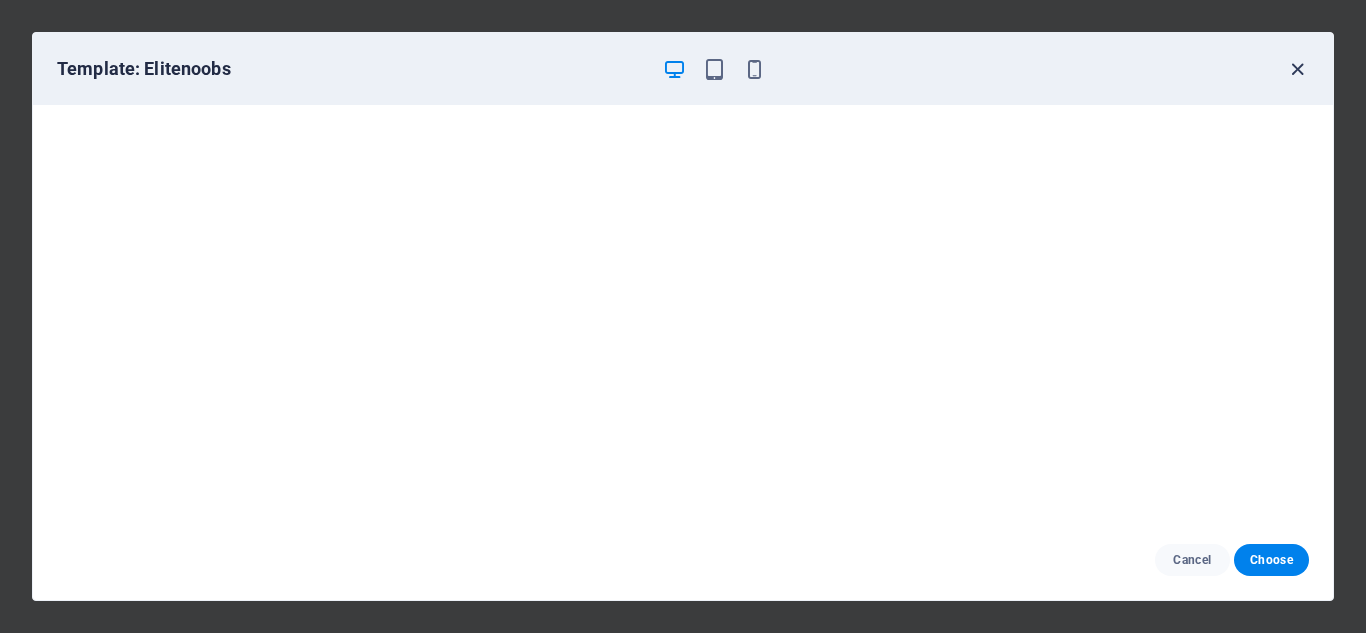 click at bounding box center [1297, 69] 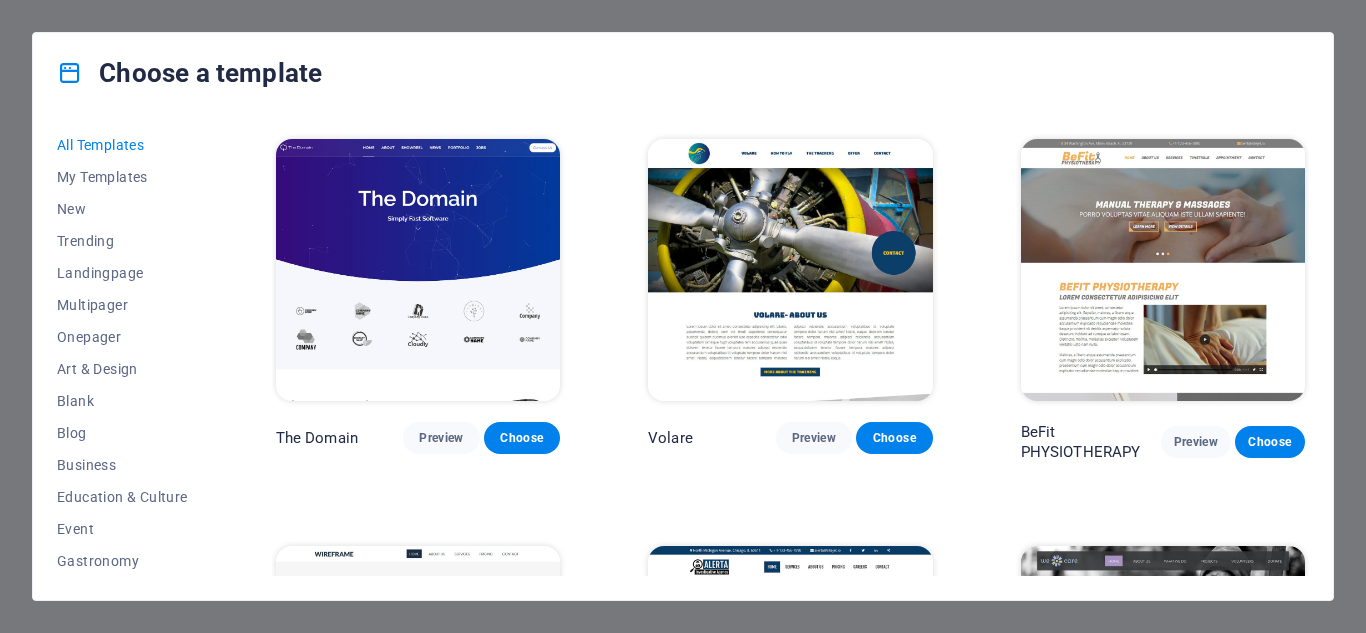 scroll, scrollTop: 9600, scrollLeft: 0, axis: vertical 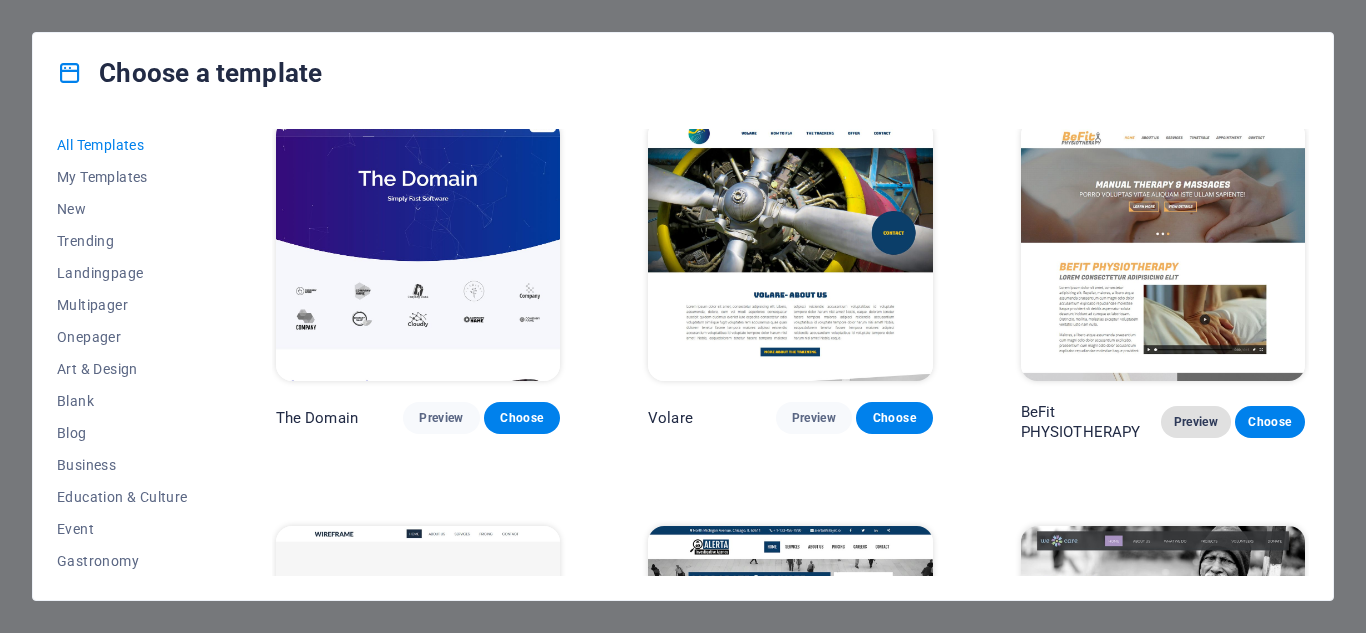 click on "Preview" at bounding box center (1196, 422) 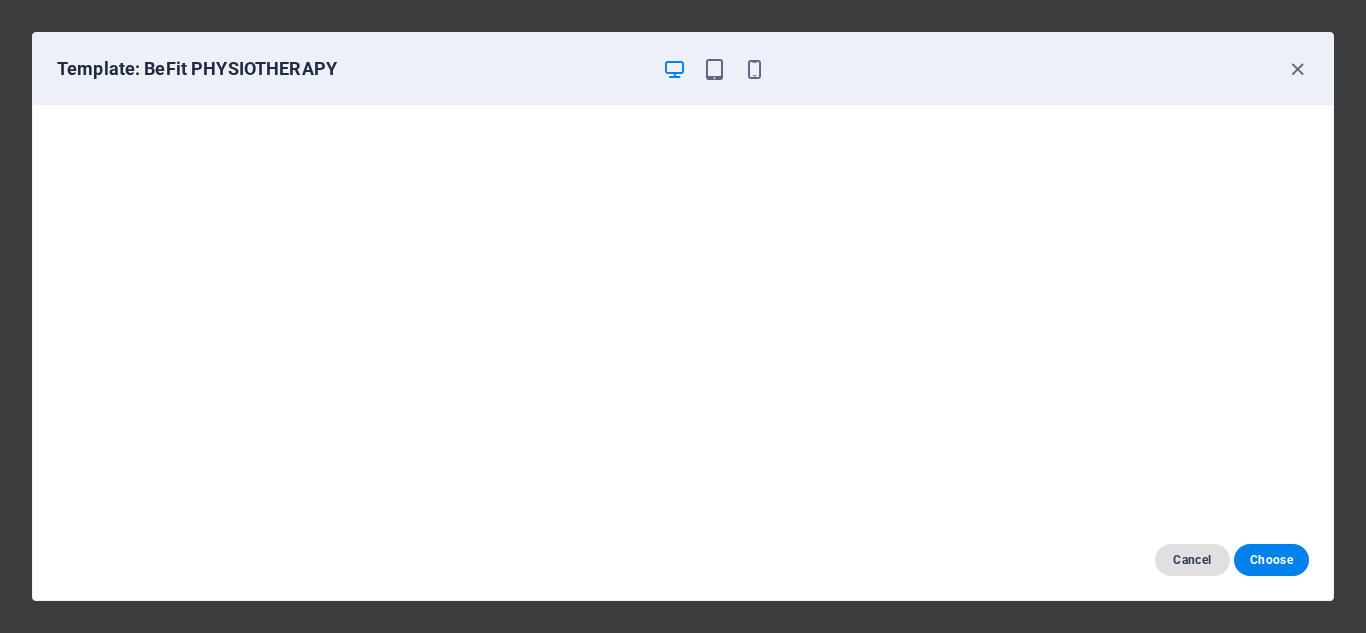 click on "Cancel" at bounding box center (1192, 560) 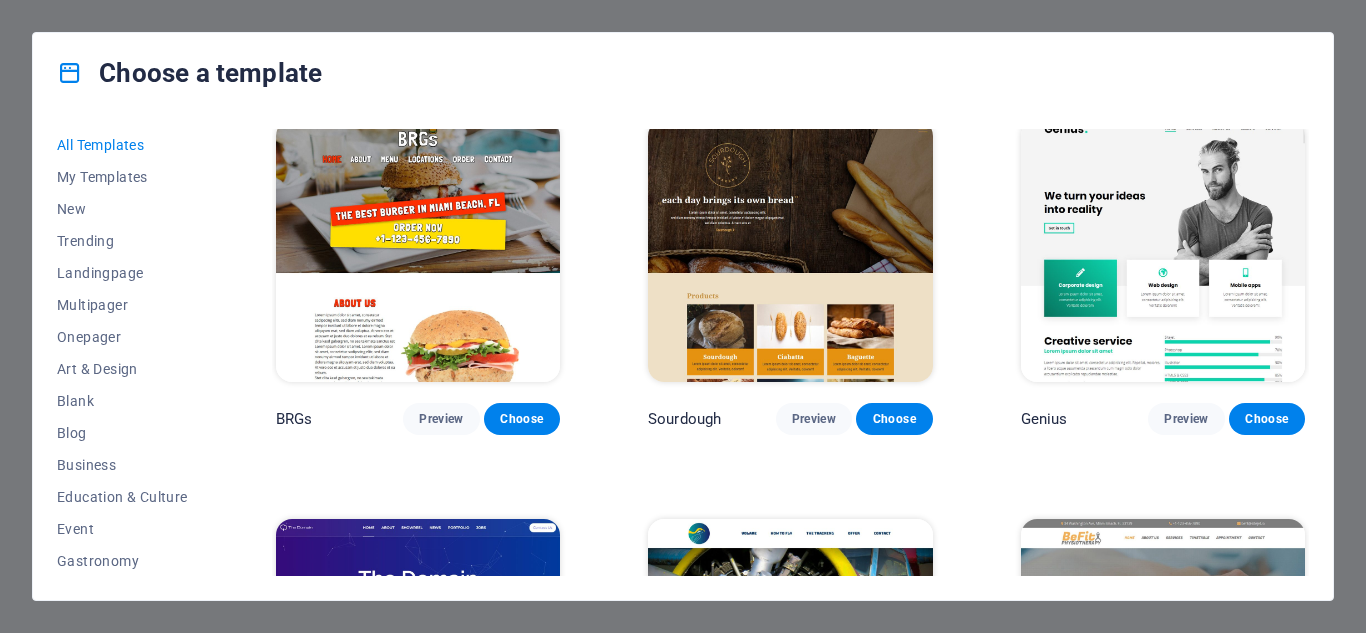 scroll, scrollTop: 9100, scrollLeft: 0, axis: vertical 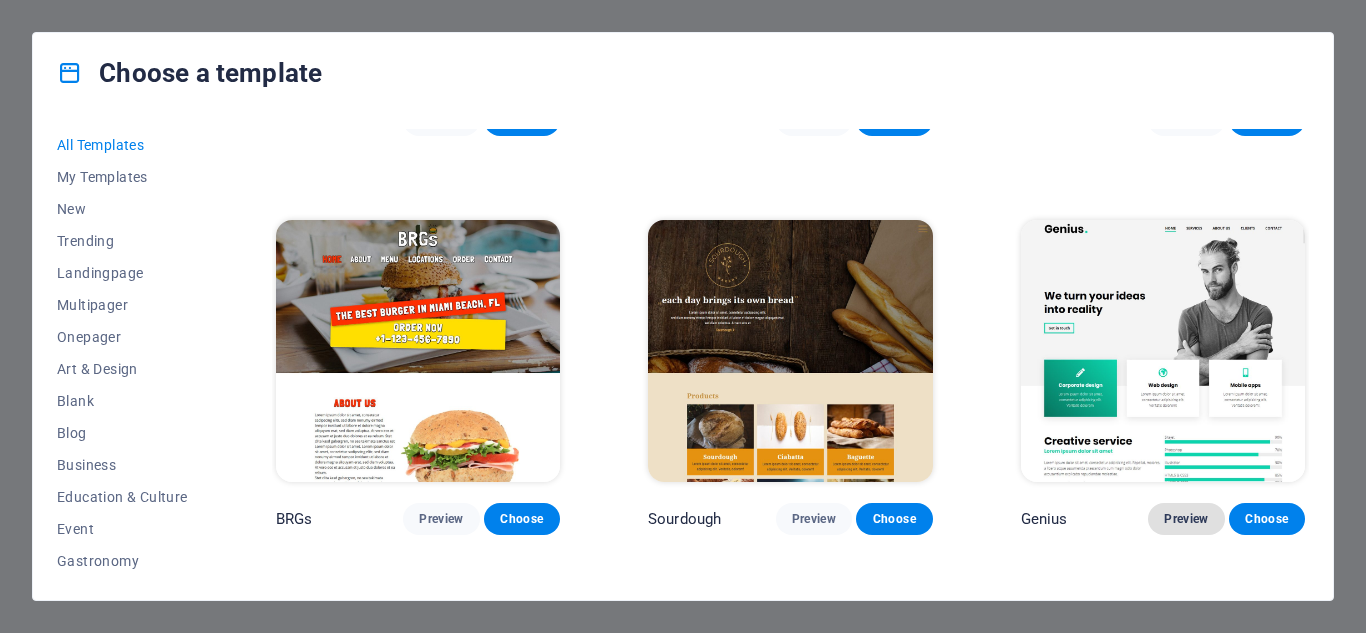 click on "Preview" at bounding box center (1186, 519) 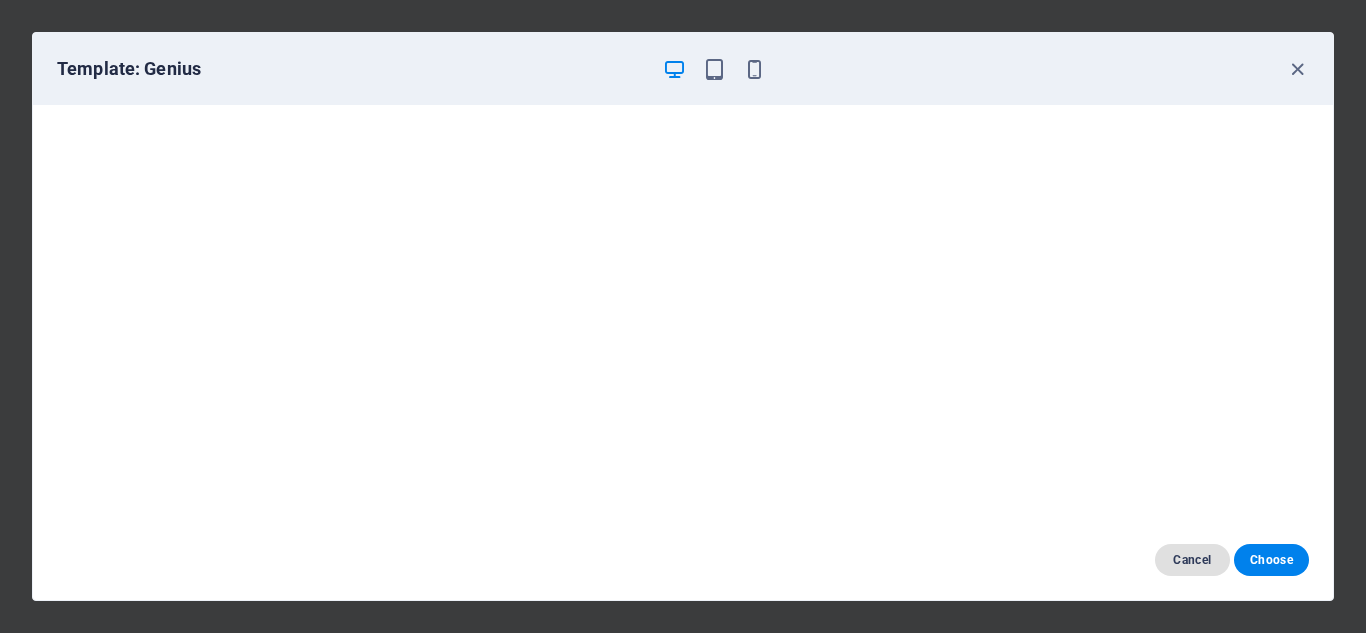 click on "Cancel" at bounding box center (1192, 560) 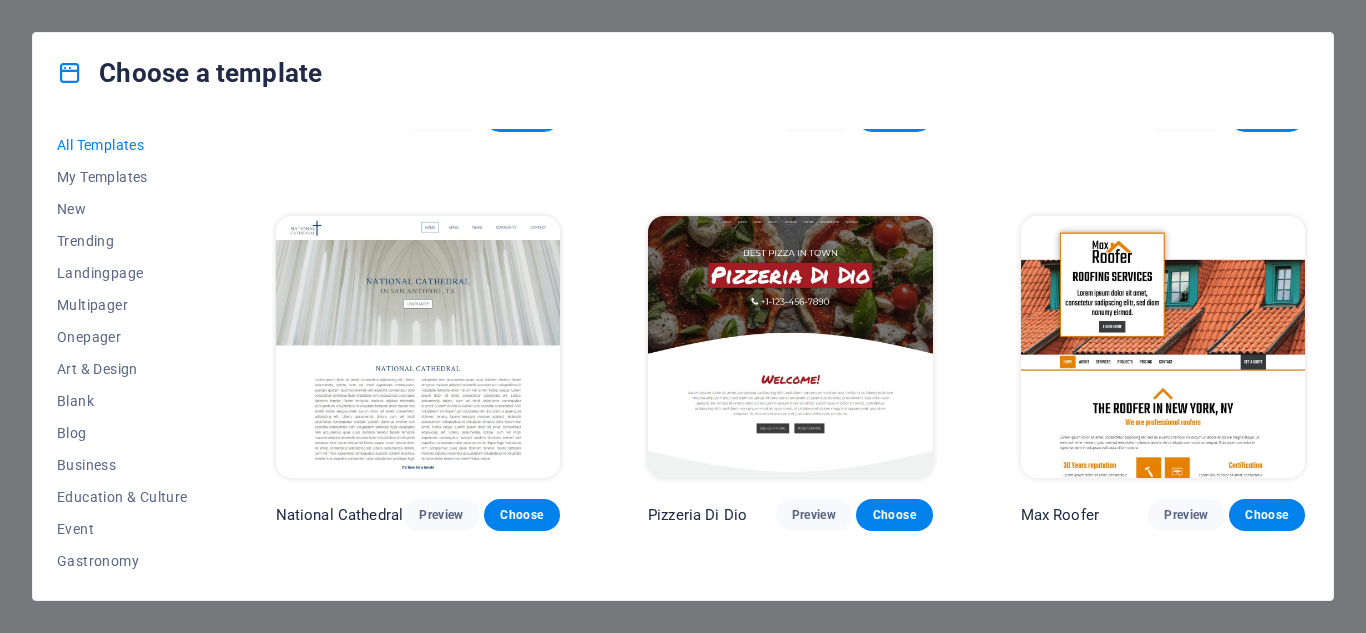 scroll, scrollTop: 7900, scrollLeft: 0, axis: vertical 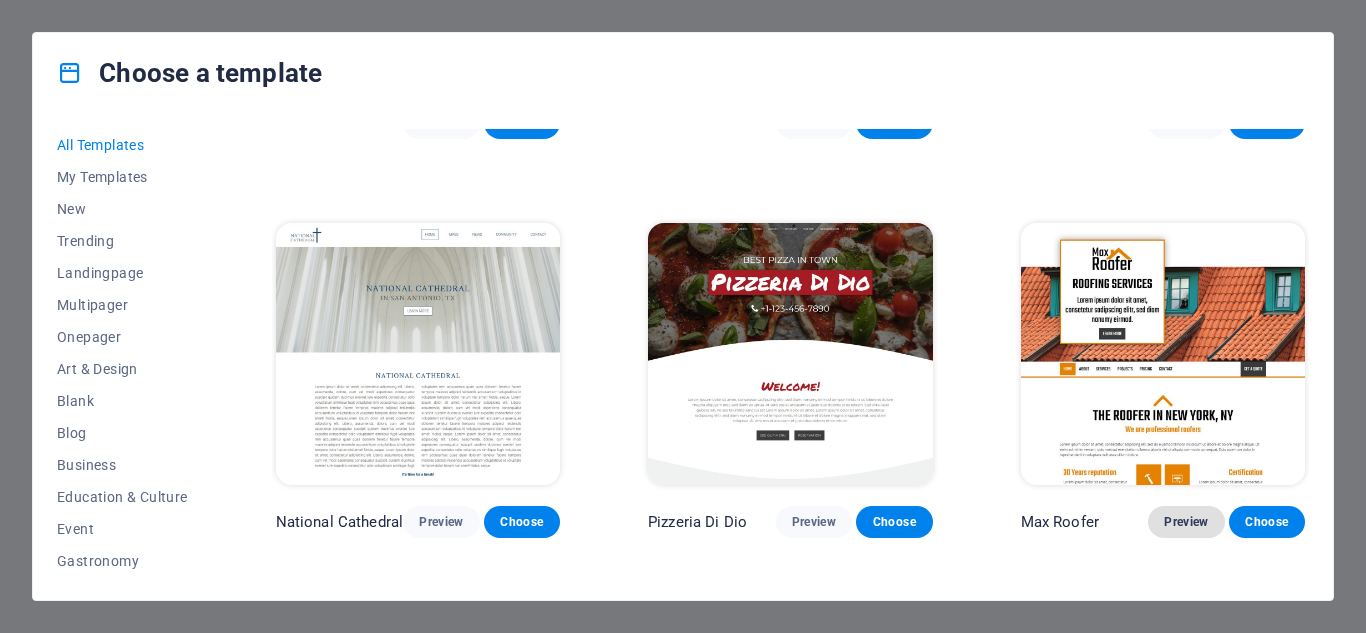 click on "Preview" at bounding box center (1186, 522) 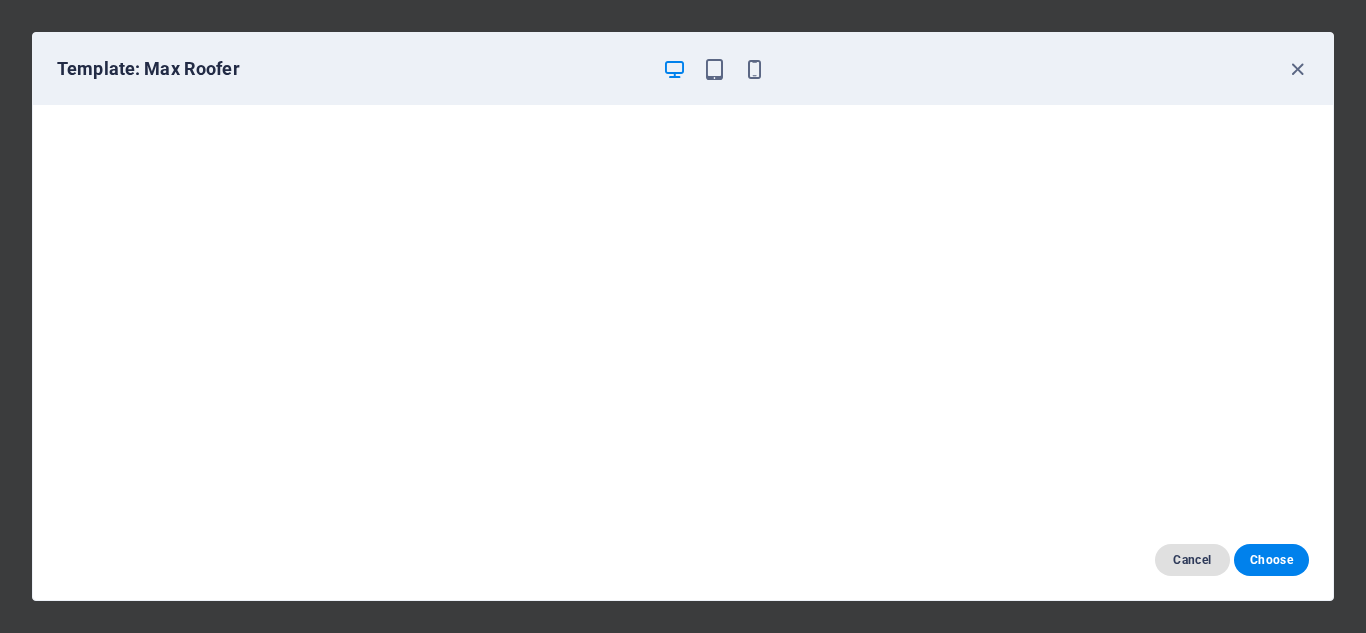 click on "Cancel" at bounding box center [1192, 560] 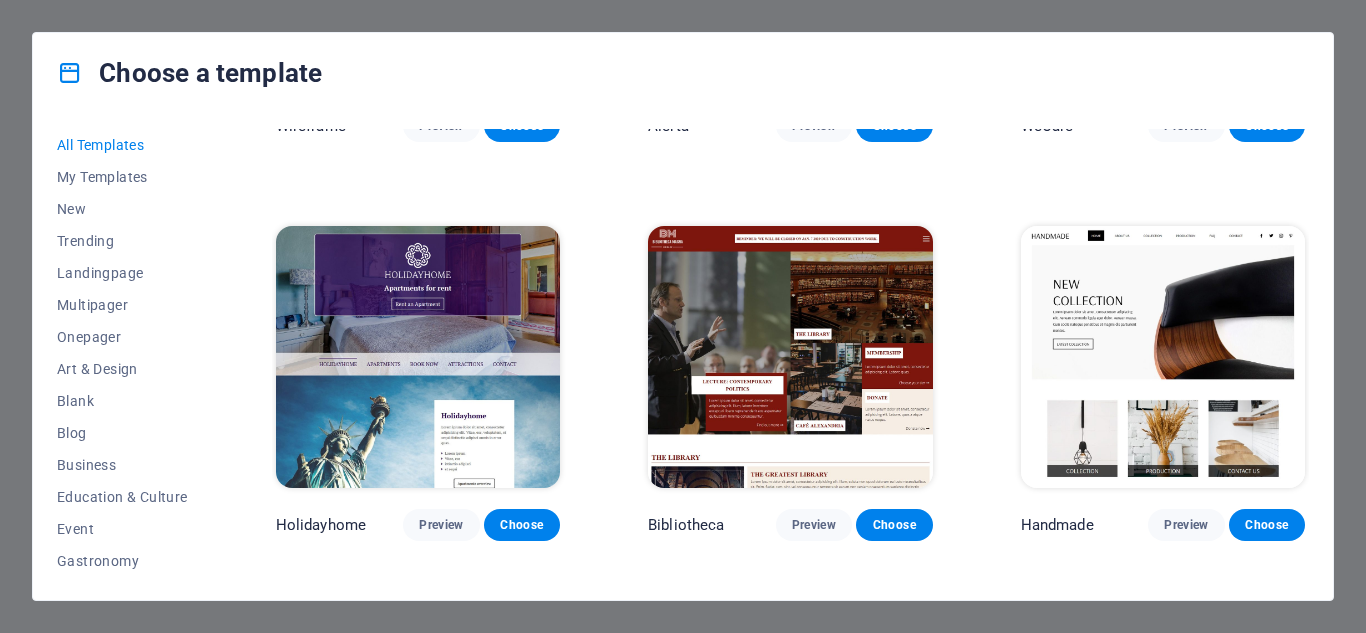 scroll, scrollTop: 10300, scrollLeft: 0, axis: vertical 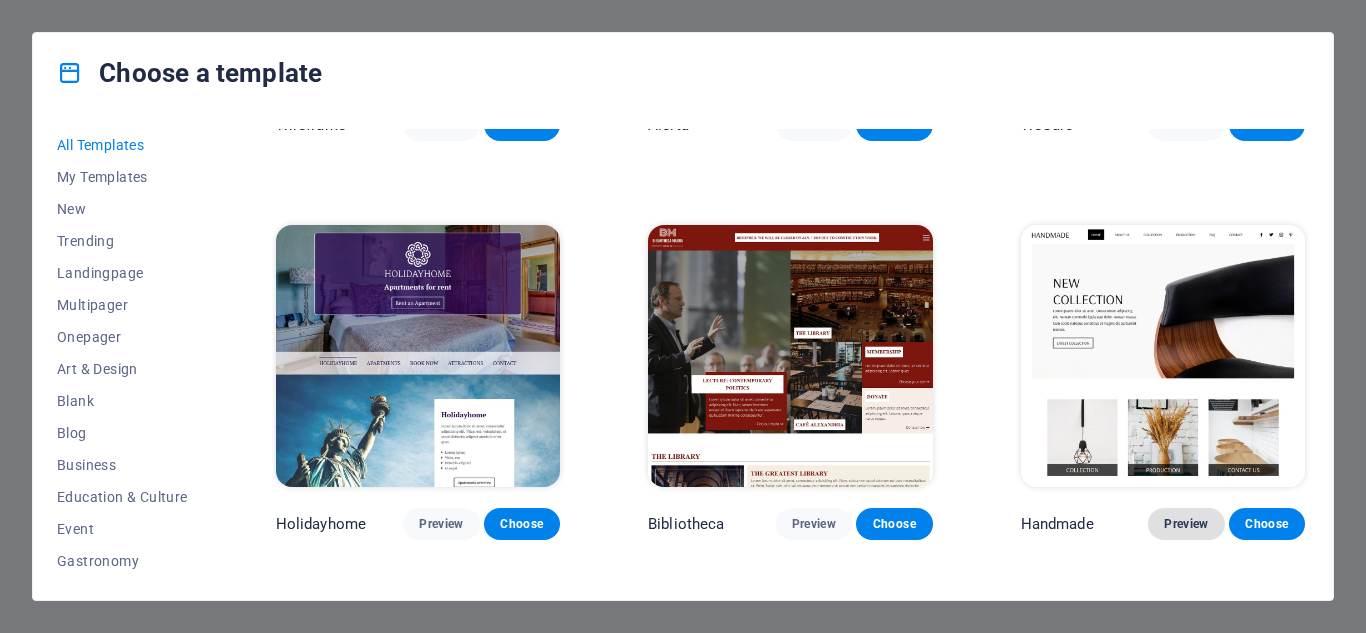 click on "Preview" at bounding box center (1186, 524) 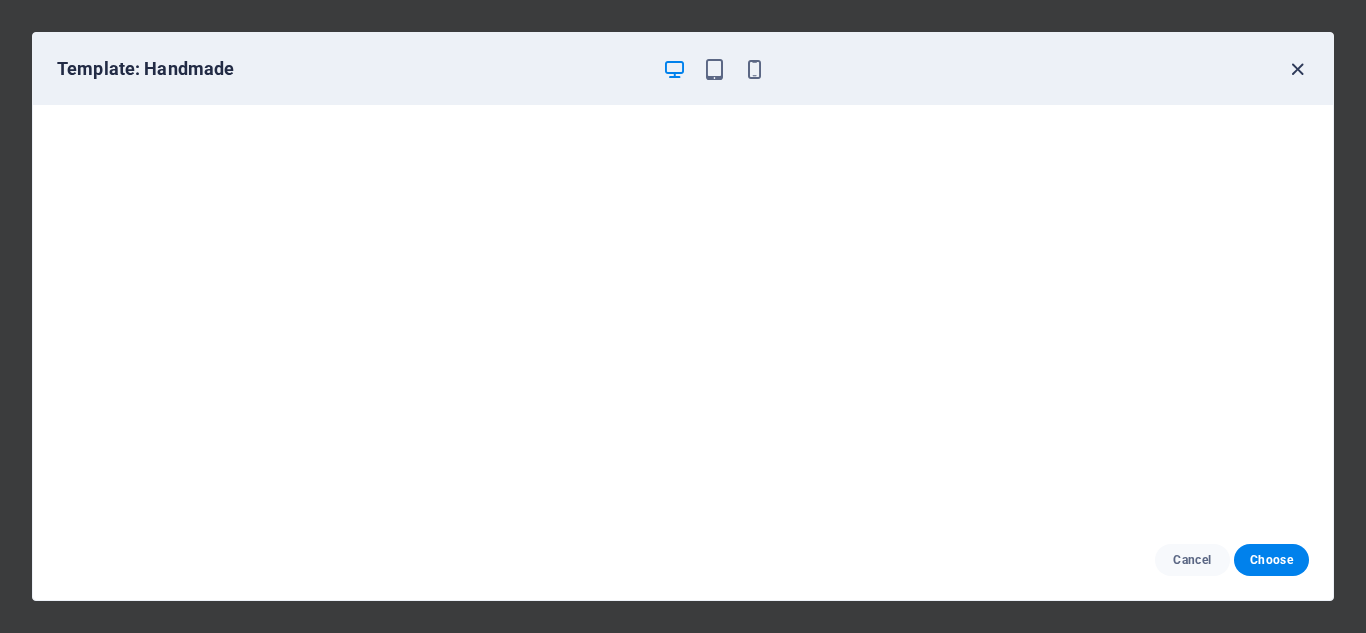 click at bounding box center [1297, 69] 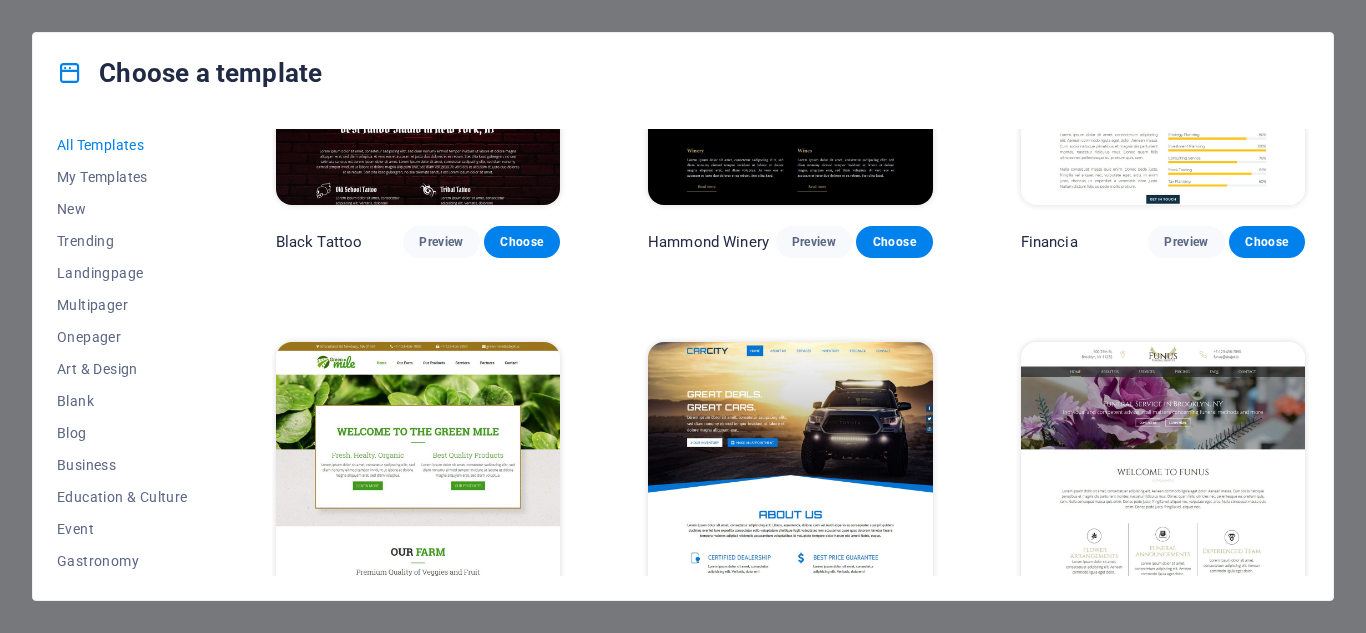 scroll, scrollTop: 11500, scrollLeft: 0, axis: vertical 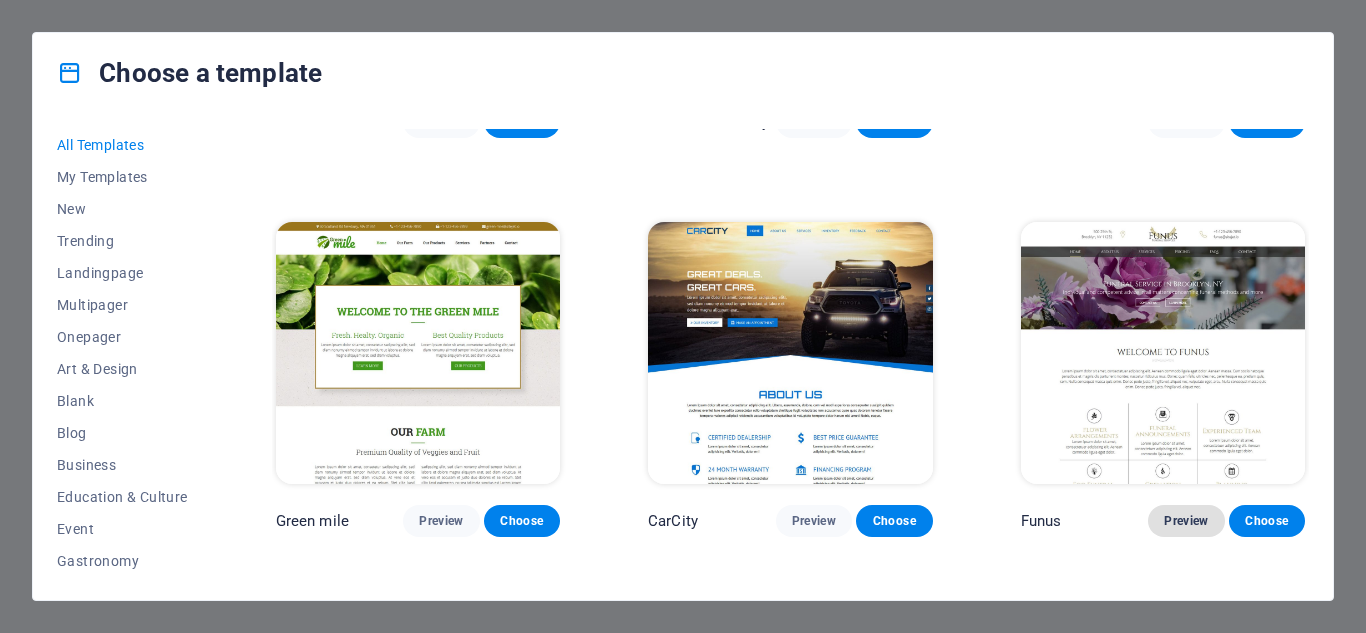 click on "Preview" at bounding box center (1186, 521) 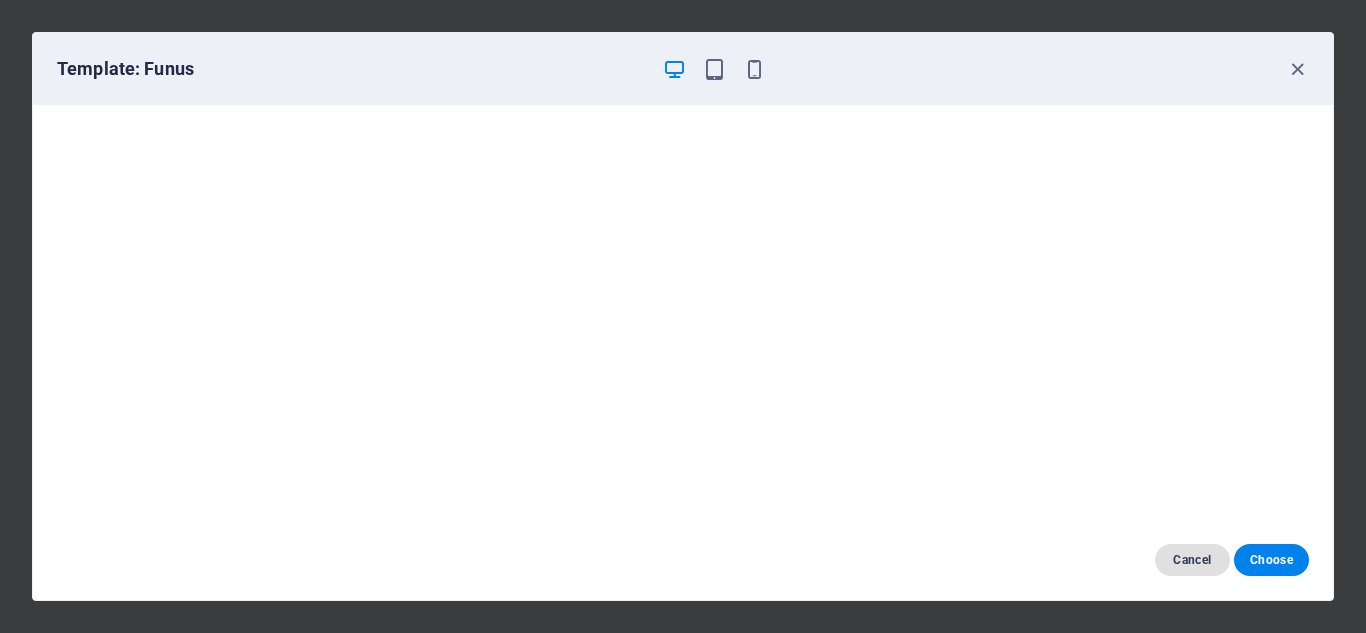 click on "Cancel" at bounding box center (1192, 560) 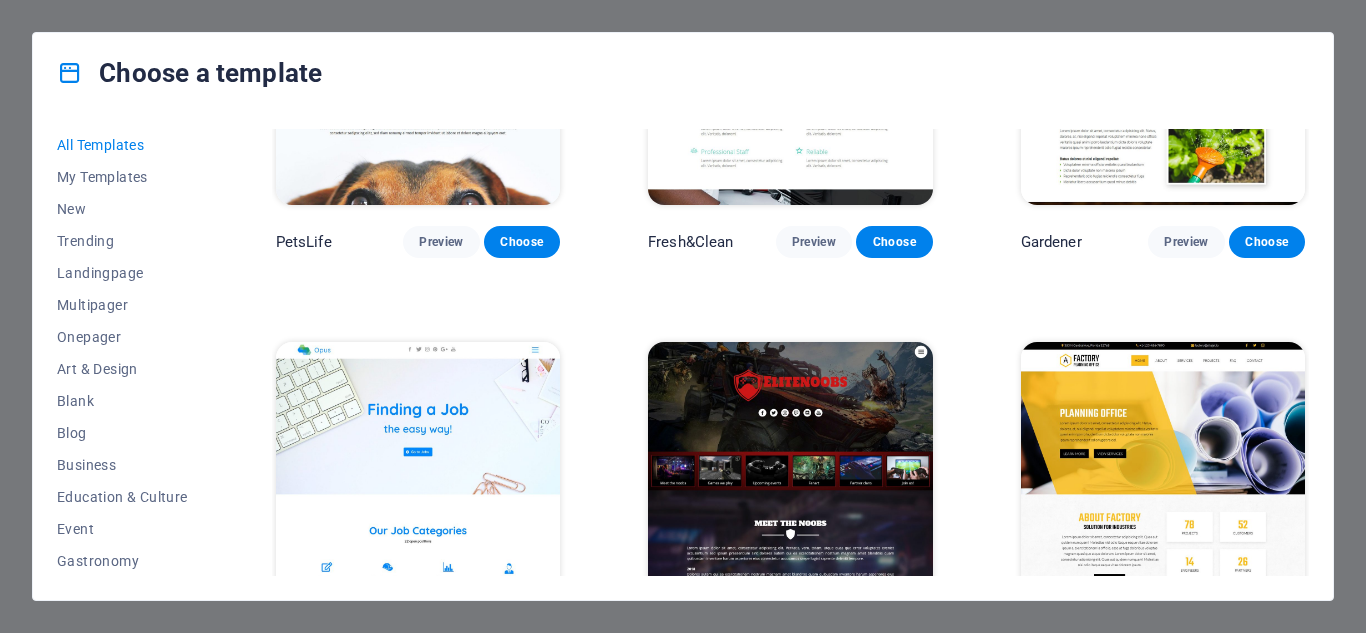 scroll, scrollTop: 13800, scrollLeft: 0, axis: vertical 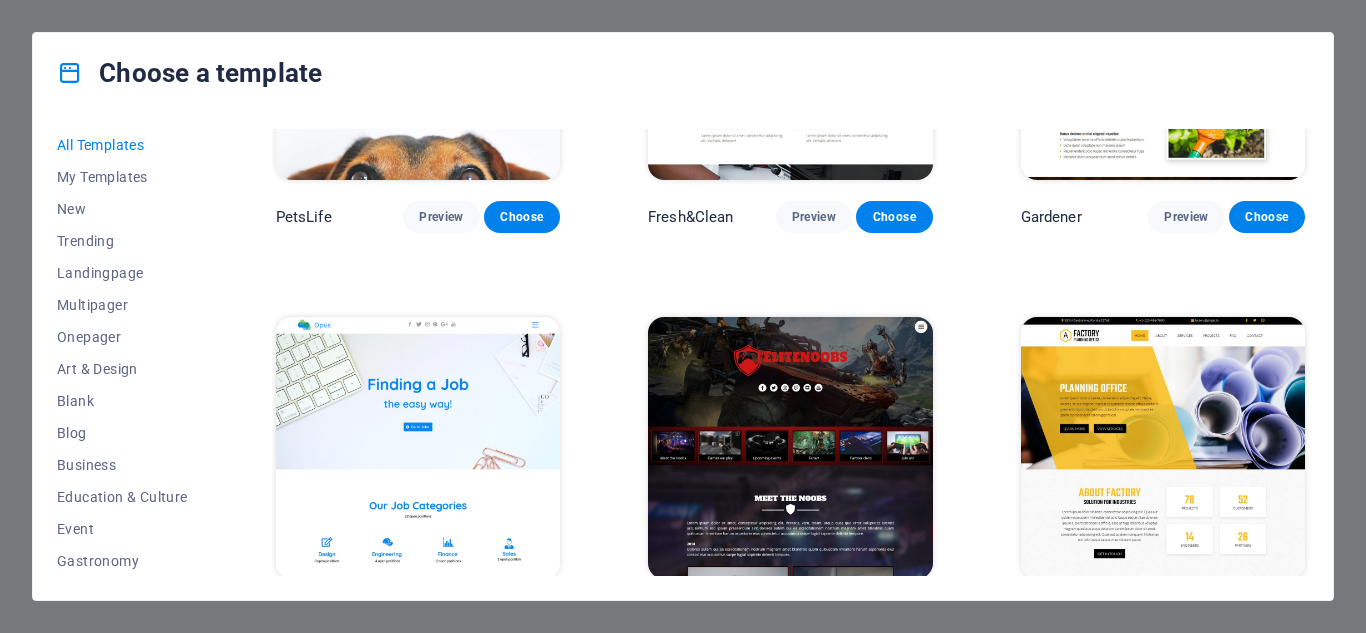click on "Preview" at bounding box center (814, 616) 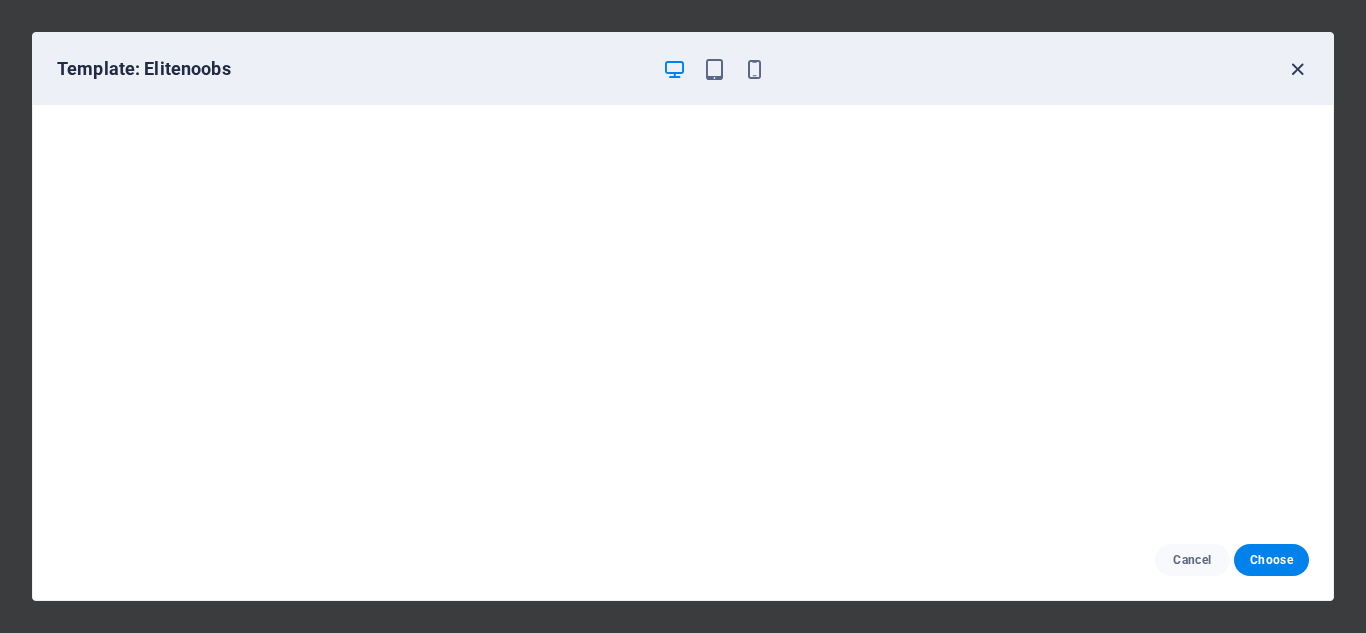 click at bounding box center [1297, 69] 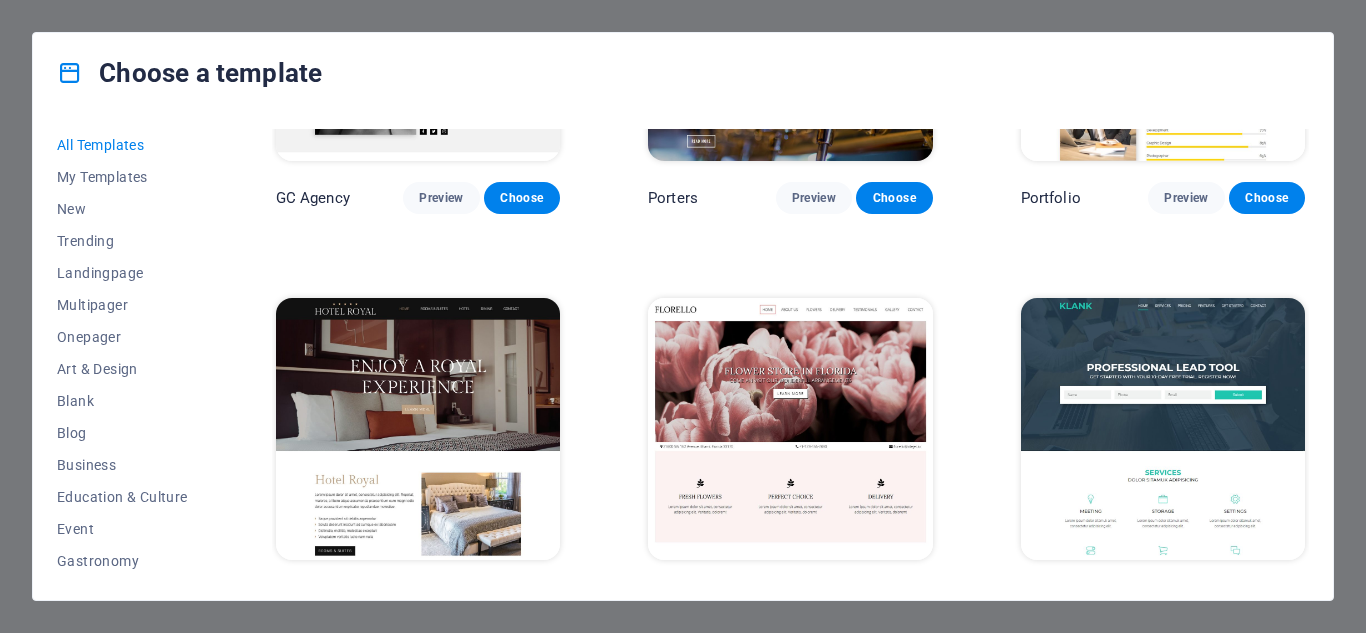 scroll, scrollTop: 14700, scrollLeft: 0, axis: vertical 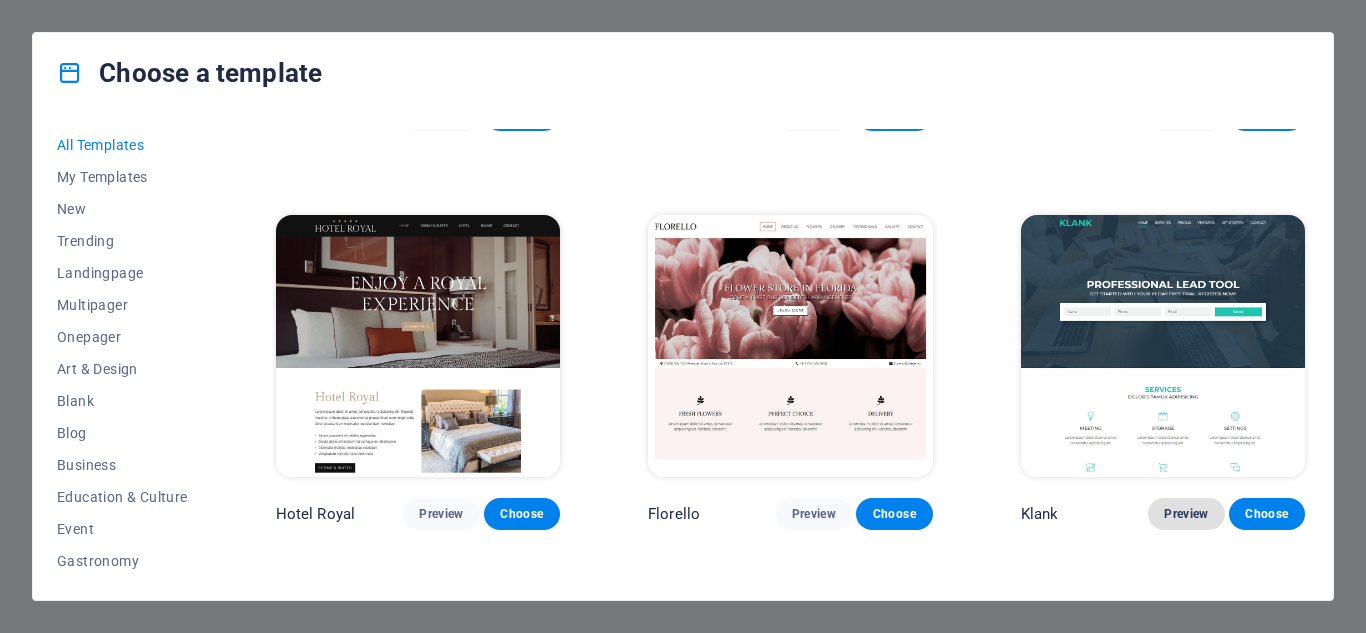 click on "Preview" at bounding box center [1186, 514] 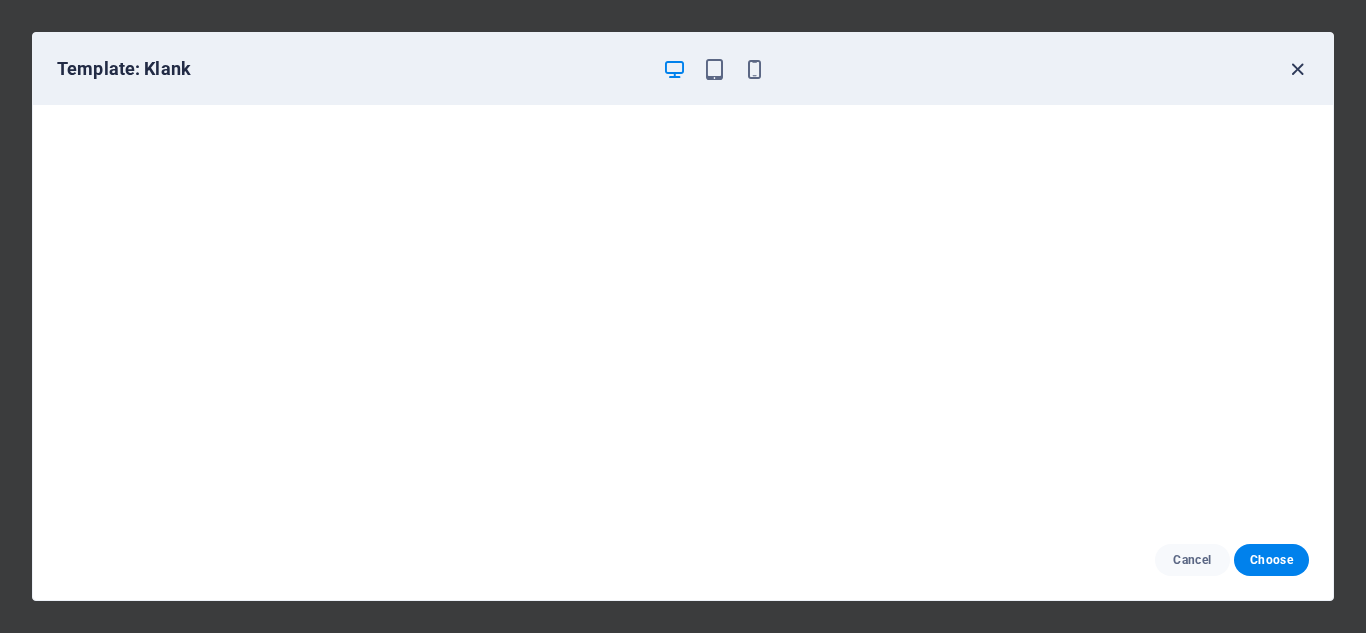 click at bounding box center (1297, 69) 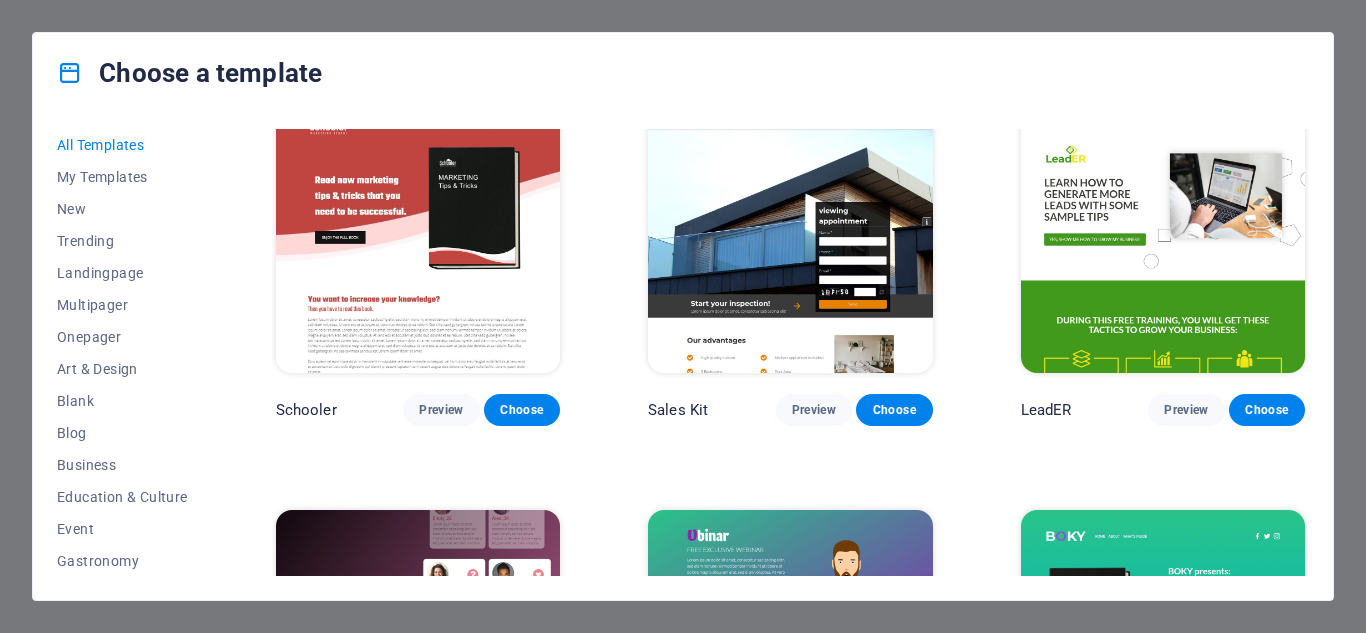 scroll, scrollTop: 20400, scrollLeft: 0, axis: vertical 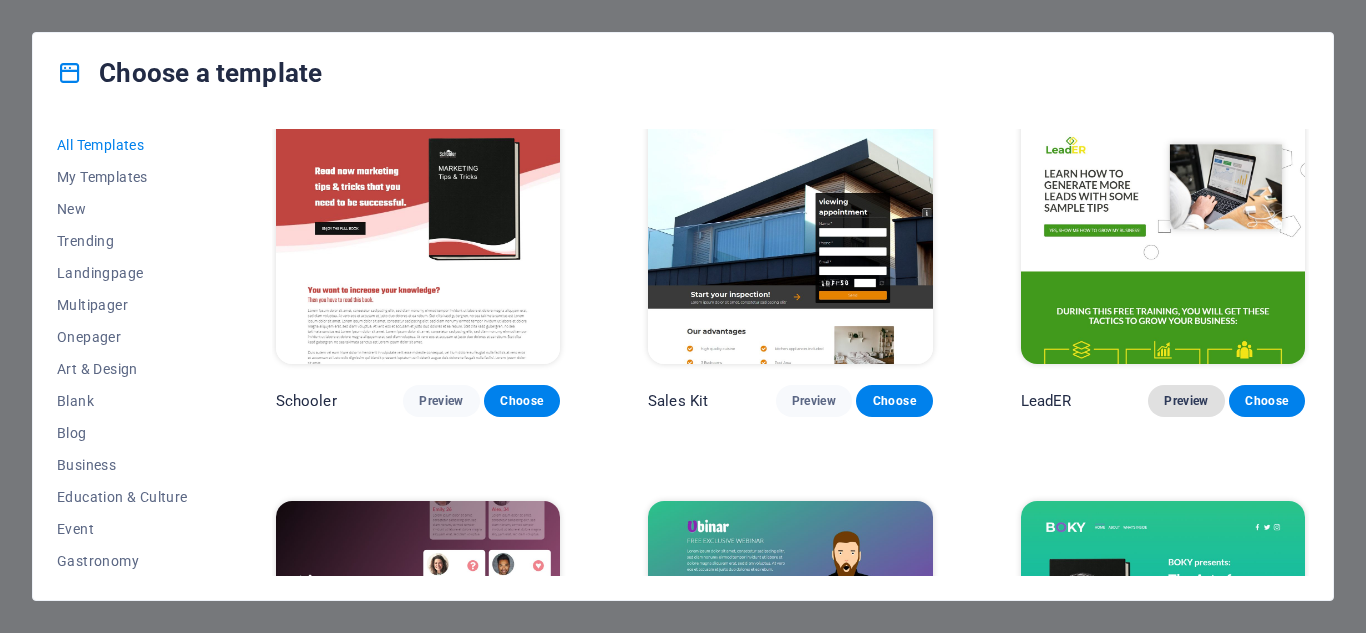 click on "Preview" at bounding box center (1186, 401) 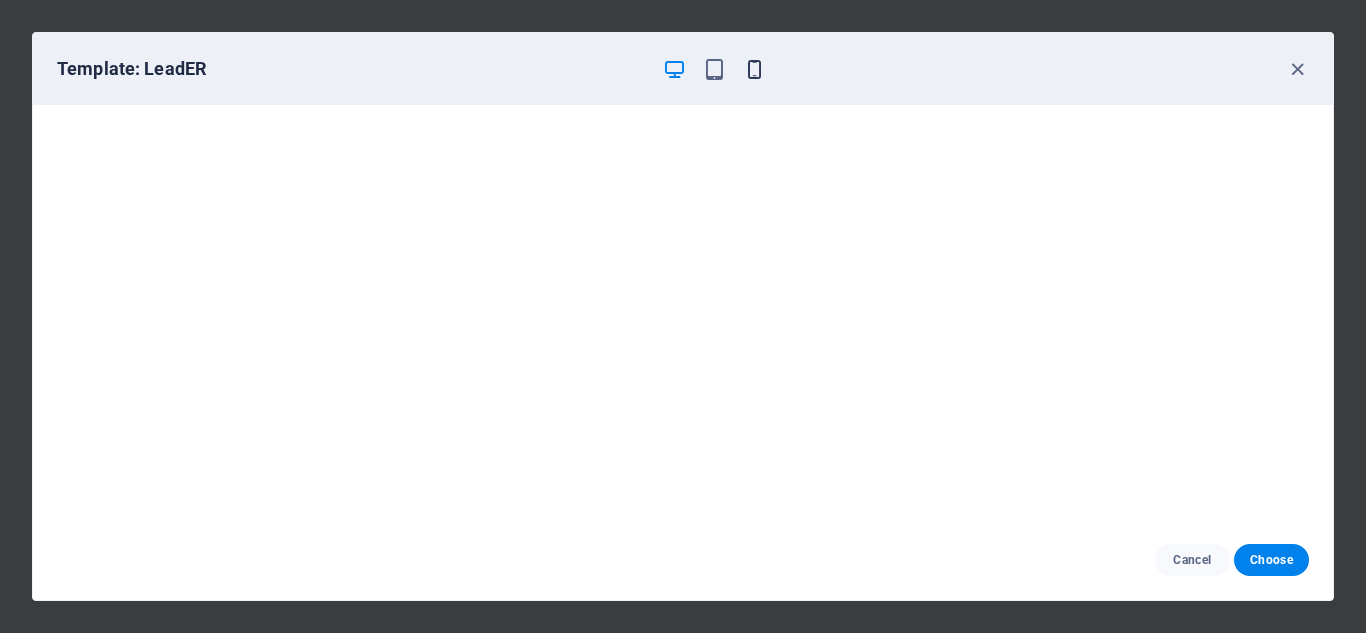 click at bounding box center (754, 69) 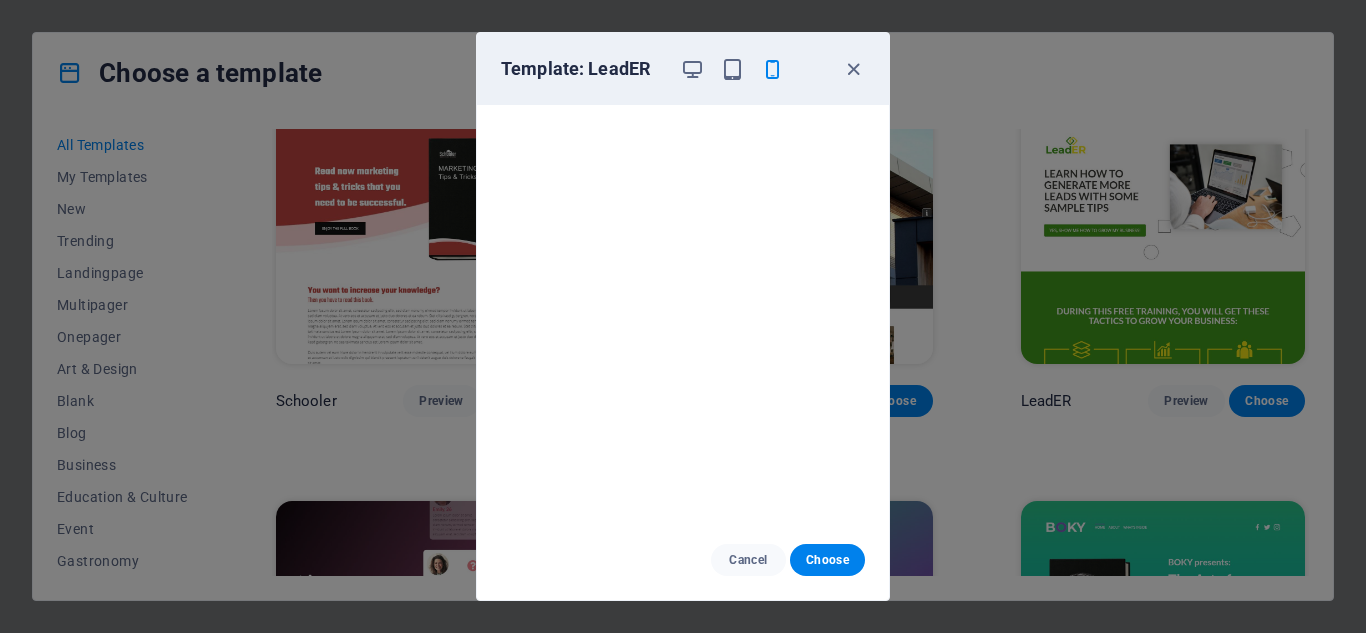 click at bounding box center (772, 69) 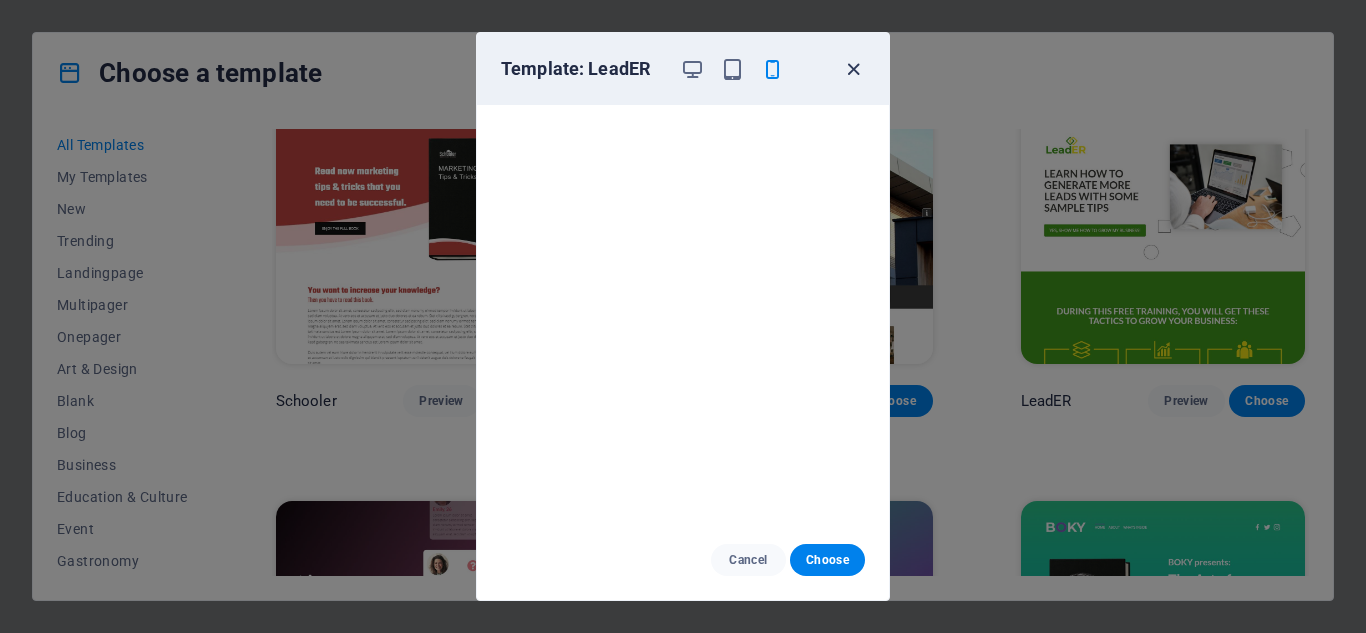 click at bounding box center [853, 69] 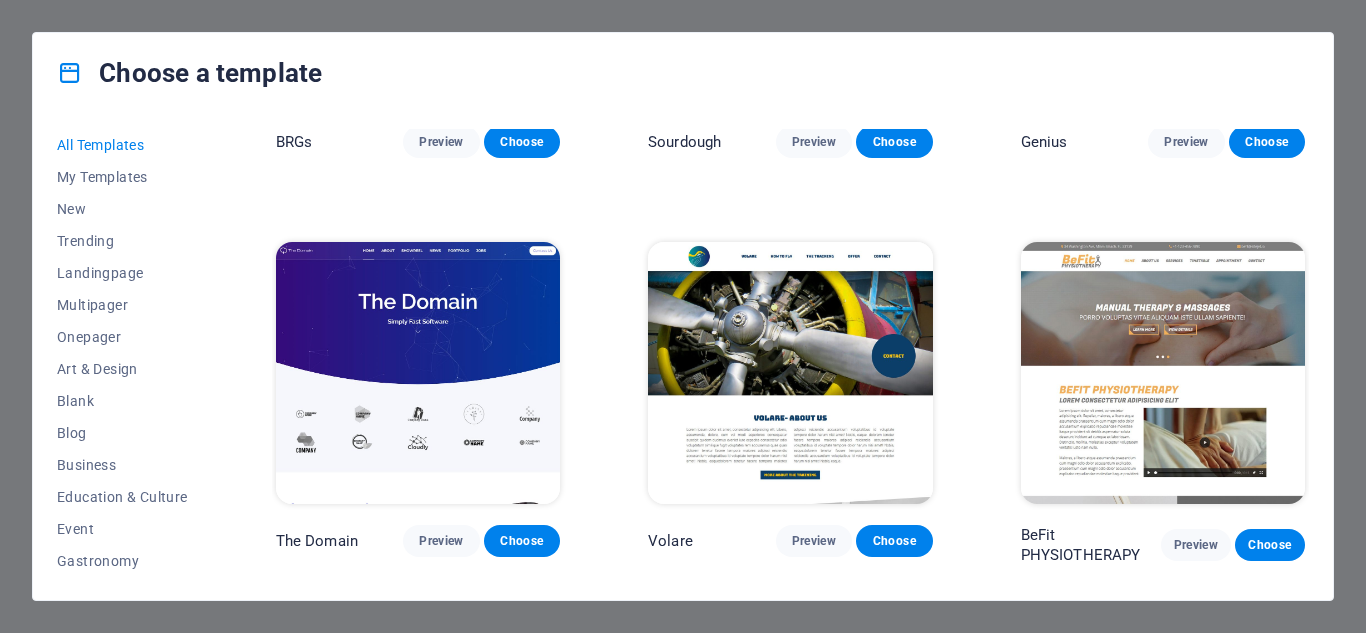 scroll, scrollTop: 9439, scrollLeft: 0, axis: vertical 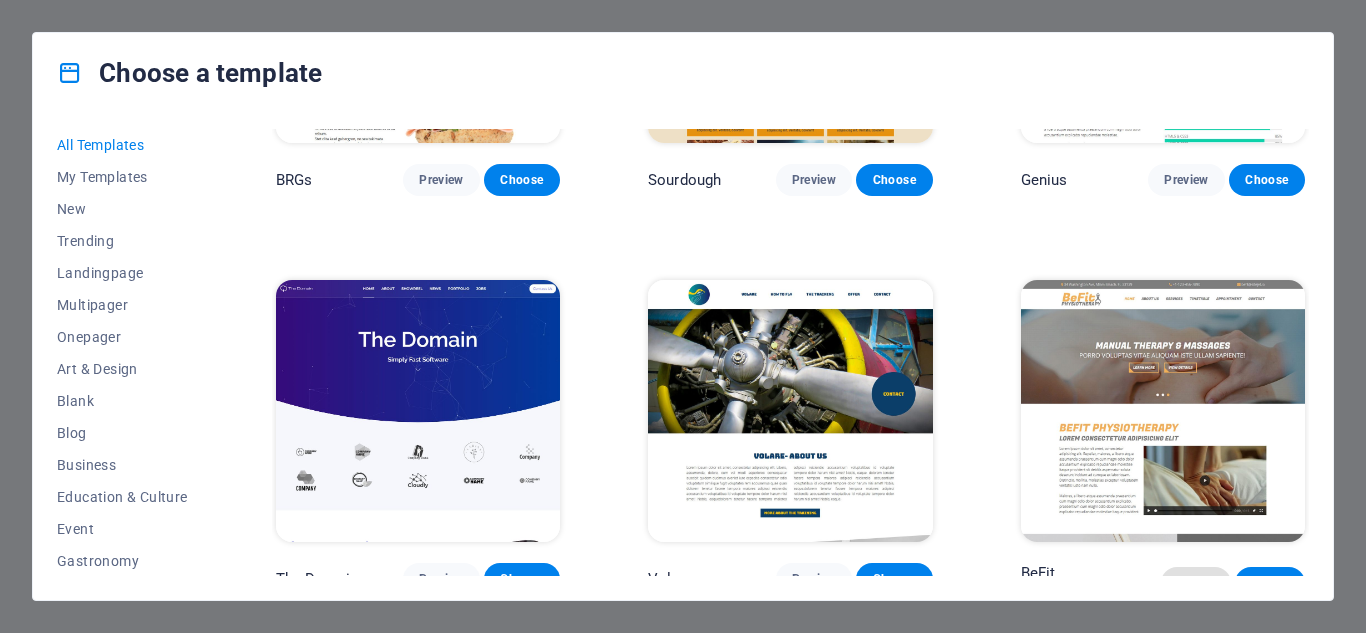 click on "Preview" at bounding box center [1196, 583] 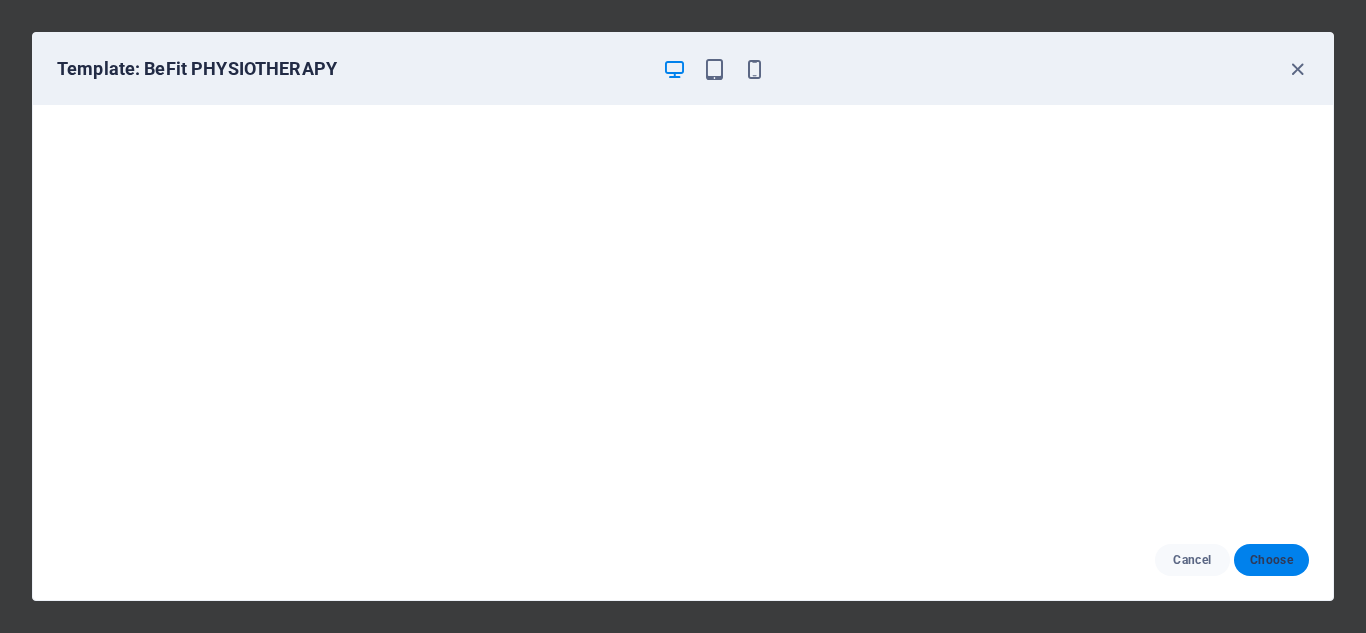 click on "Choose" at bounding box center [1271, 560] 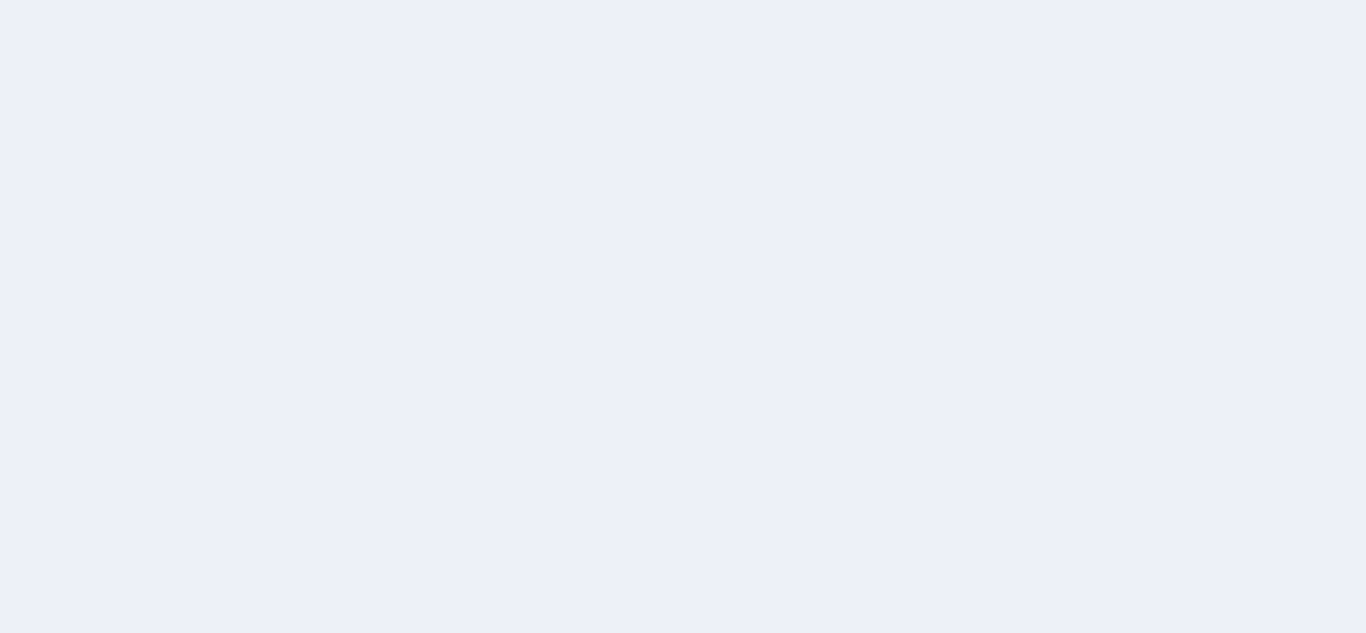 scroll, scrollTop: 0, scrollLeft: 0, axis: both 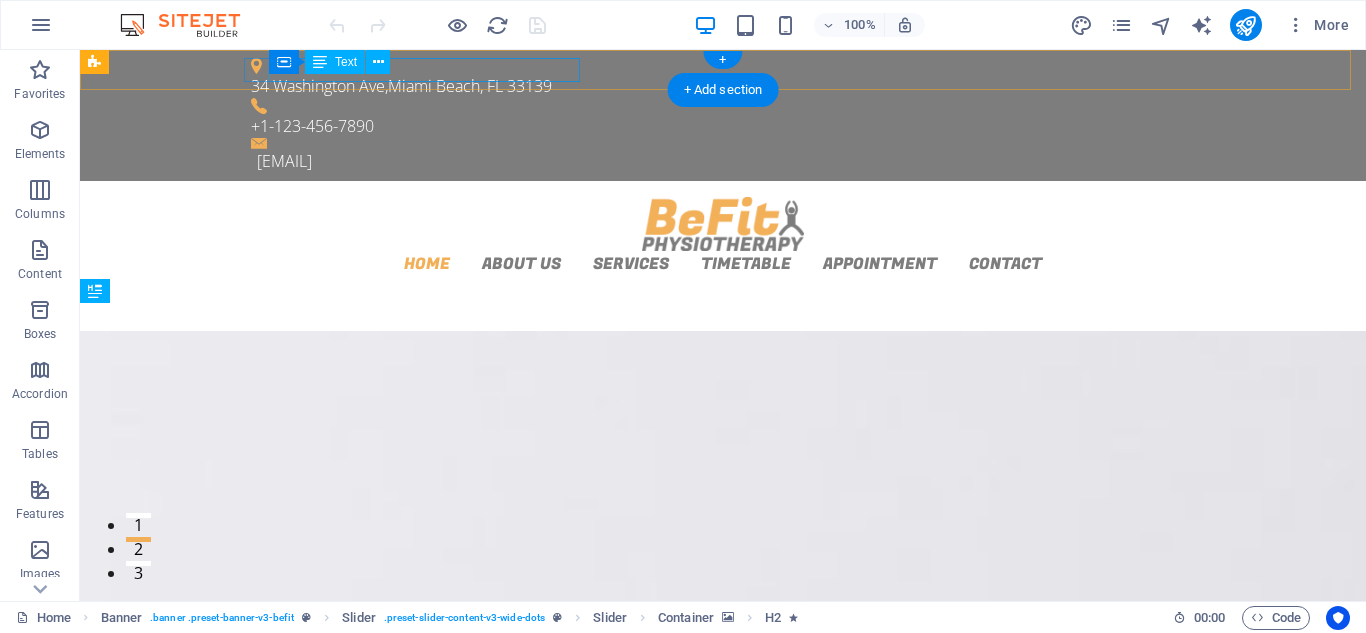 click on "[NUMBER] [STREET] ,  [CITY], [STATE]   [ZIP]" at bounding box center (715, 86) 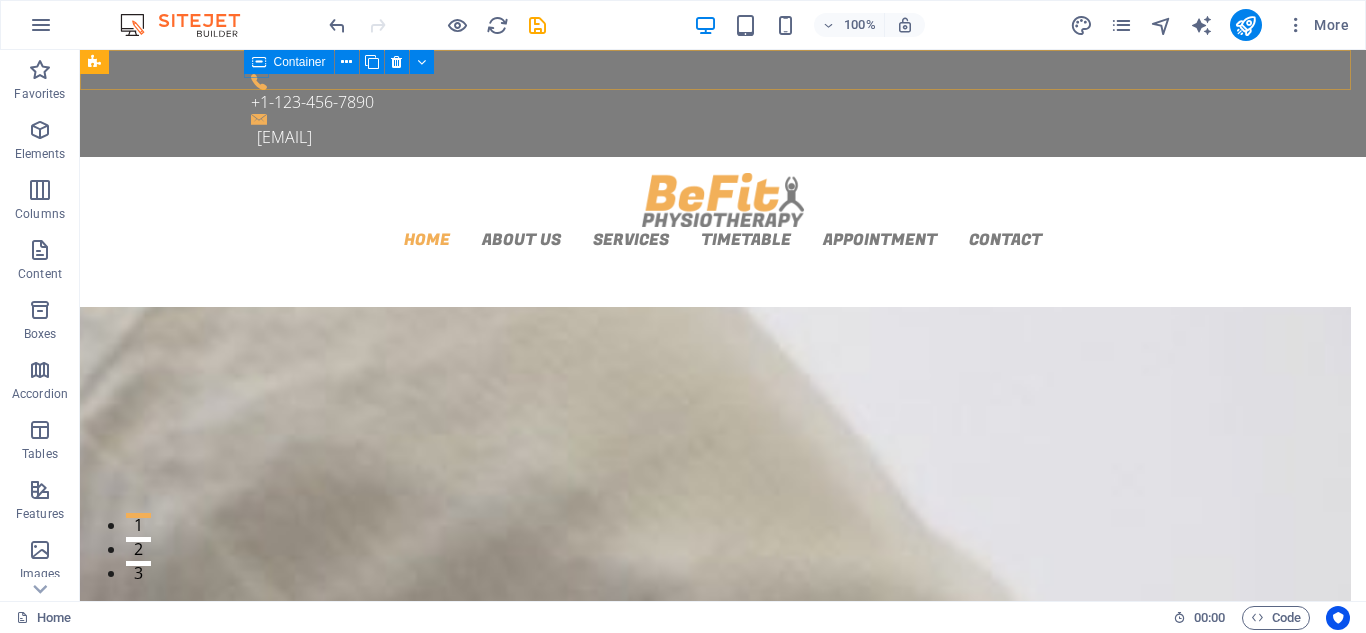 click on "Container" at bounding box center [289, 62] 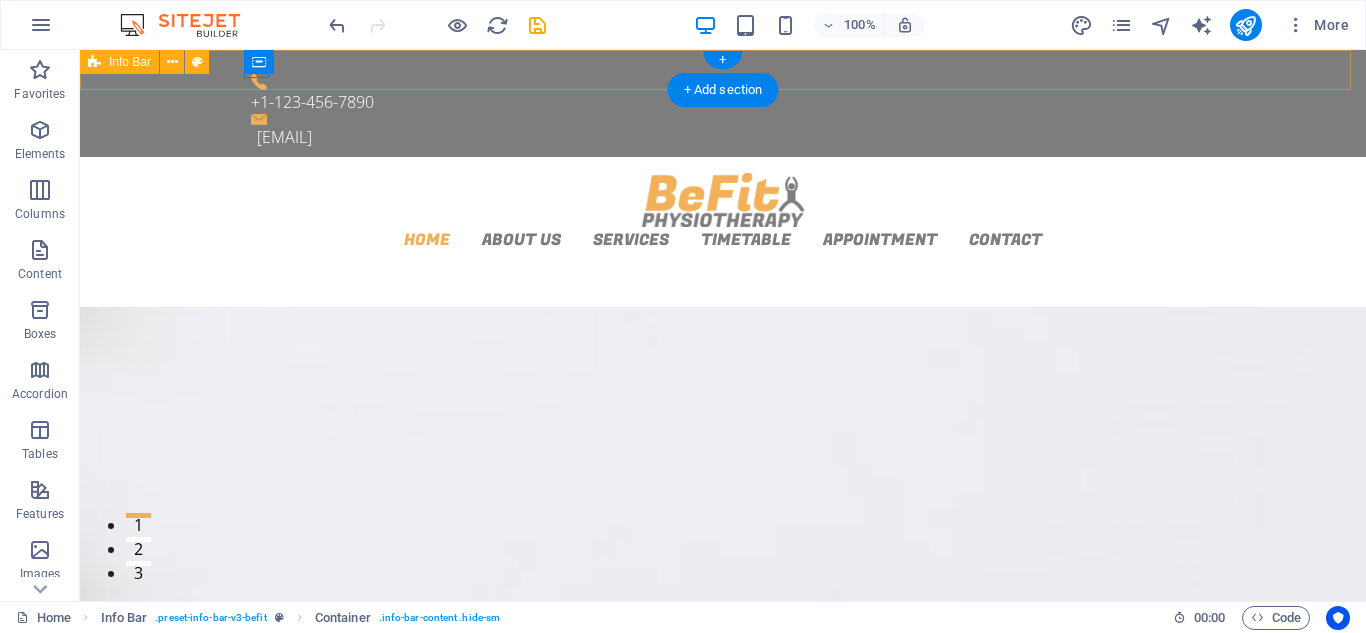 click on "+1-[PHONE] [EMAIL]" at bounding box center (723, 103) 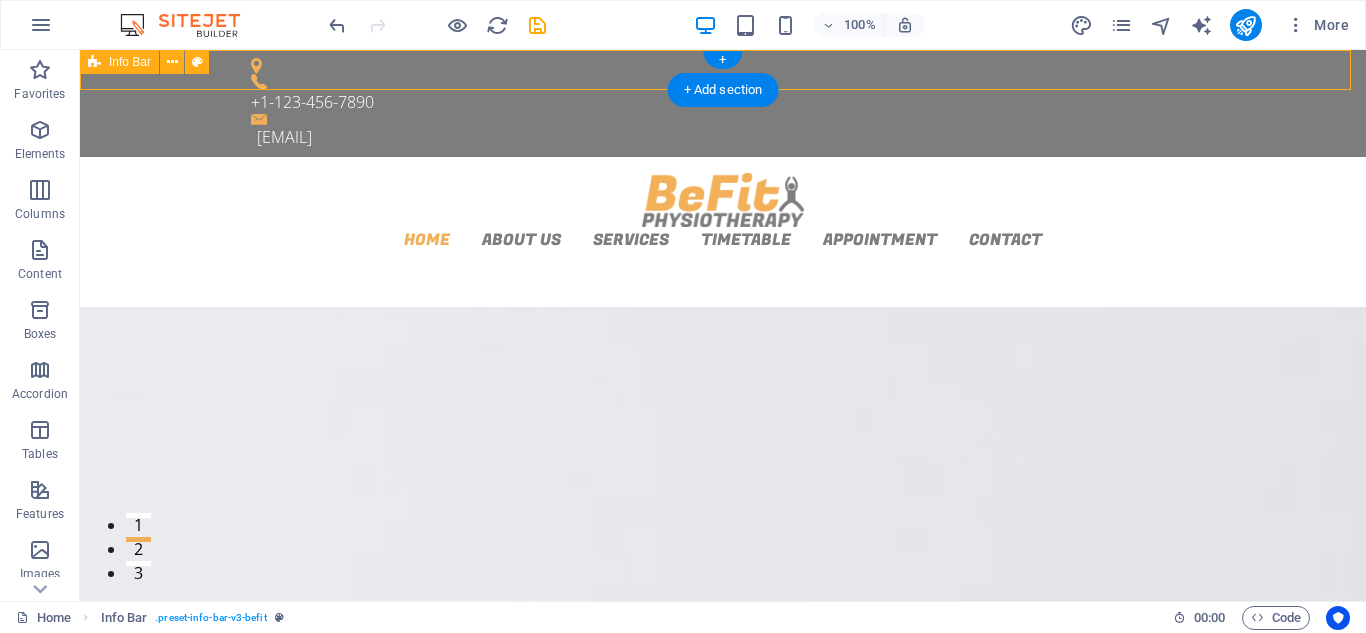 click on "+1-[PHONE] [EMAIL]" at bounding box center [723, 103] 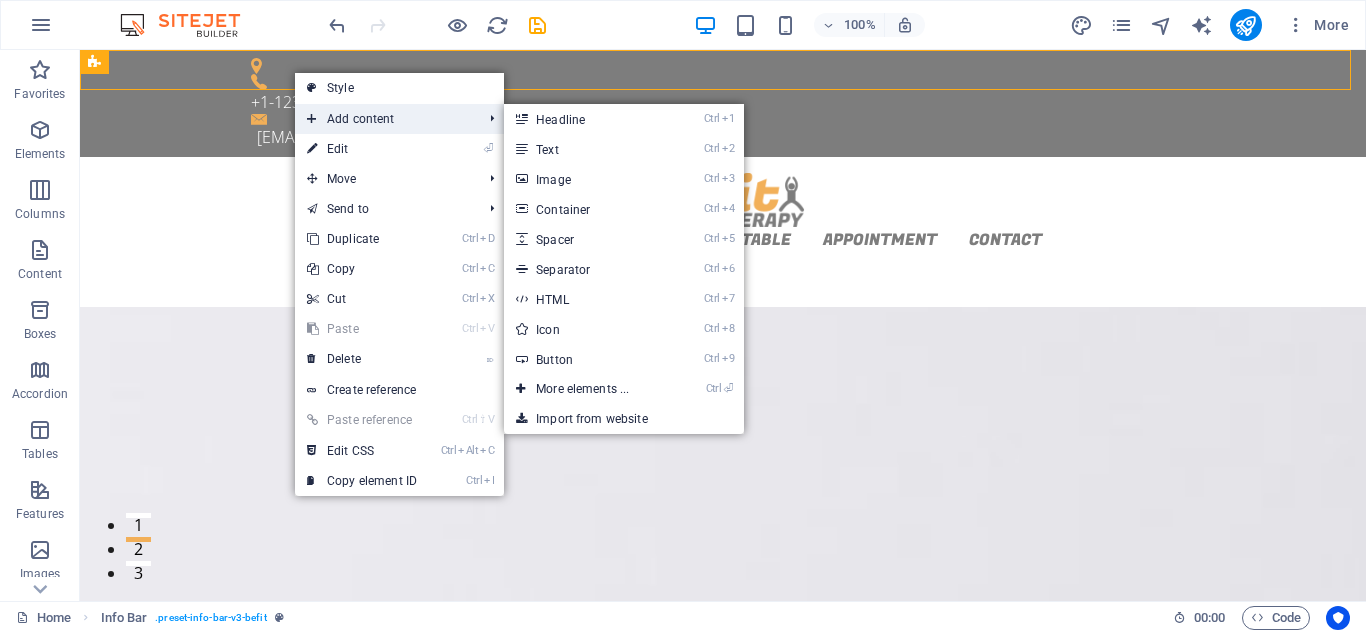 click on "Add content" at bounding box center [384, 119] 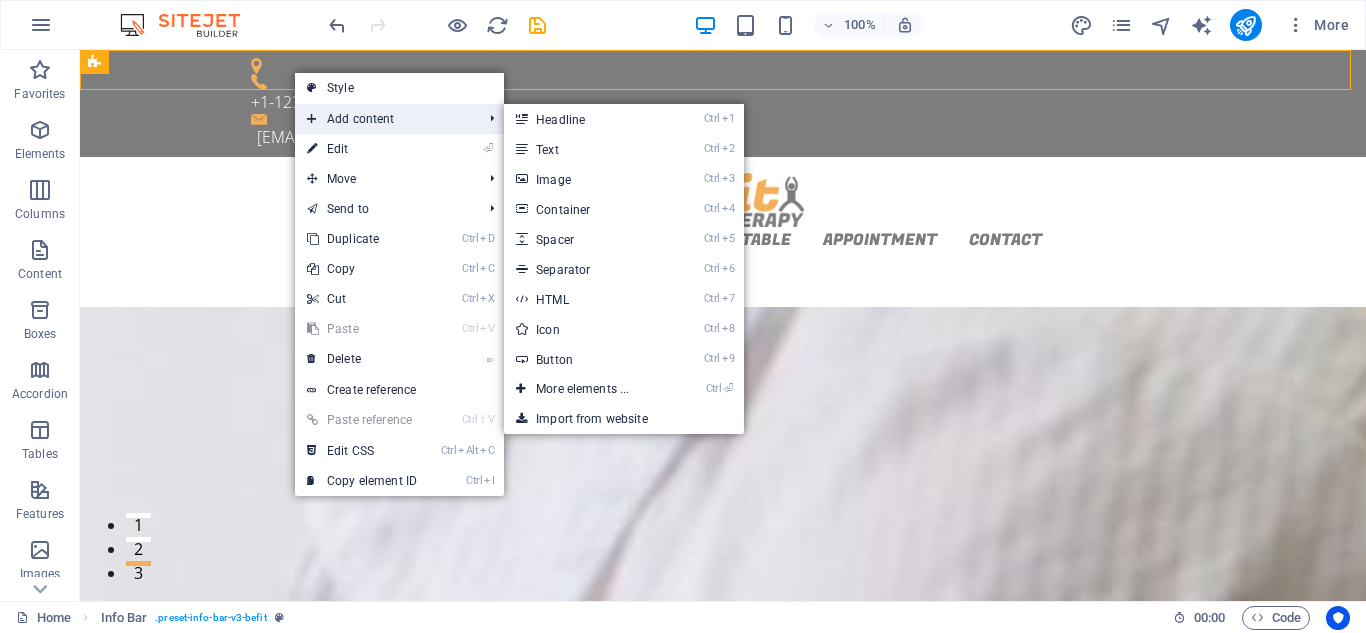 click on "Add content" at bounding box center (384, 119) 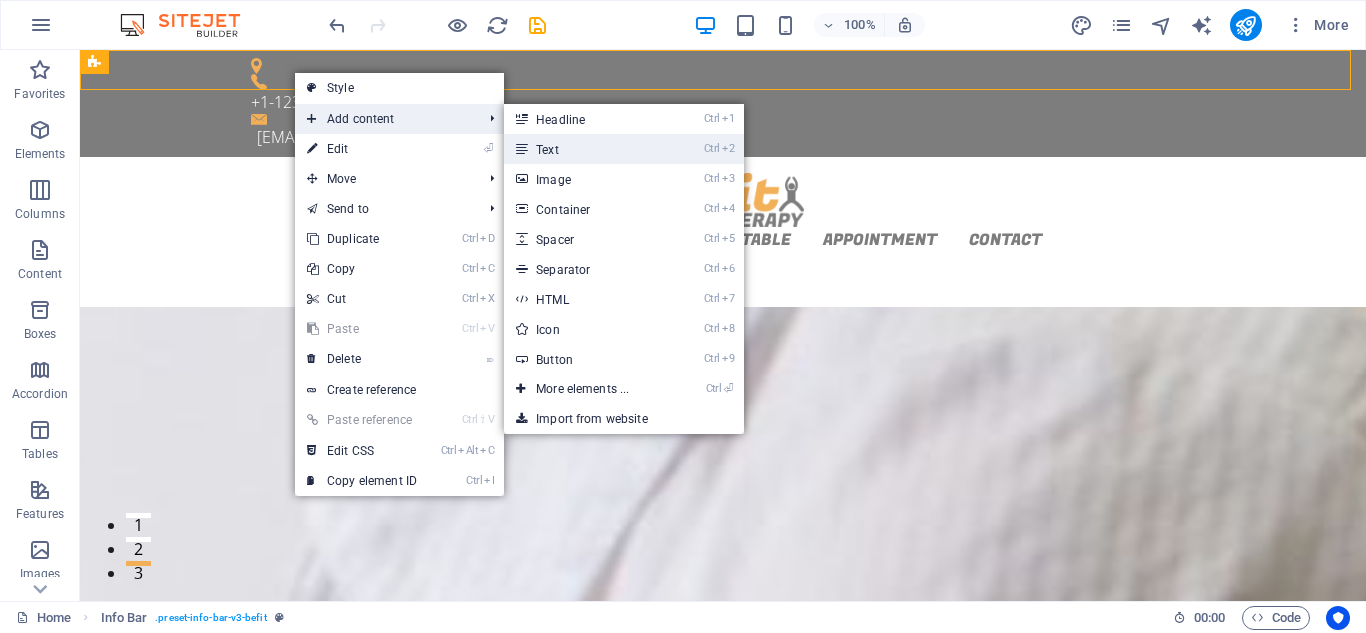 click on "Ctrl 2  Text" at bounding box center [586, 149] 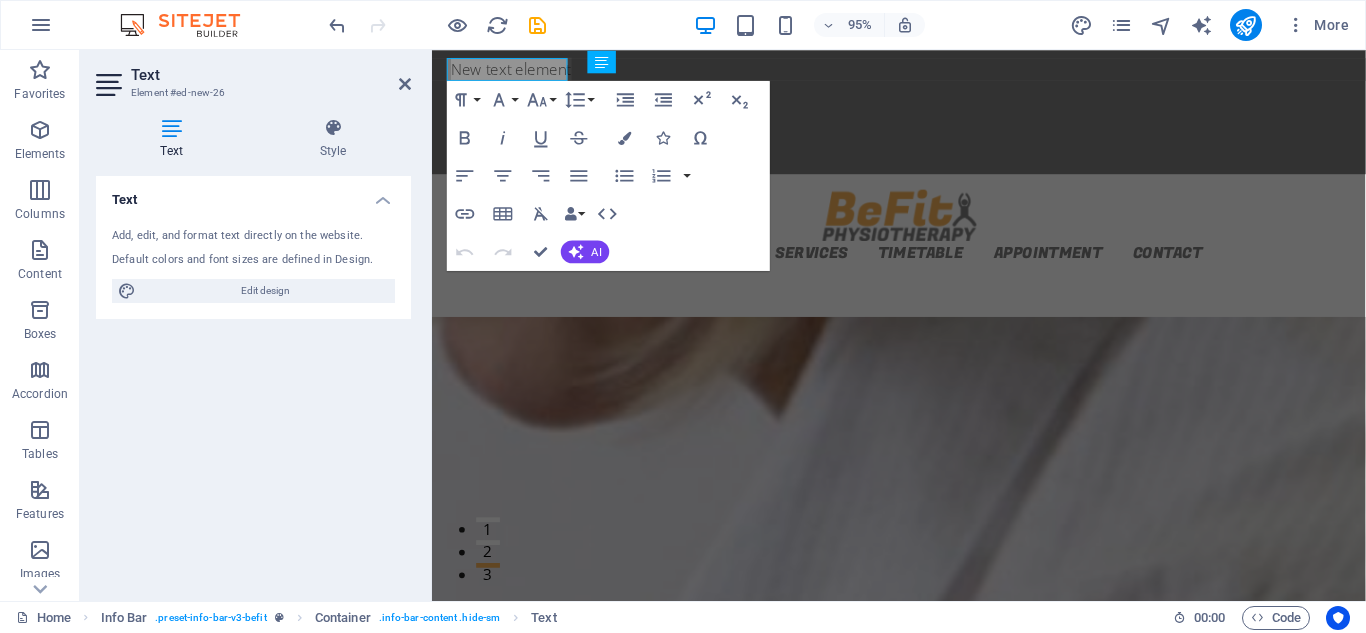click on "Add, edit, and format text directly on the website. Default colors and font sizes are defined in Design. Edit design" at bounding box center [253, 265] 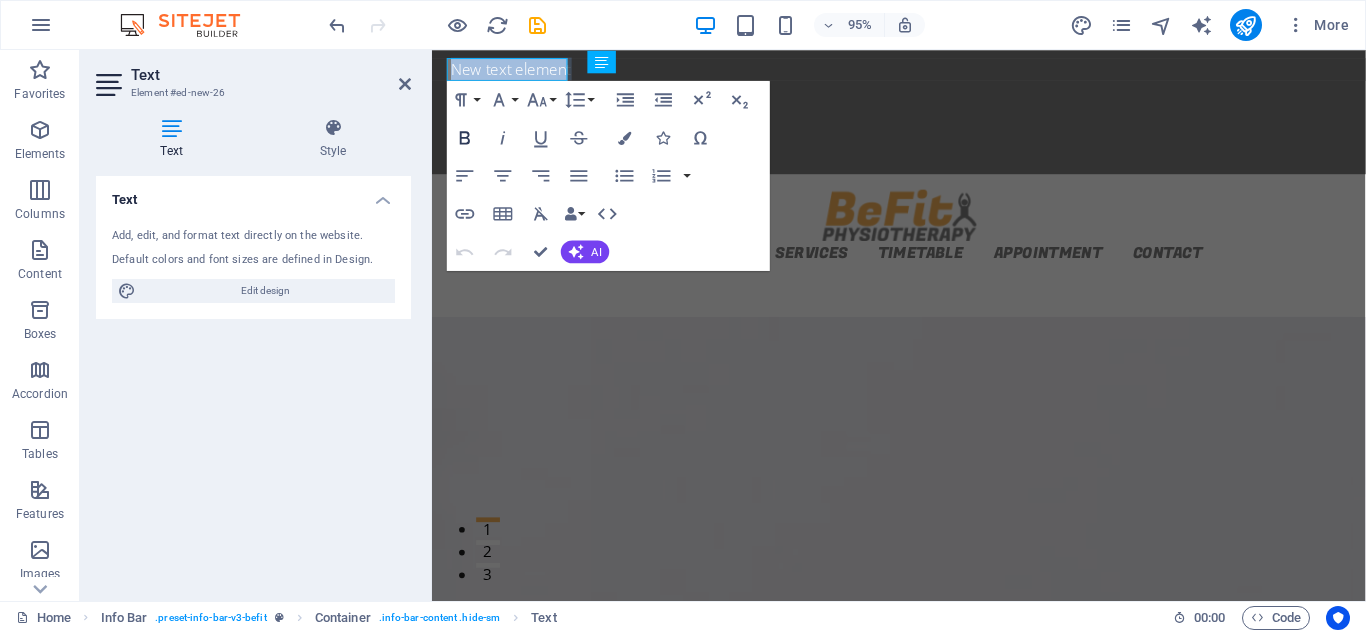 click 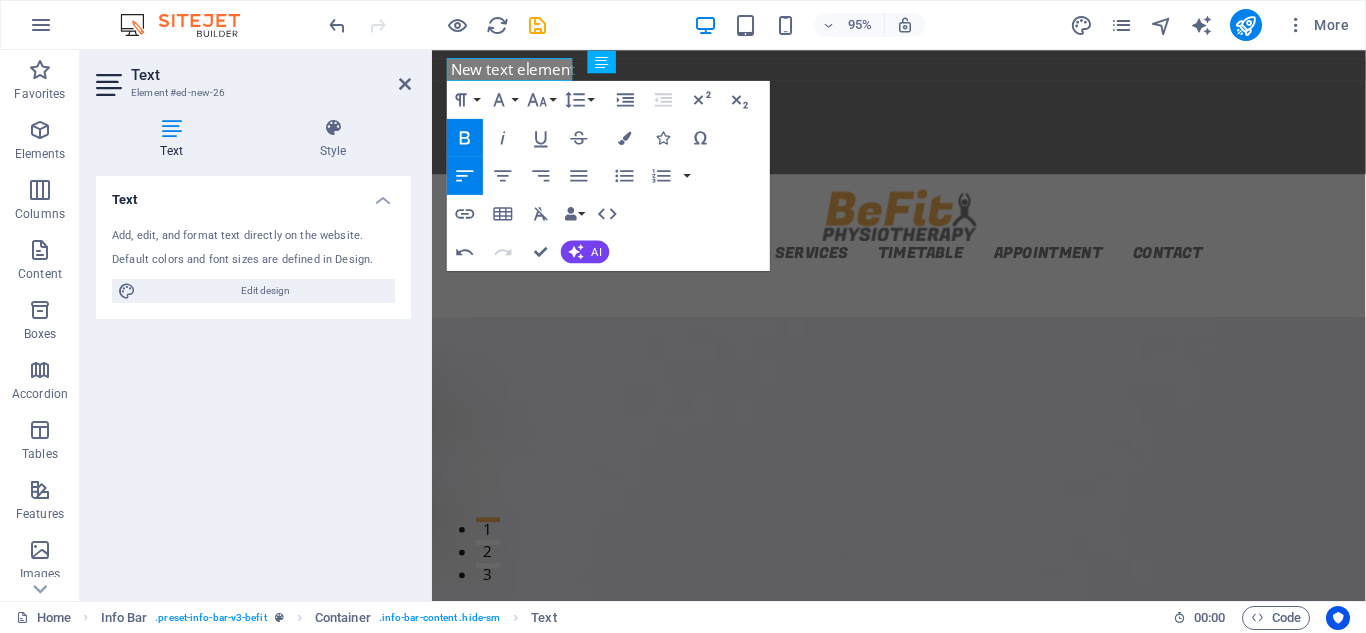 click 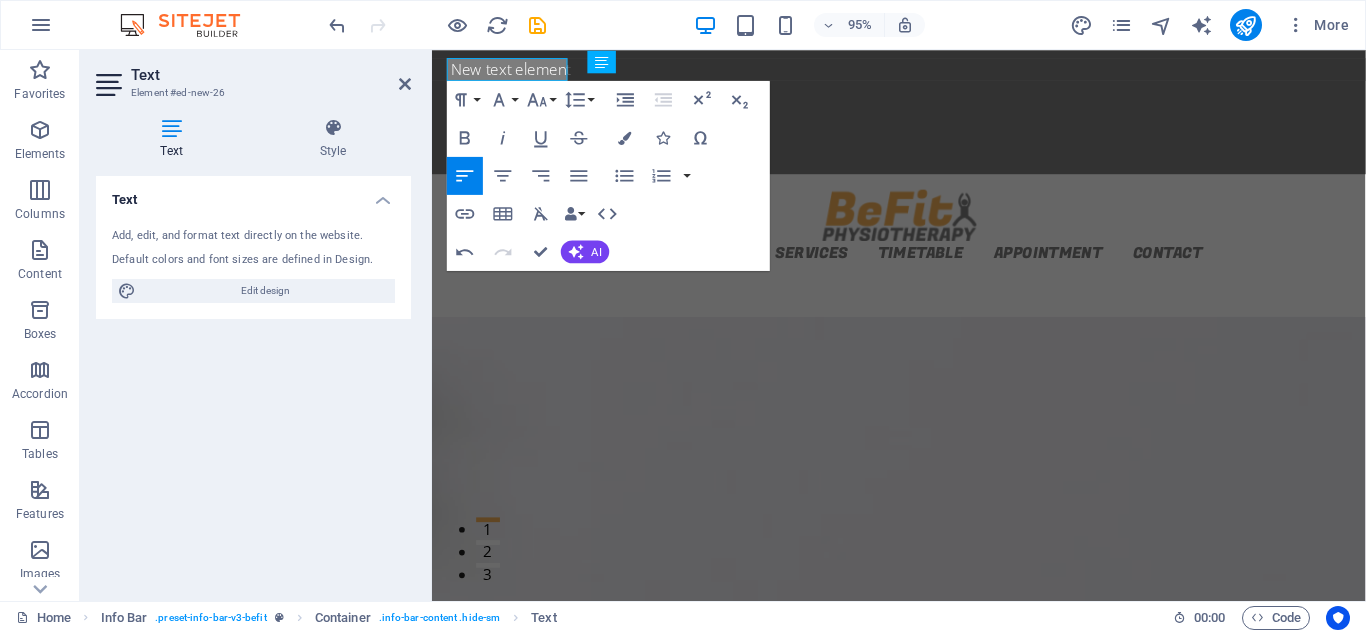 click at bounding box center (-52, 903) 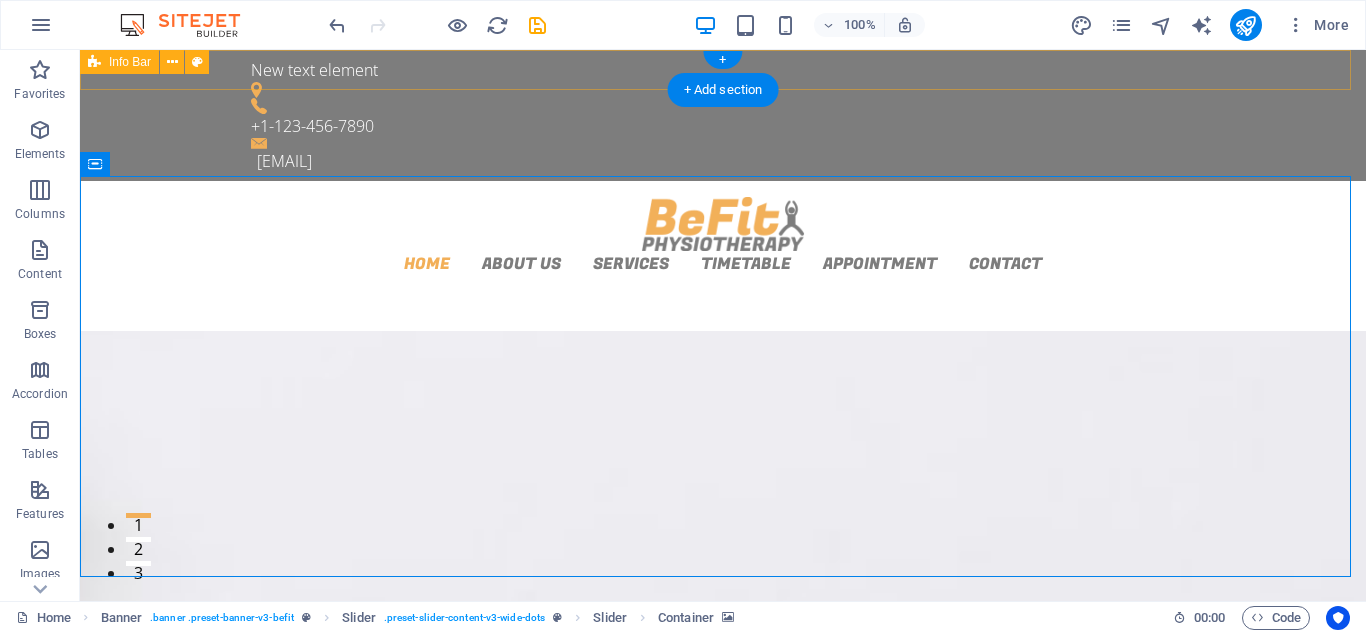 click on "New text element +1-[PHONE] [EMAIL]" at bounding box center [723, 115] 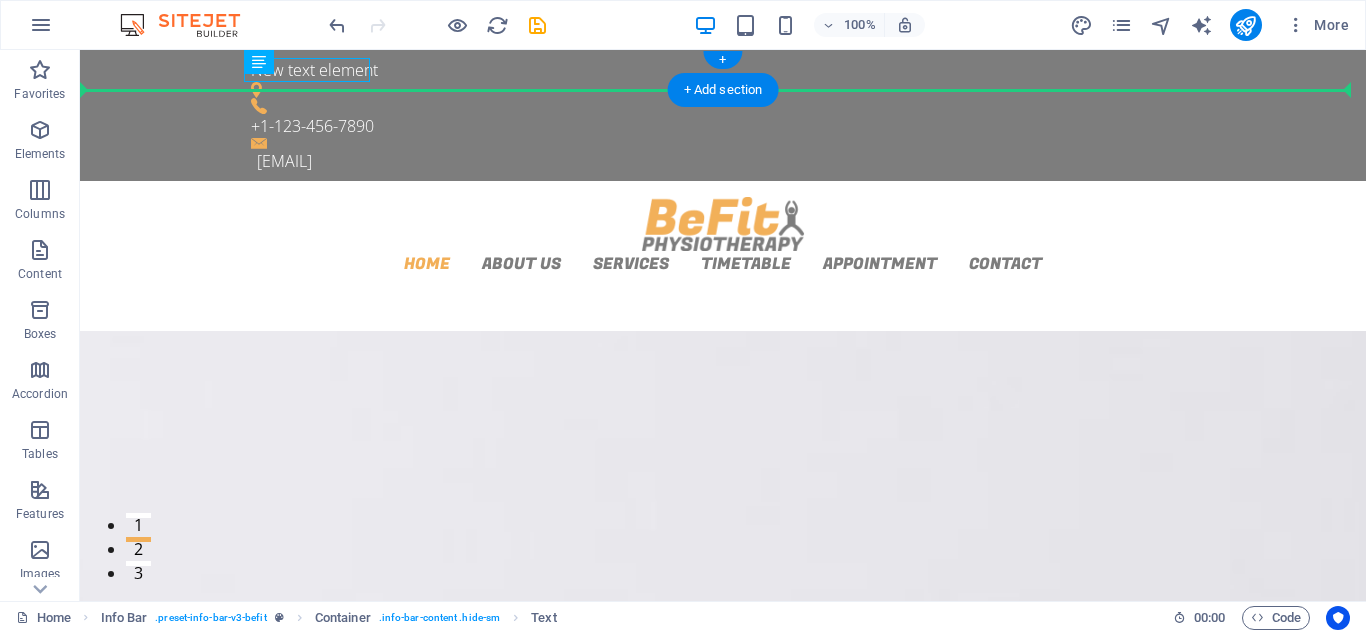 drag, startPoint x: 409, startPoint y: 118, endPoint x: 431, endPoint y: 77, distance: 46.52956 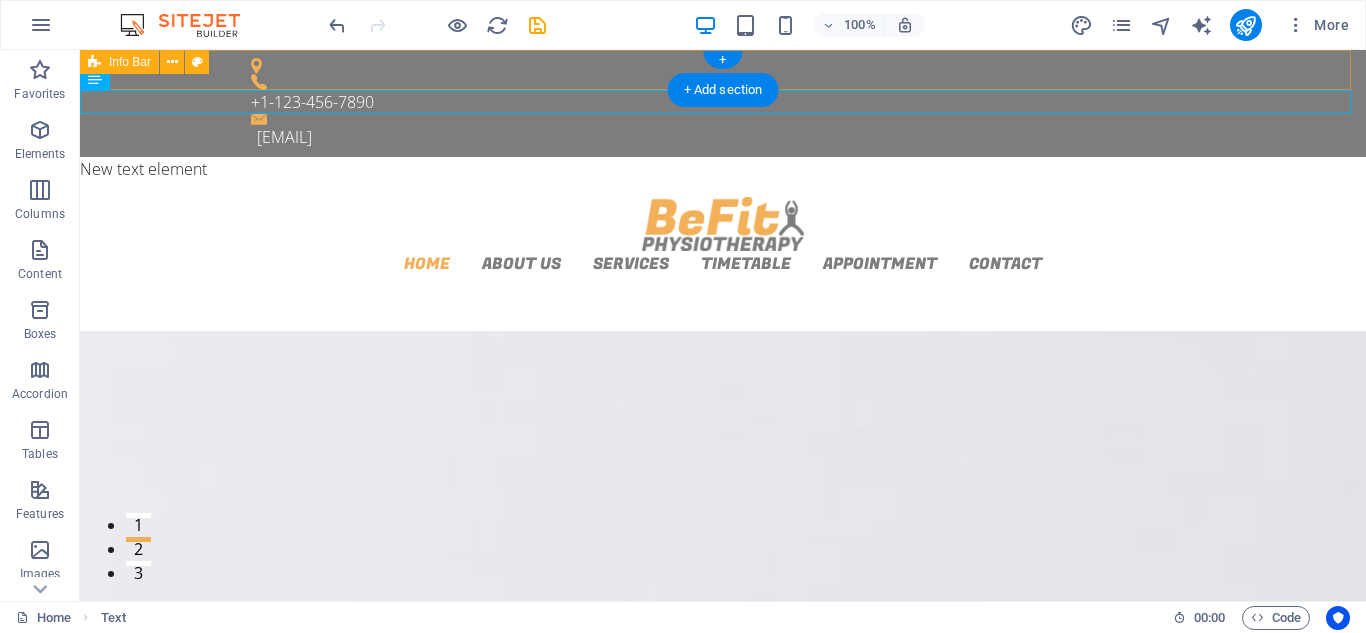 click on "+1-[PHONE] [EMAIL]" at bounding box center (723, 103) 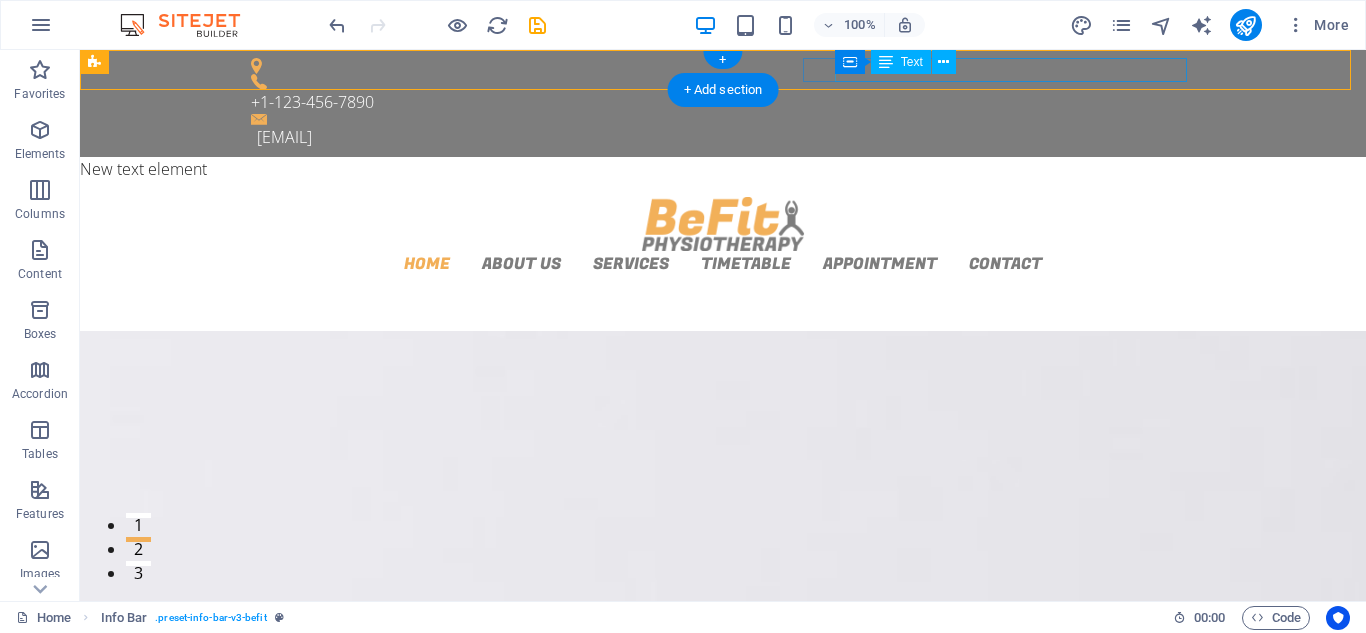 click on "[EMAIL]" at bounding box center [726, 137] 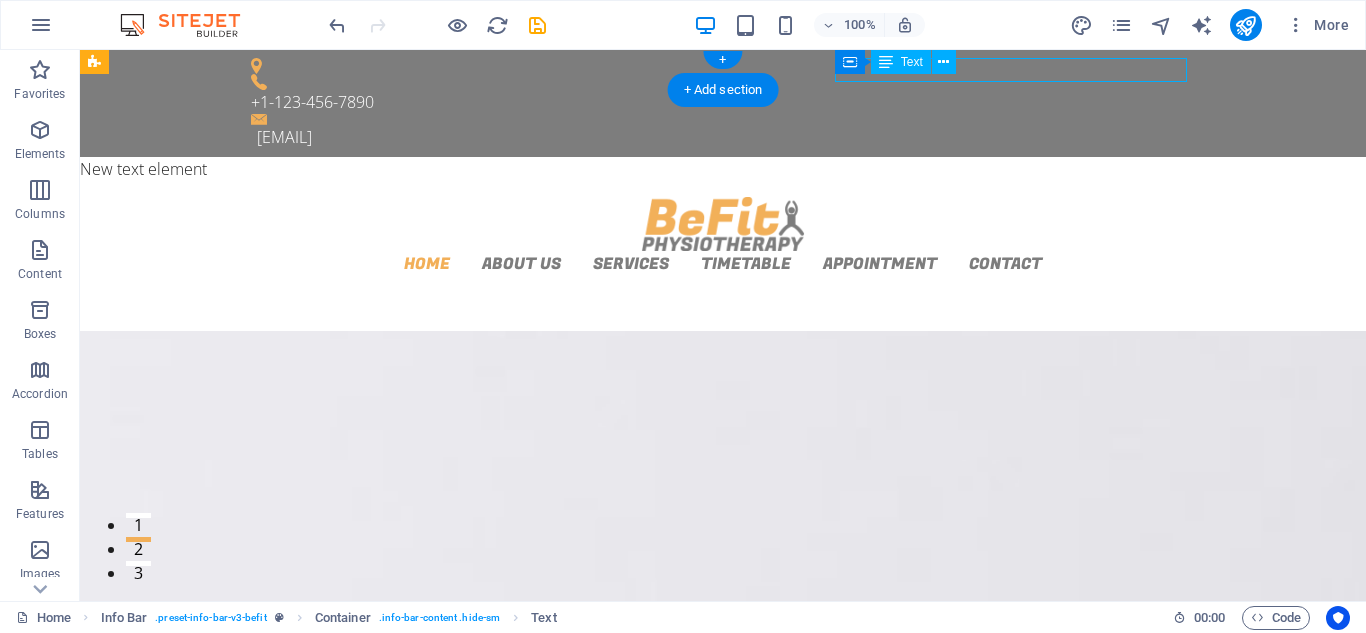 click on "[EMAIL]" at bounding box center (726, 137) 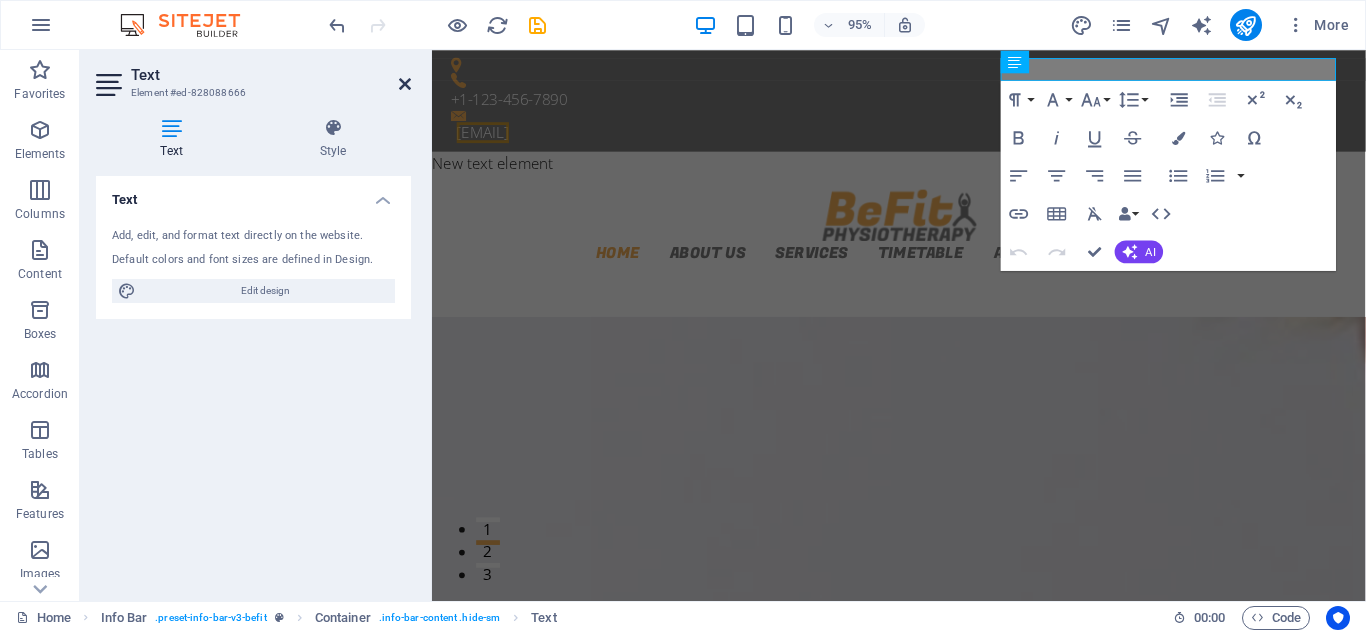 click at bounding box center [405, 84] 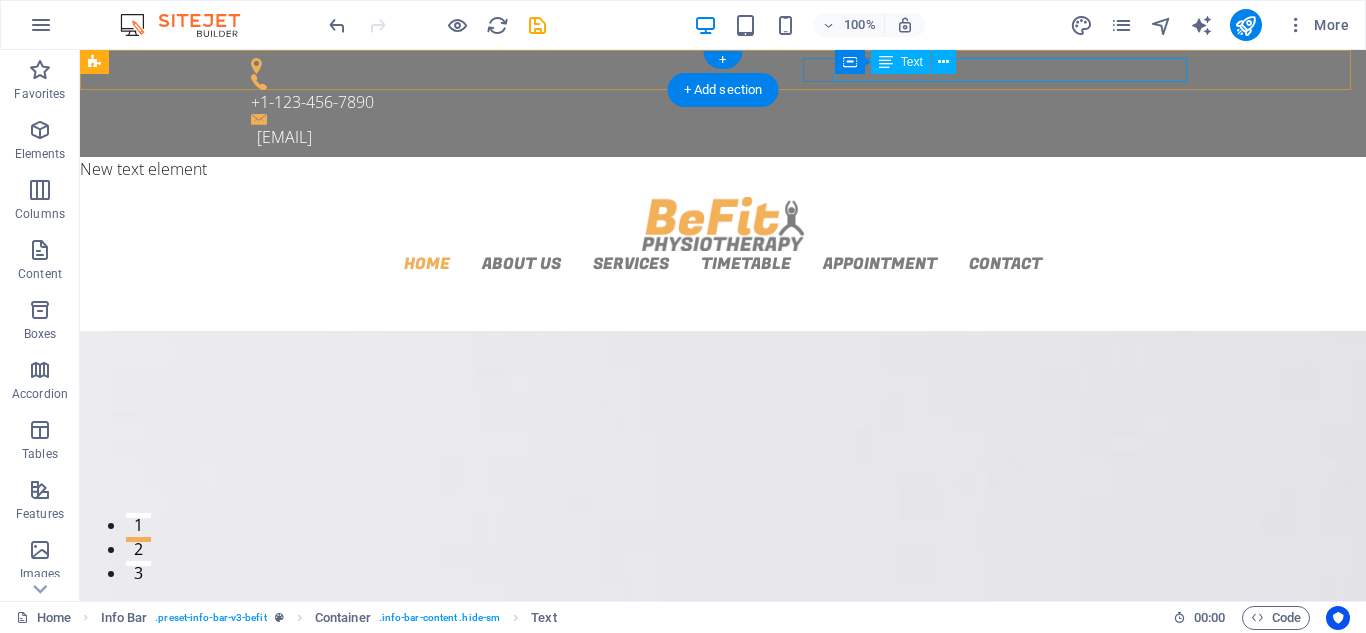 click on "[EMAIL]" at bounding box center (726, 137) 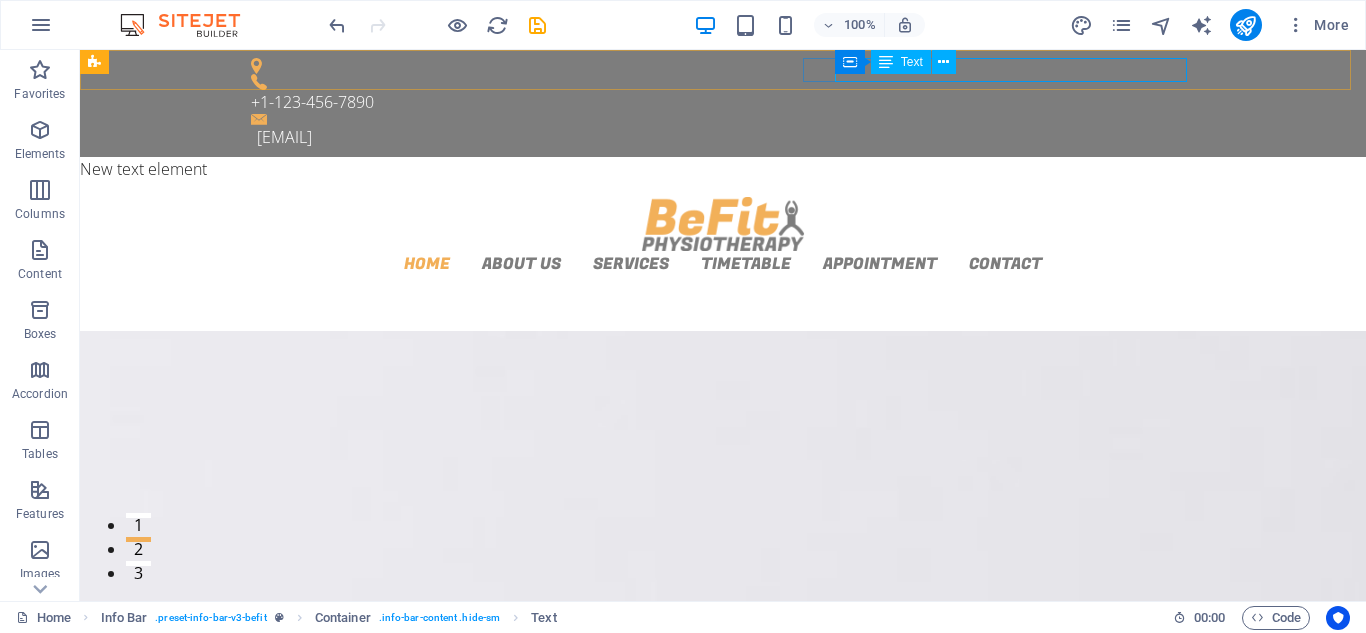 click on "Text" at bounding box center (912, 62) 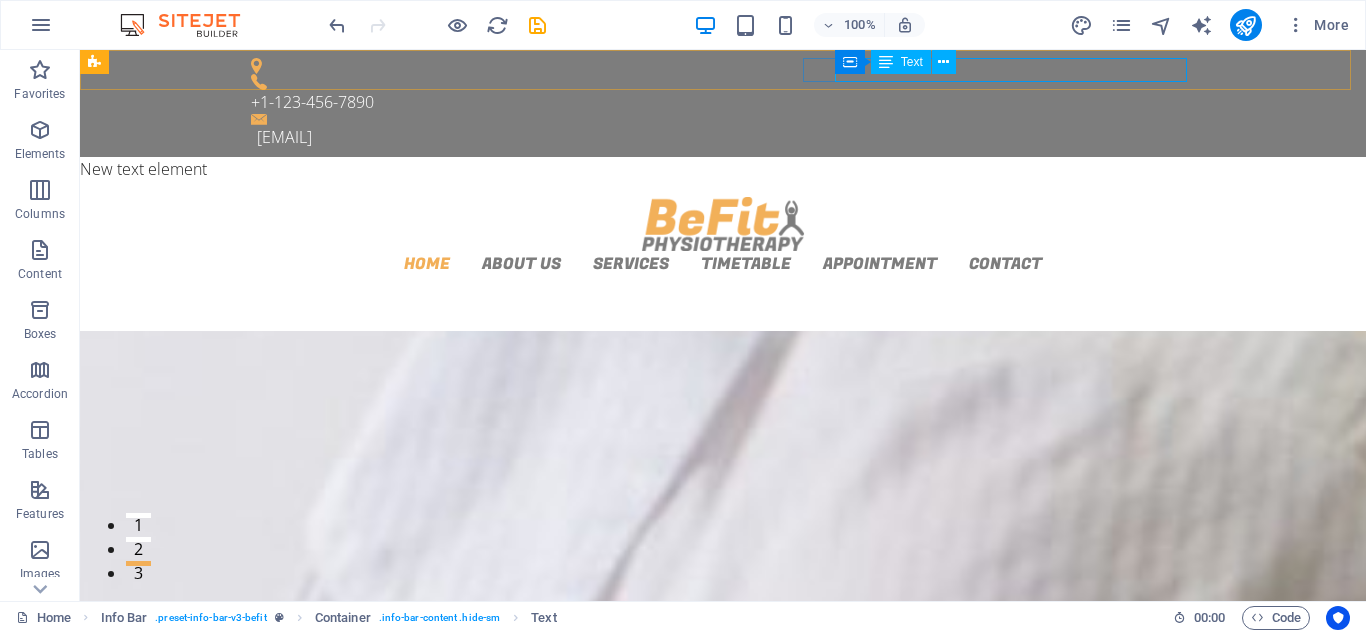 click on "Text" at bounding box center (912, 62) 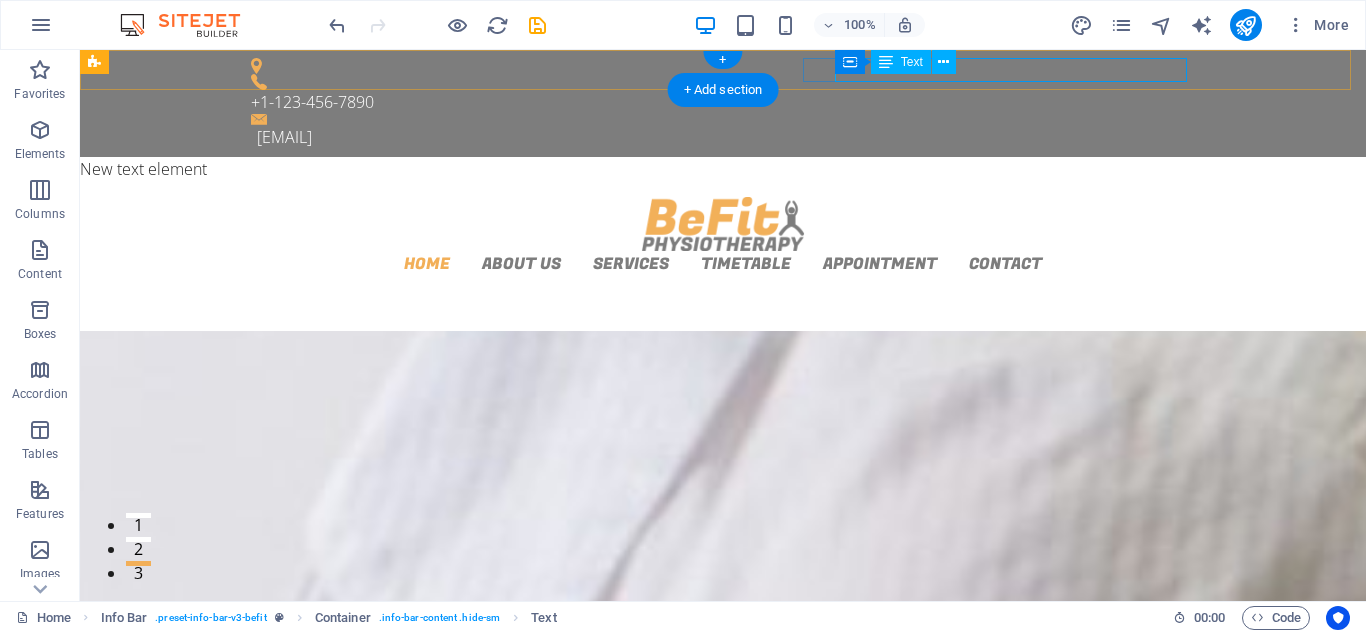 click on "[EMAIL]" at bounding box center (726, 137) 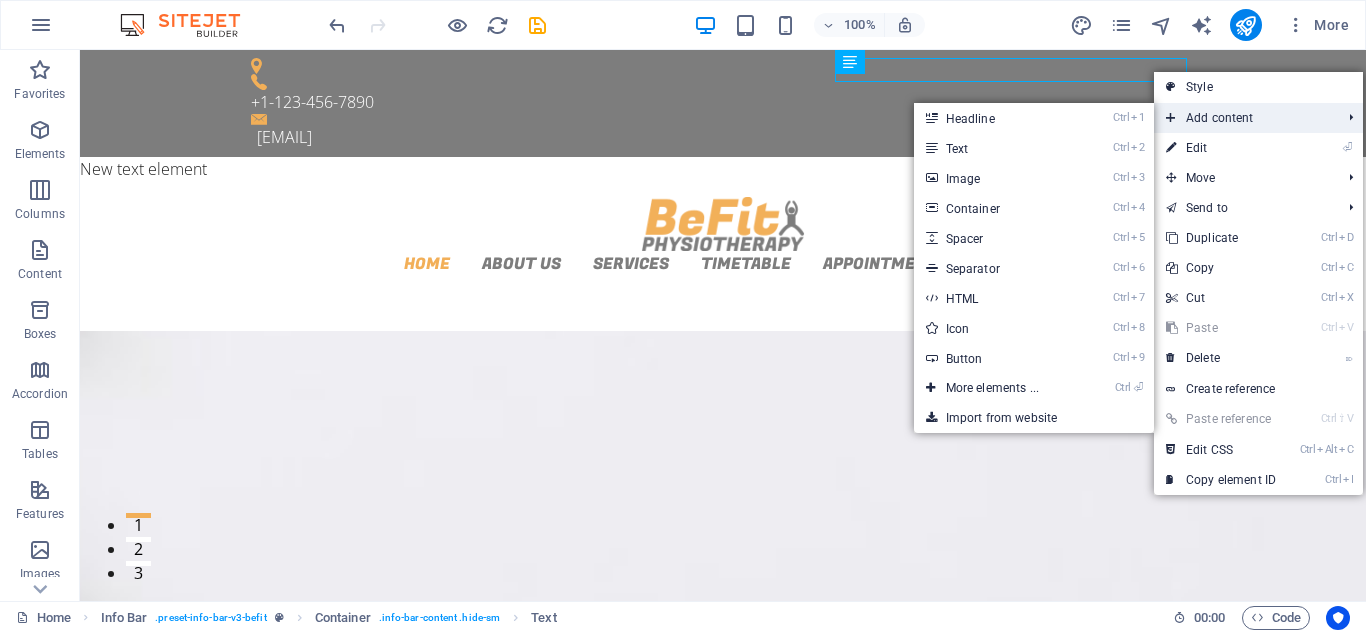 click on "Add content" at bounding box center (1243, 118) 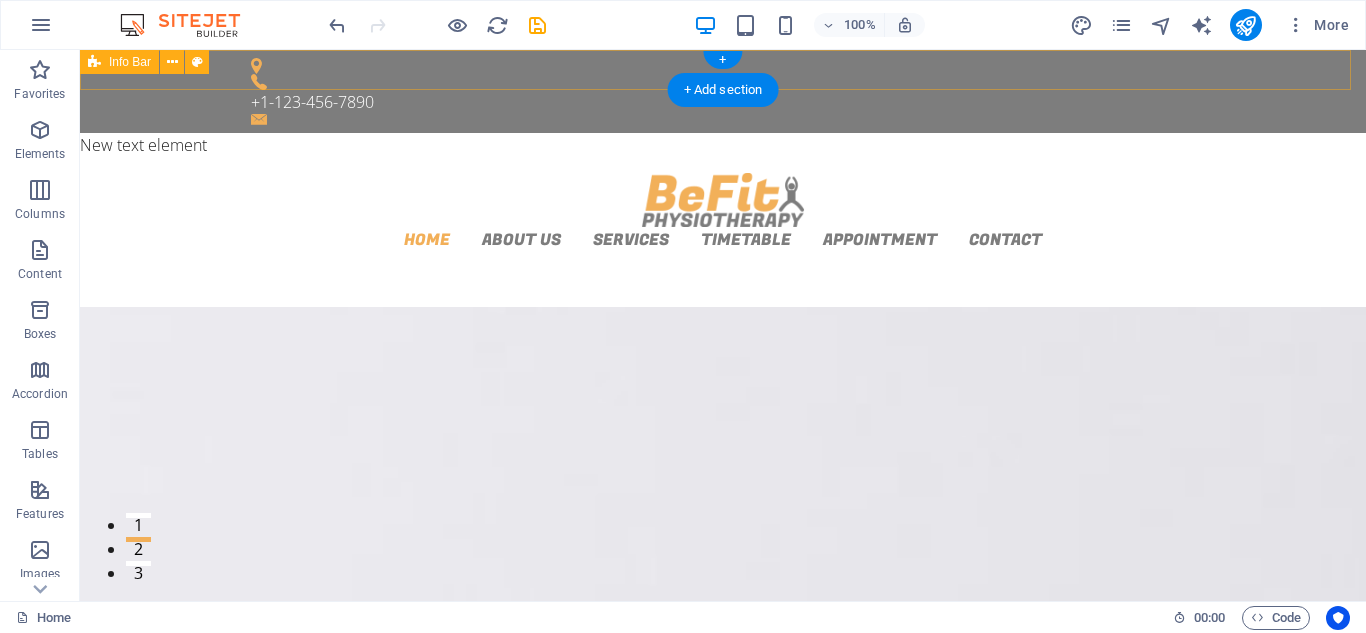 click on "+1-123-456-7890" at bounding box center [723, 91] 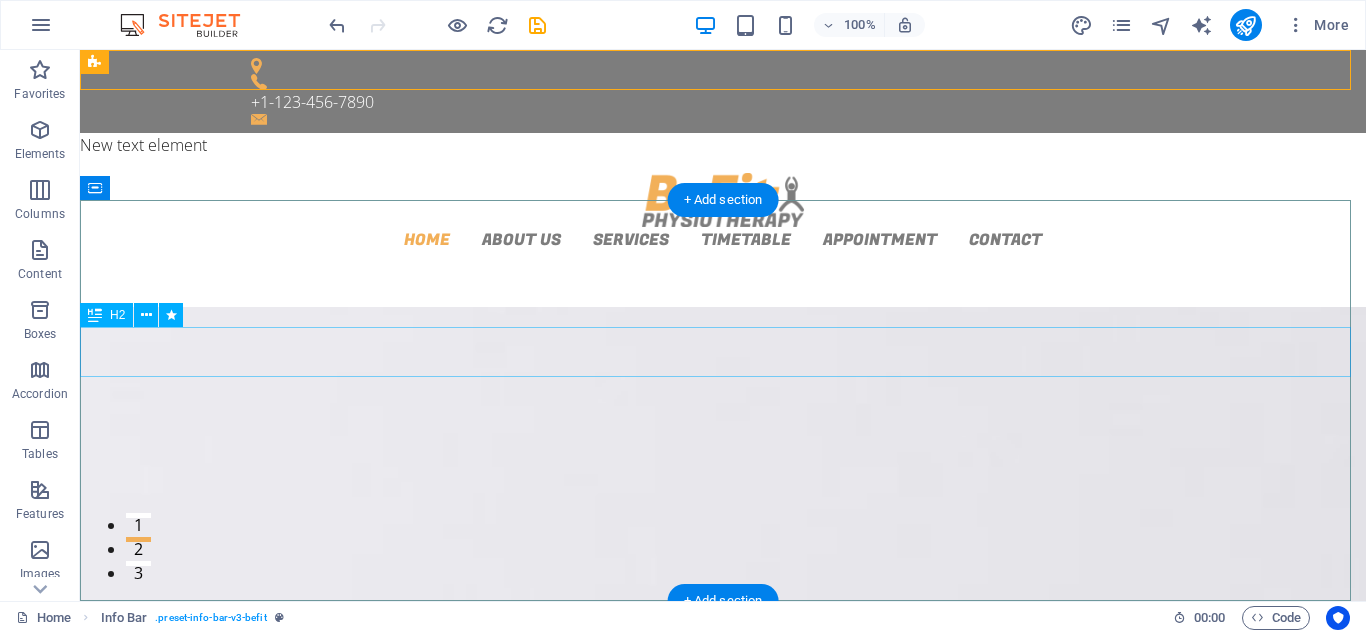click on "Manual Therapy & Massages" at bounding box center [-1827, 2179] 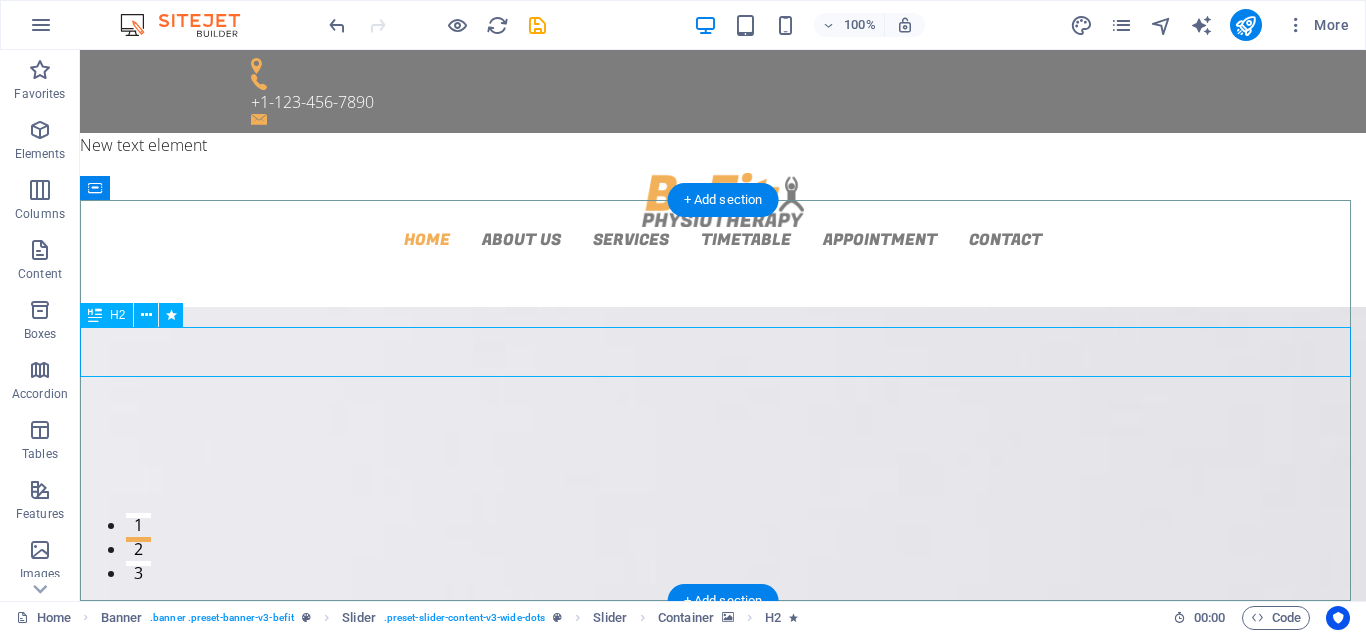 click on "Manual Therapy & Massages" at bounding box center [-1827, 2179] 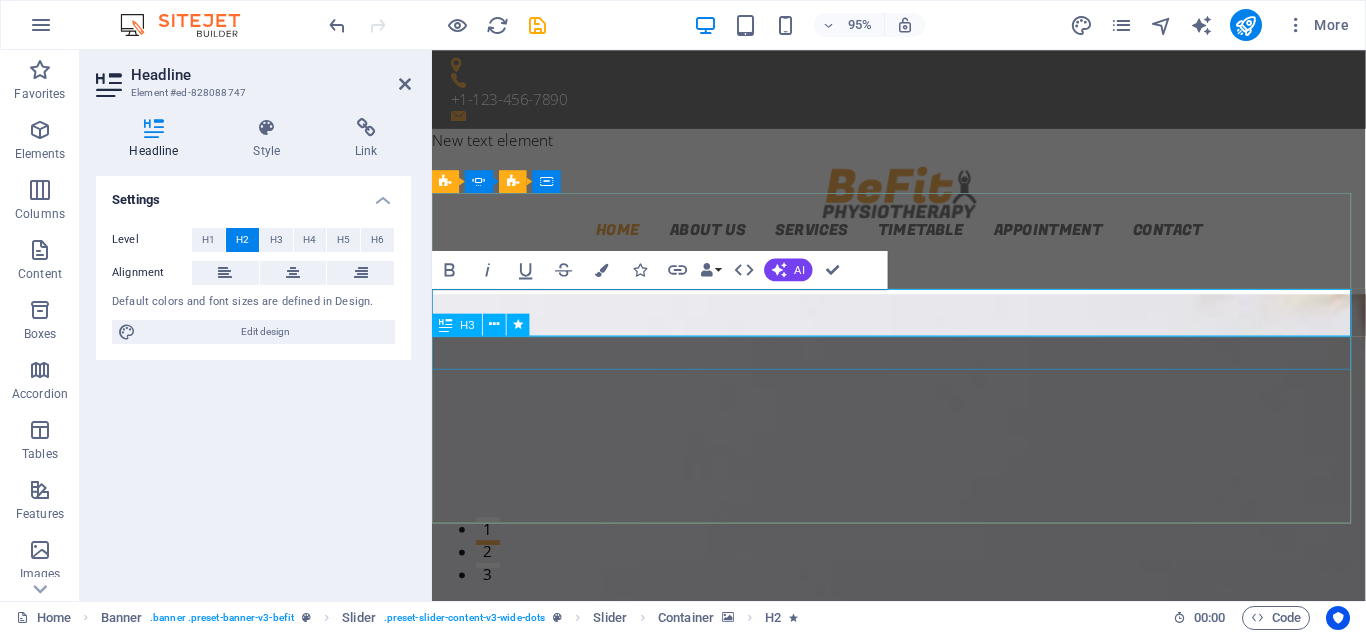 type 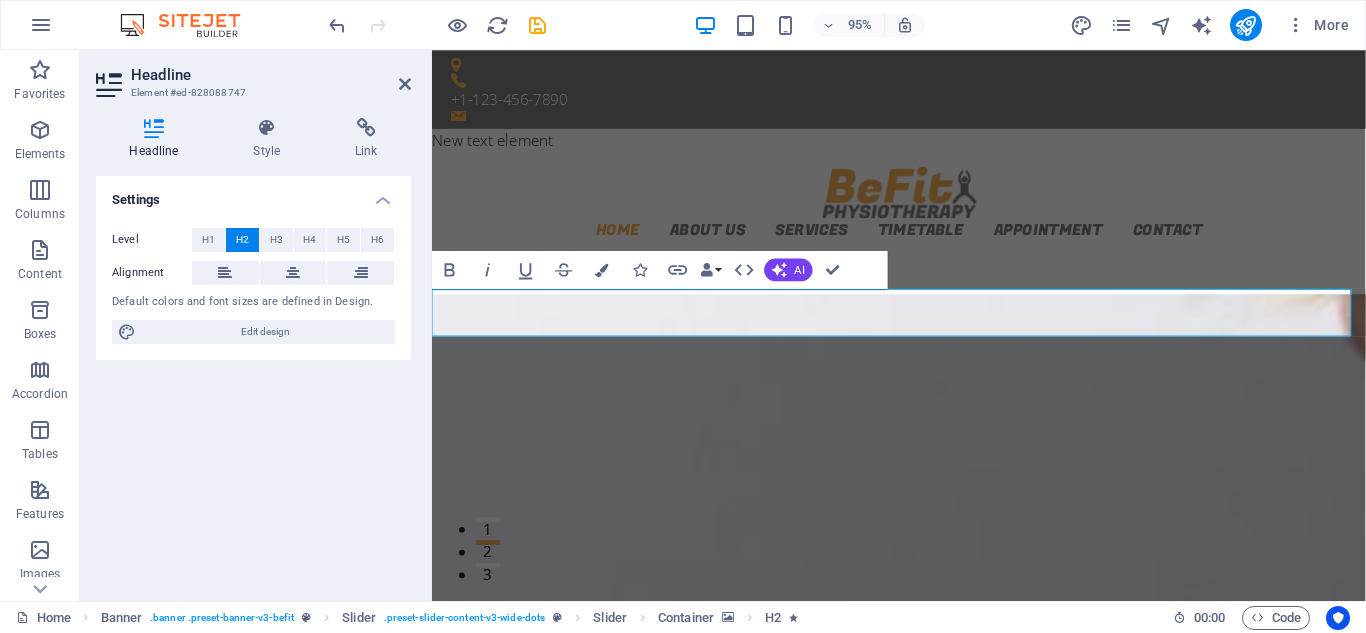 click at bounding box center [-1020, 1626] 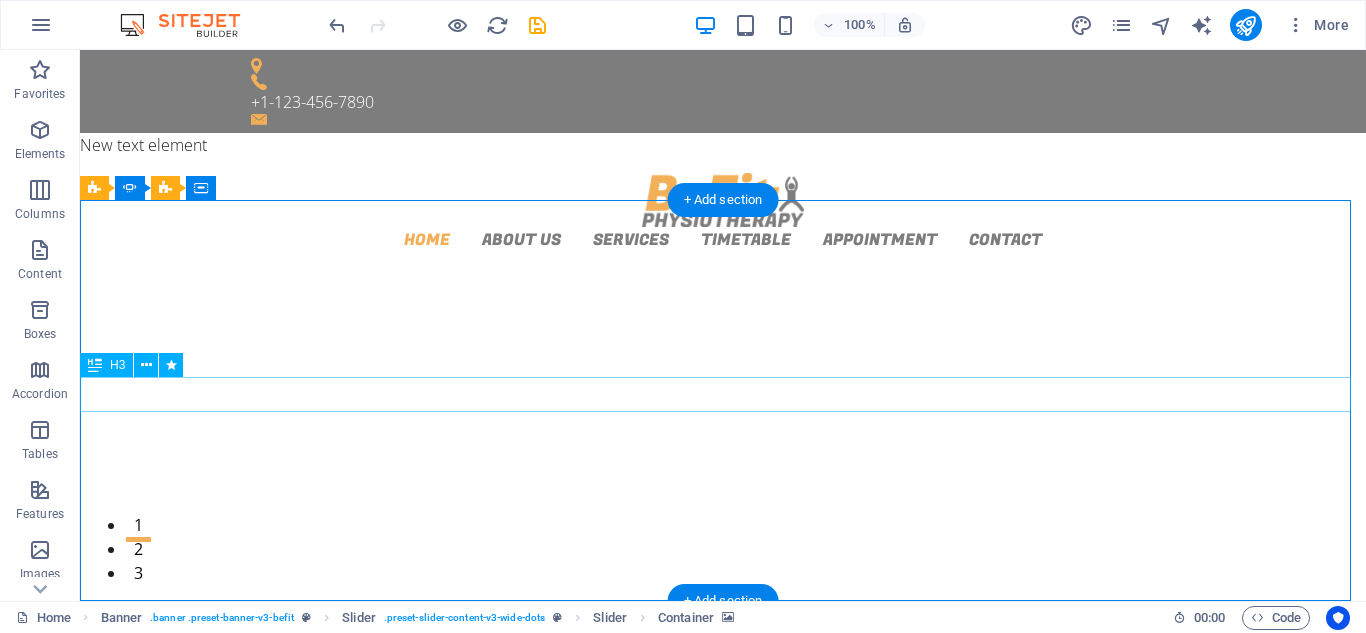 click on "Porro voluptas vitae aliquam iste ullam sapiente!" at bounding box center (-1827, 2569) 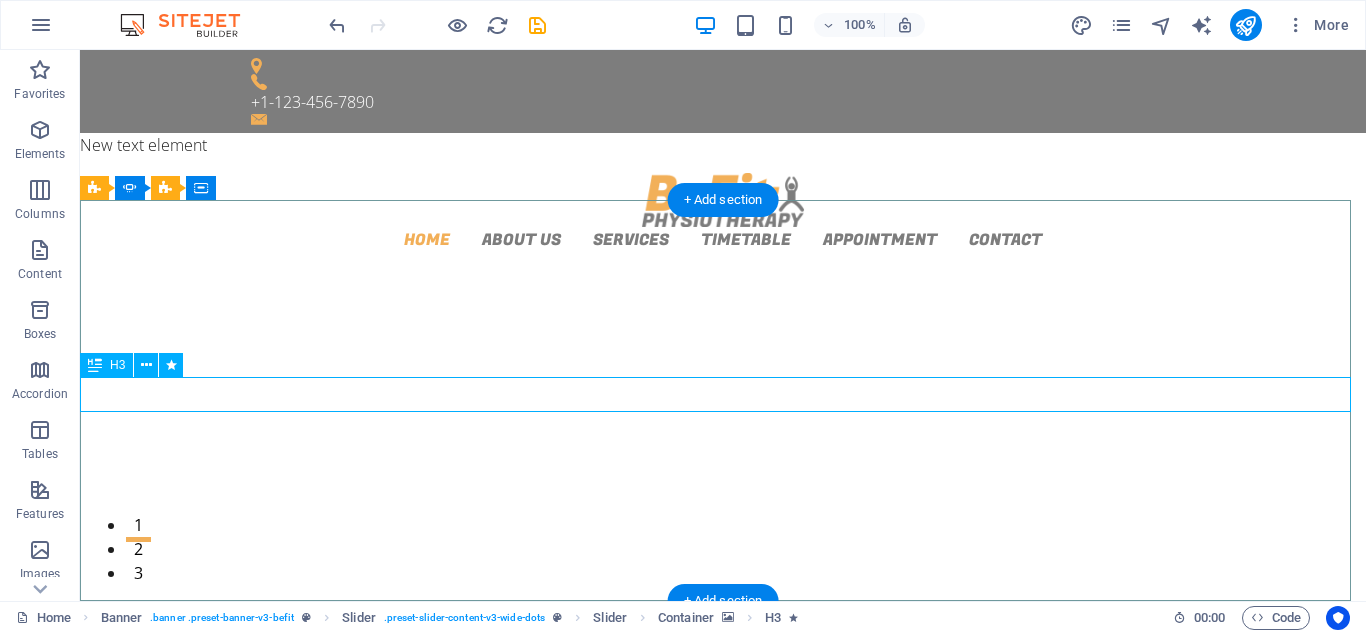 click on "Porro voluptas vitae aliquam iste ullam sapiente!" at bounding box center (-1827, 2569) 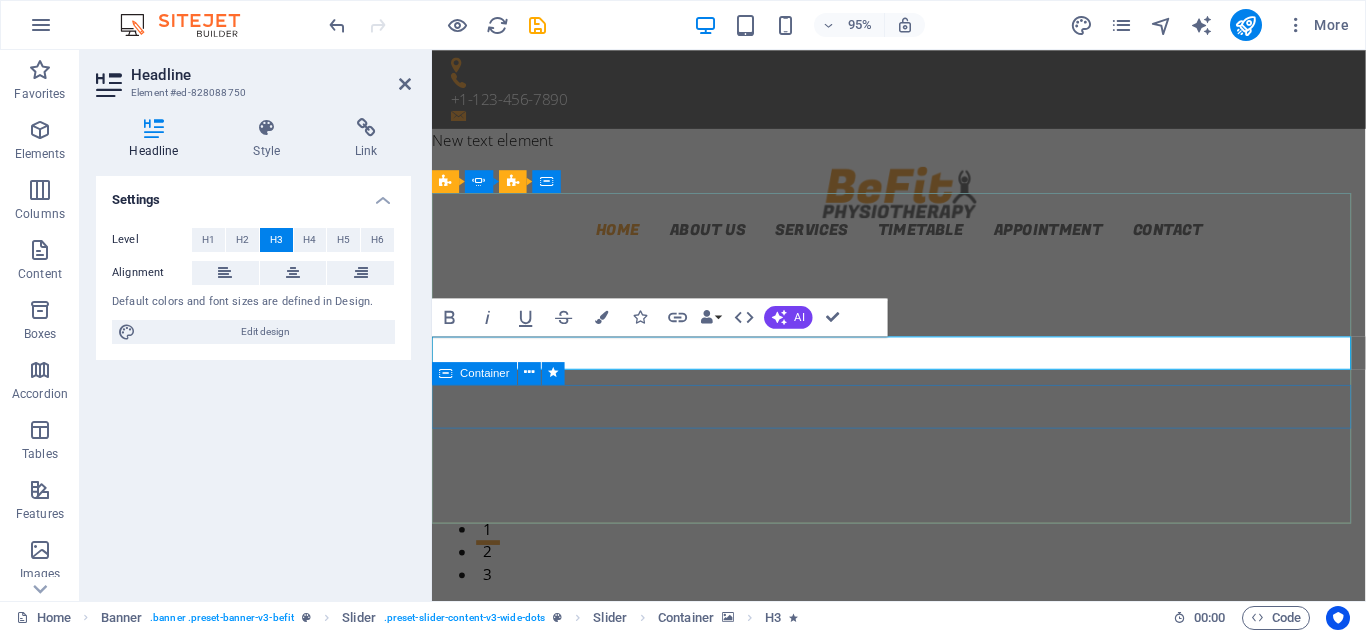 type 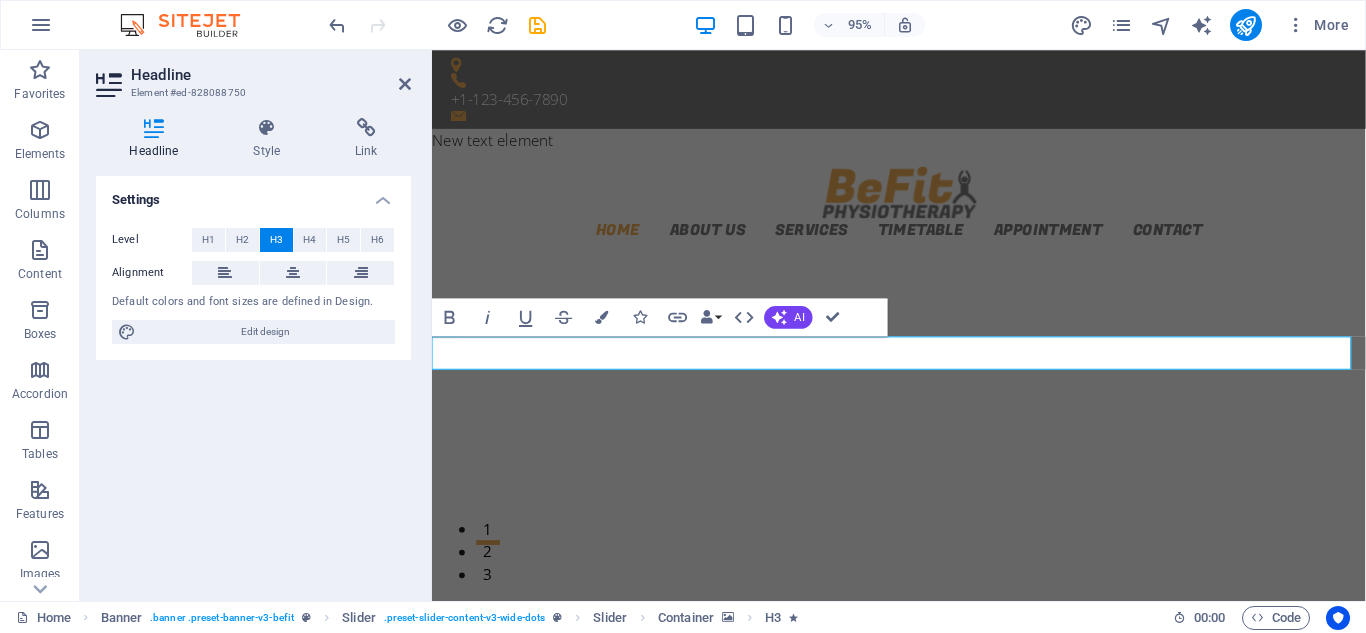 click at bounding box center [-1020, 1974] 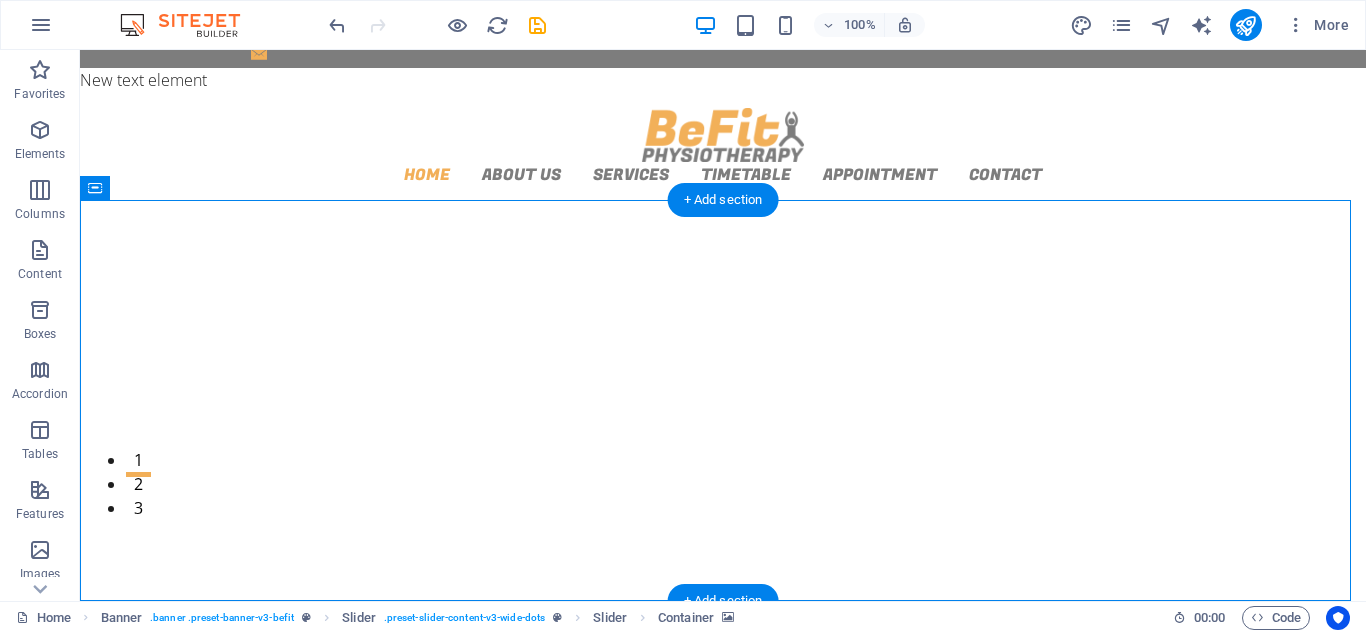 scroll, scrollTop: 100, scrollLeft: 0, axis: vertical 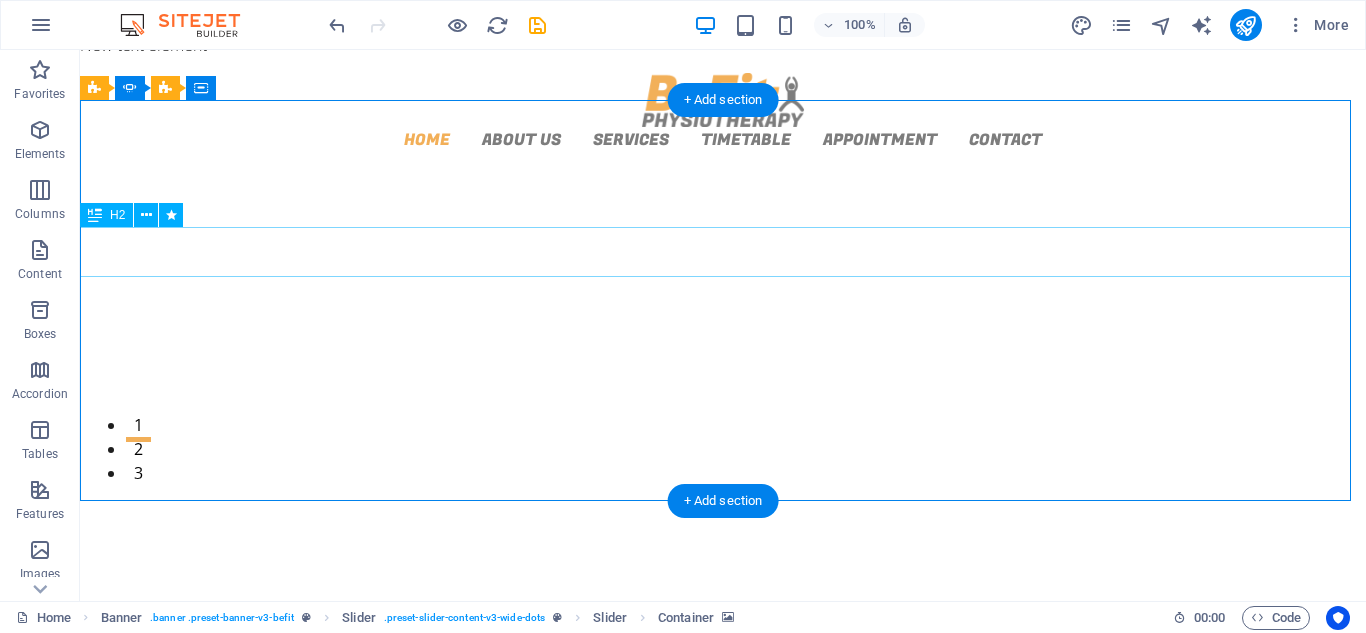 click on "[ORGANIZATION] [LAST_NAME]-[LAST_NAME]" at bounding box center (-1827, 2427) 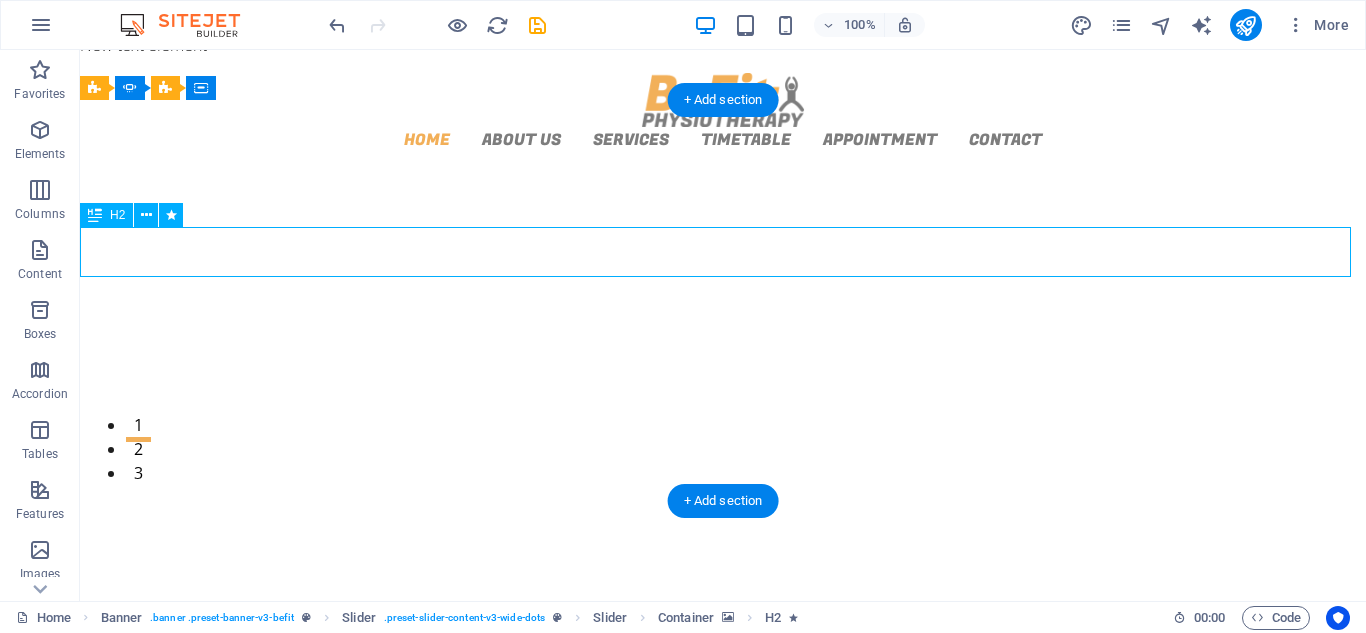 click on "[ORGANIZATION] [LAST_NAME]-[LAST_NAME]" at bounding box center [-1827, 2427] 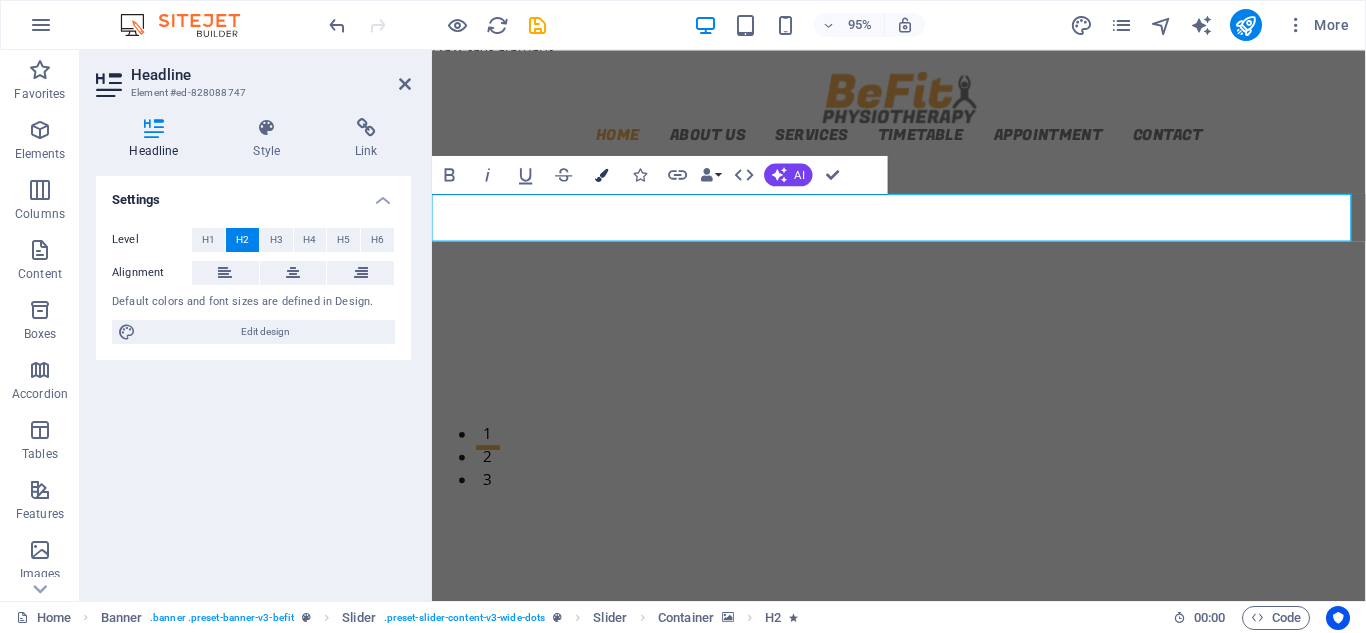 click at bounding box center [601, 173] 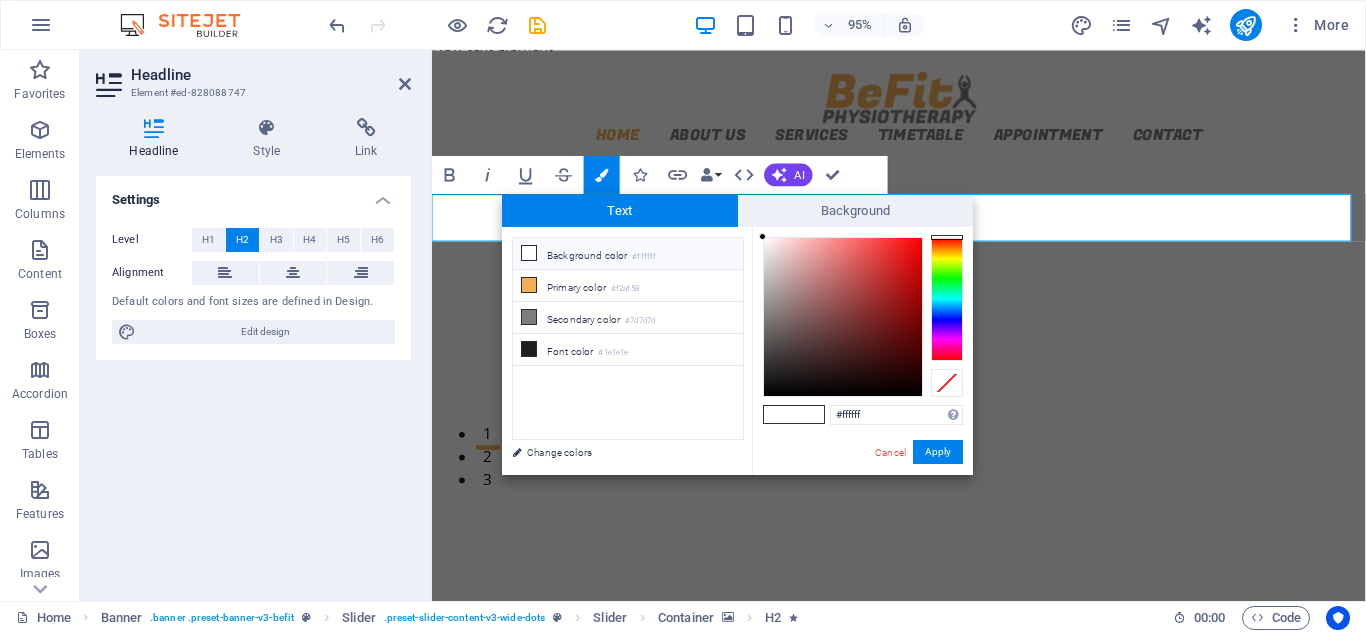type on "#ec2121" 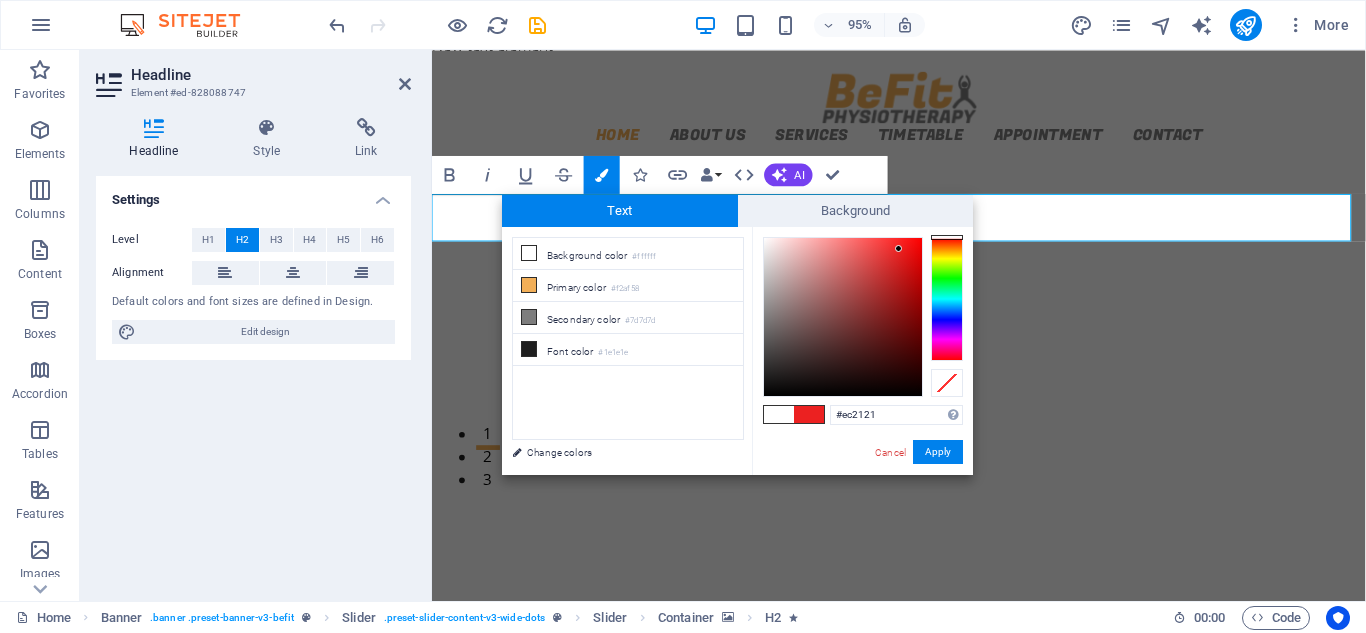 click at bounding box center [843, 317] 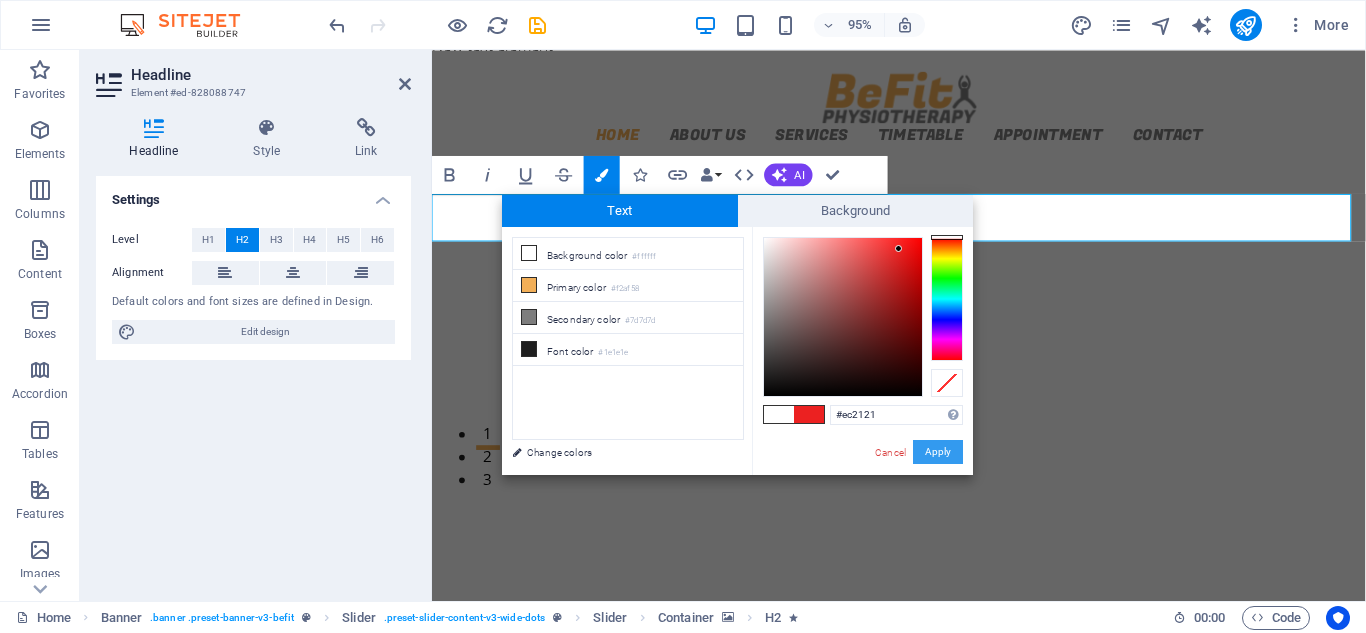 drag, startPoint x: 939, startPoint y: 450, endPoint x: 542, endPoint y: 420, distance: 398.1319 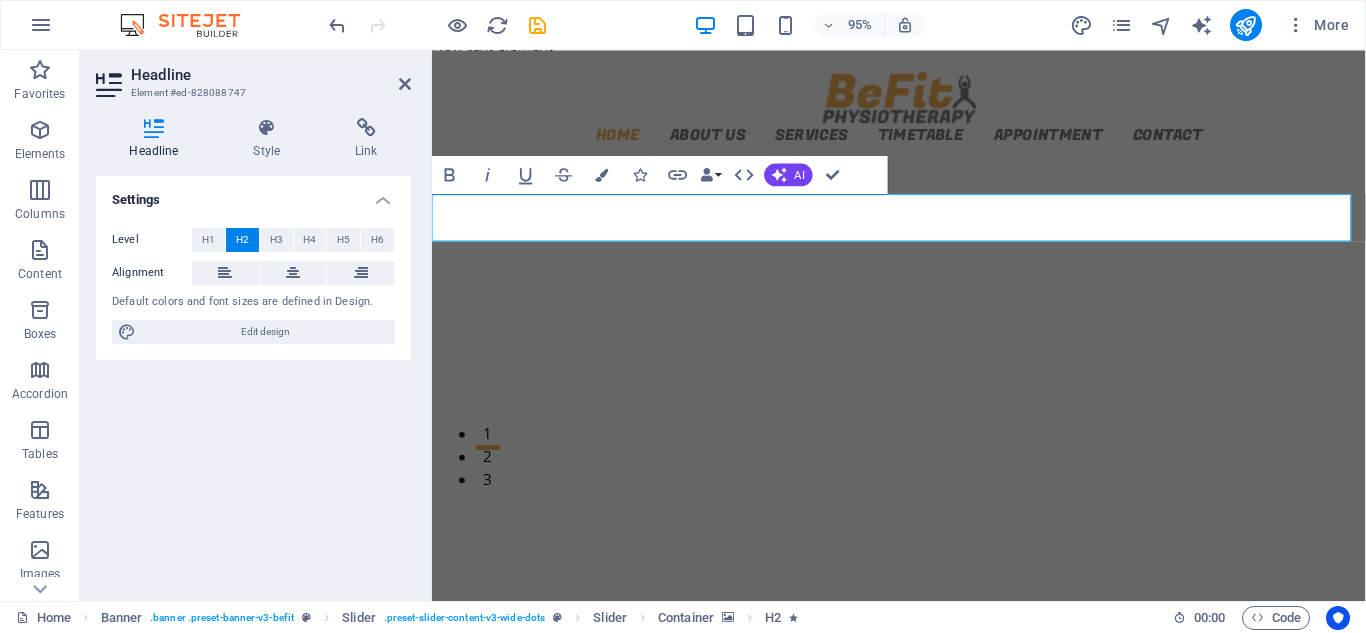 click at bounding box center [-1020, 1874] 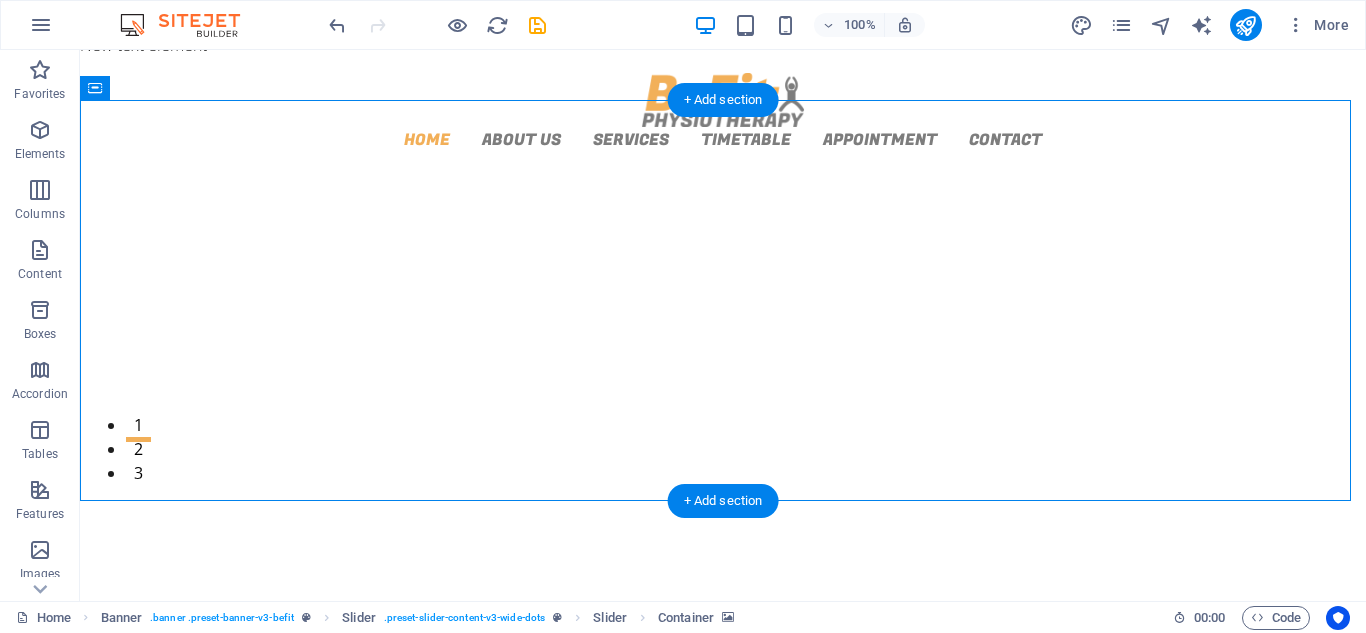 scroll, scrollTop: 0, scrollLeft: 0, axis: both 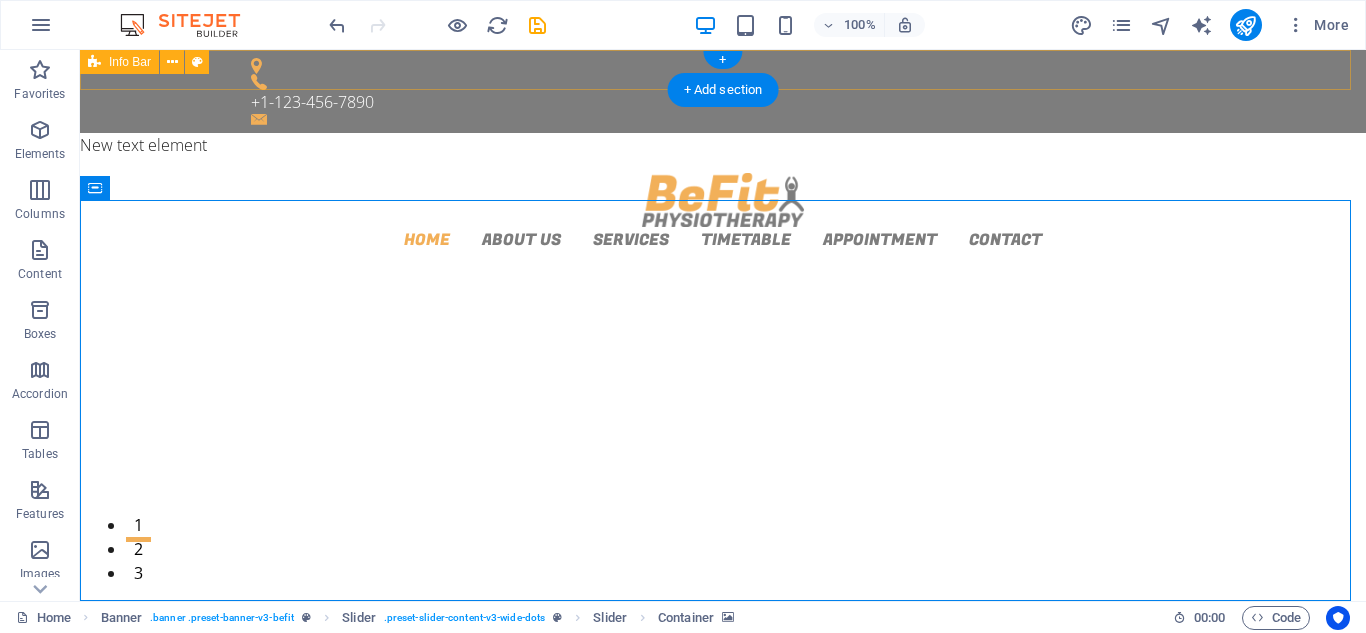 click on "+1-123-456-7890" at bounding box center [723, 91] 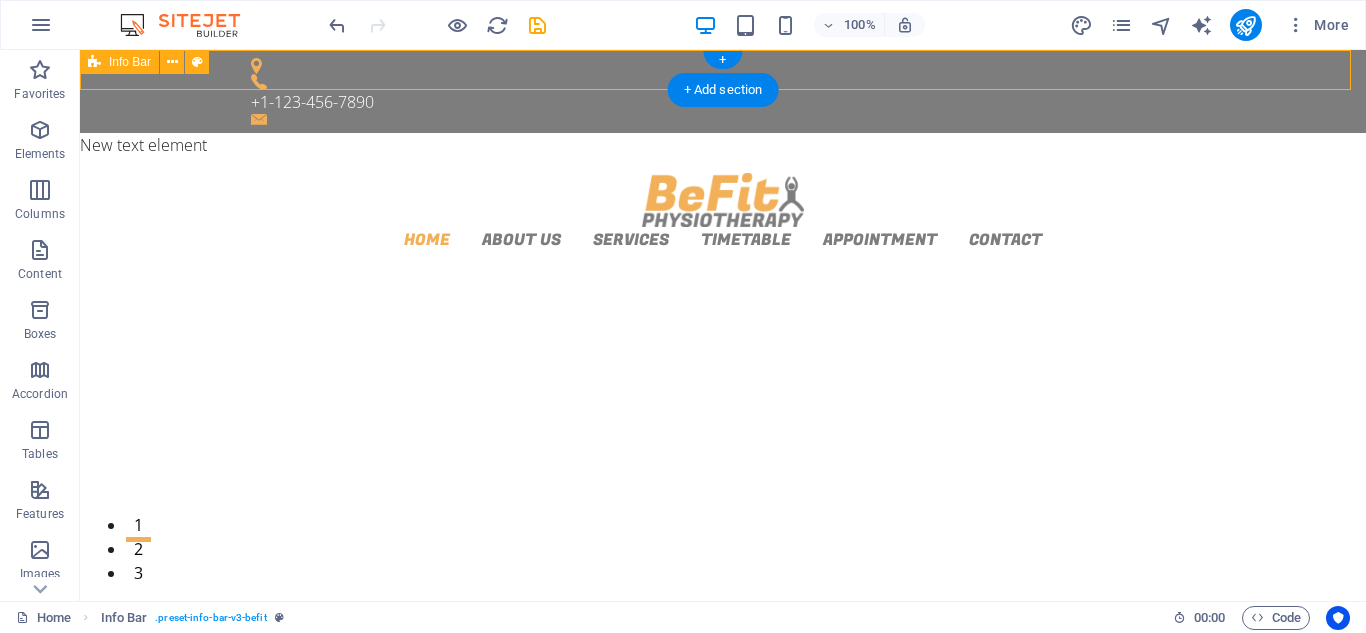 click on "+1-123-456-7890" at bounding box center (723, 91) 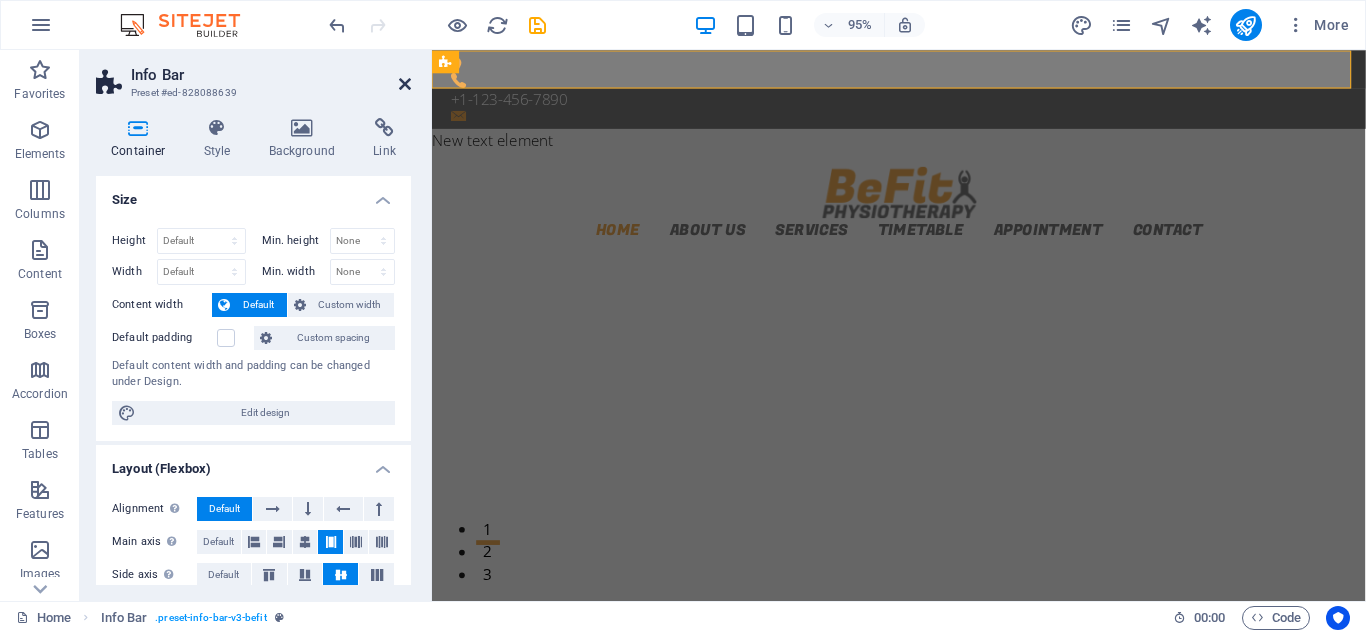 click at bounding box center [405, 84] 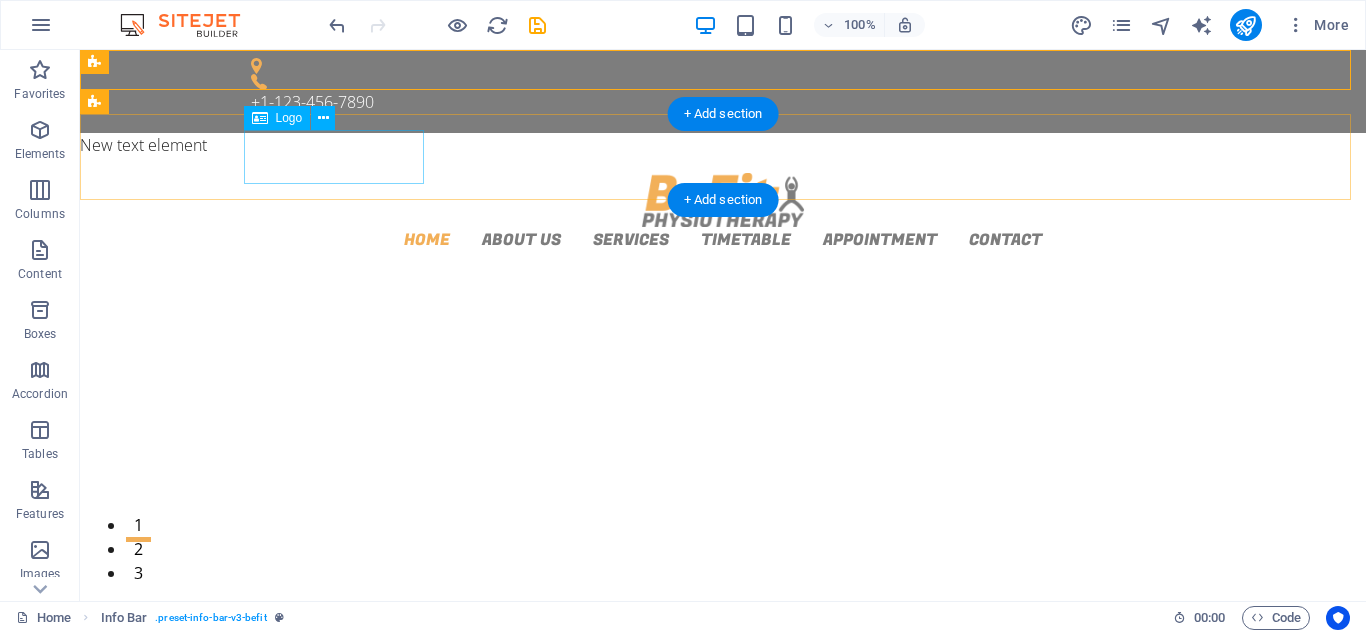 click at bounding box center (723, 200) 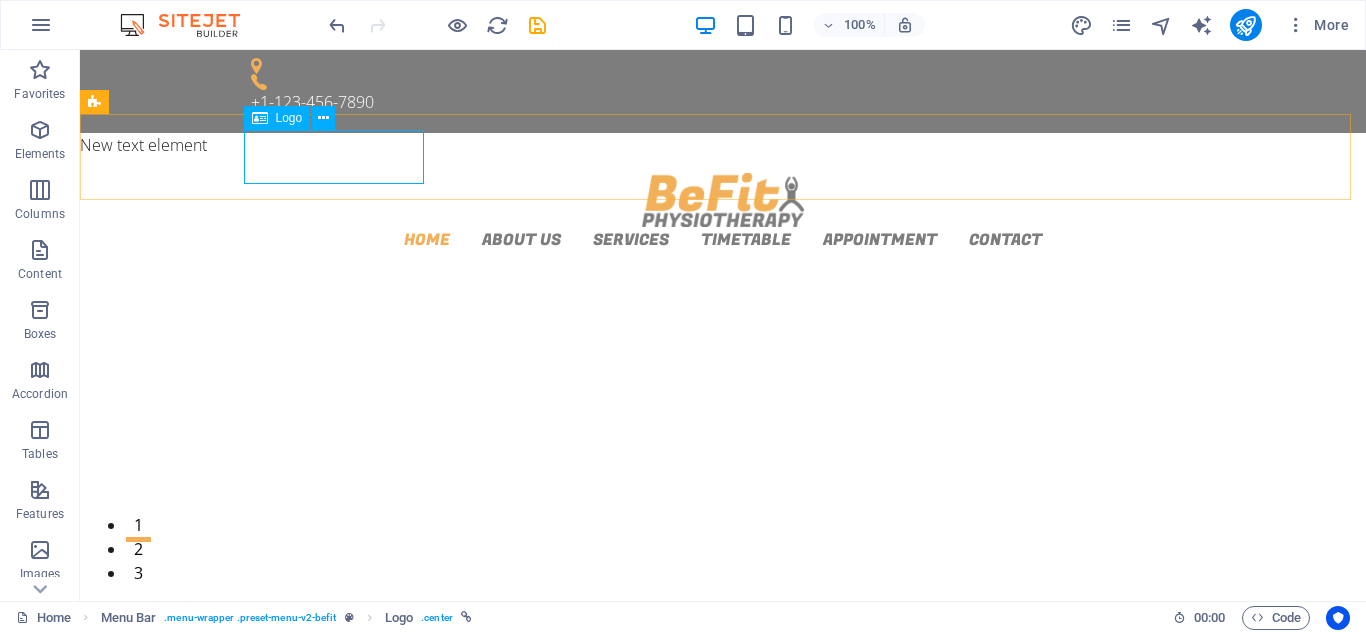 click at bounding box center (260, 118) 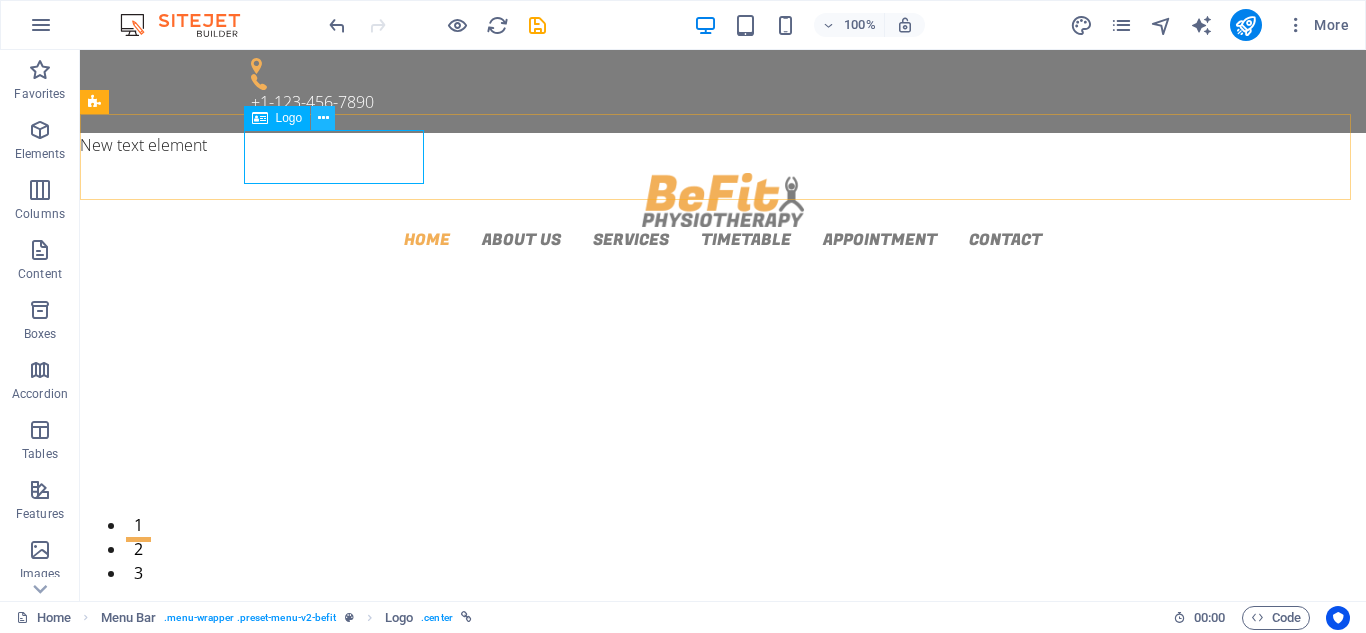click at bounding box center [323, 118] 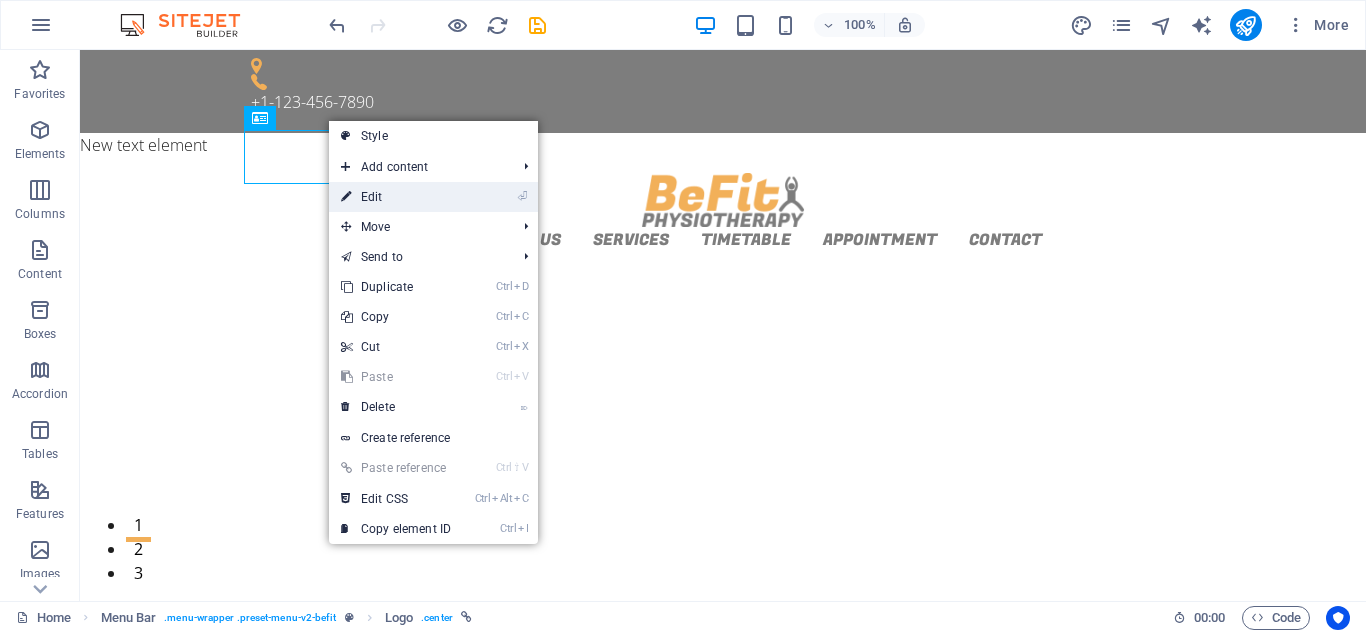 drag, startPoint x: 382, startPoint y: 192, endPoint x: 65, endPoint y: 260, distance: 324.21136 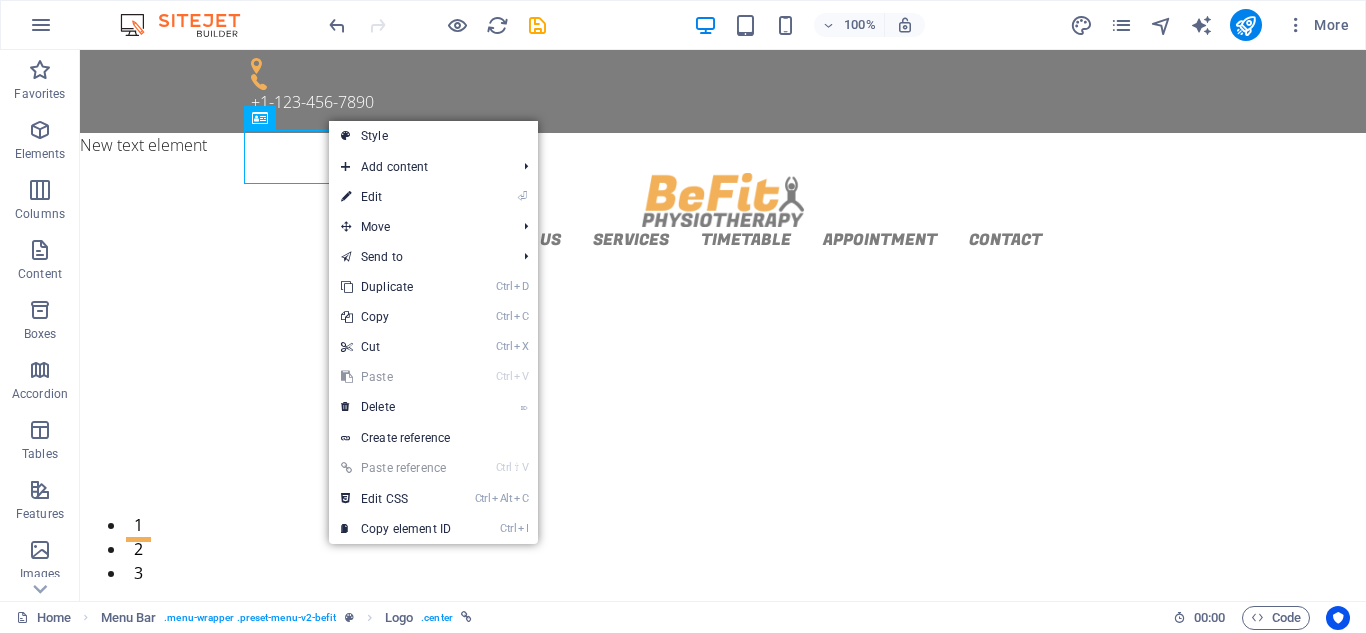 select on "px" 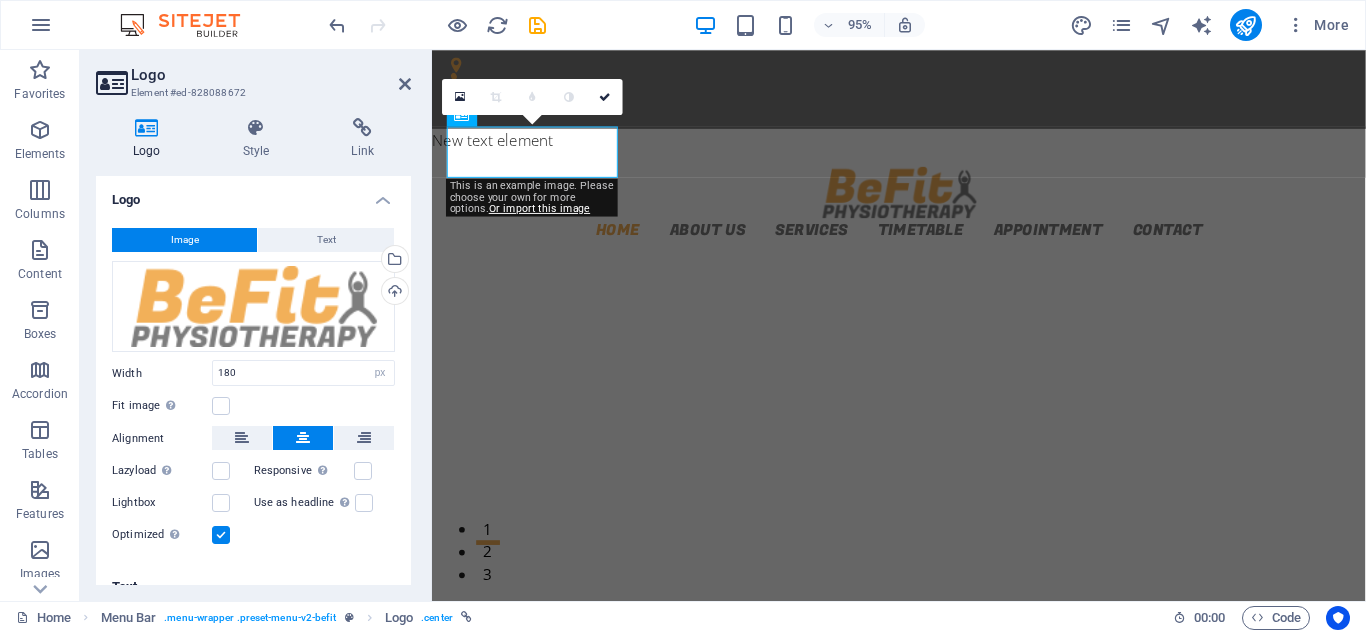 click on "Image" at bounding box center [185, 240] 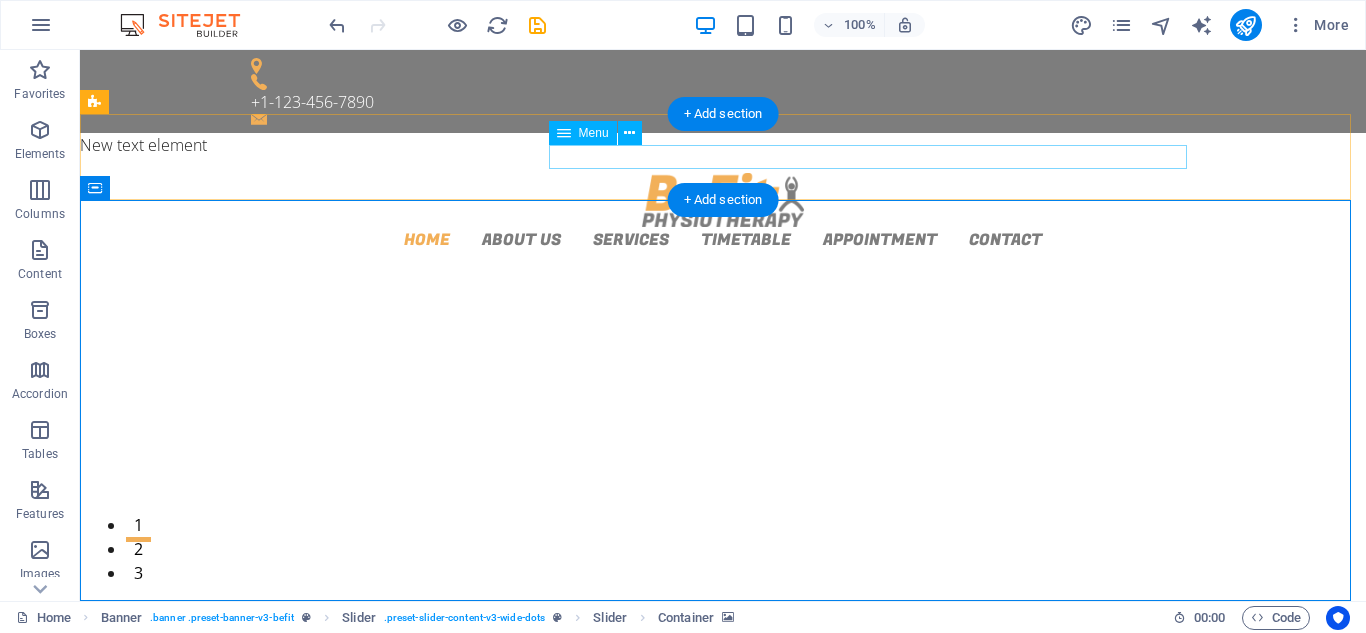 click on "Home About us Services Timetable Appointment Contact" at bounding box center [723, 239] 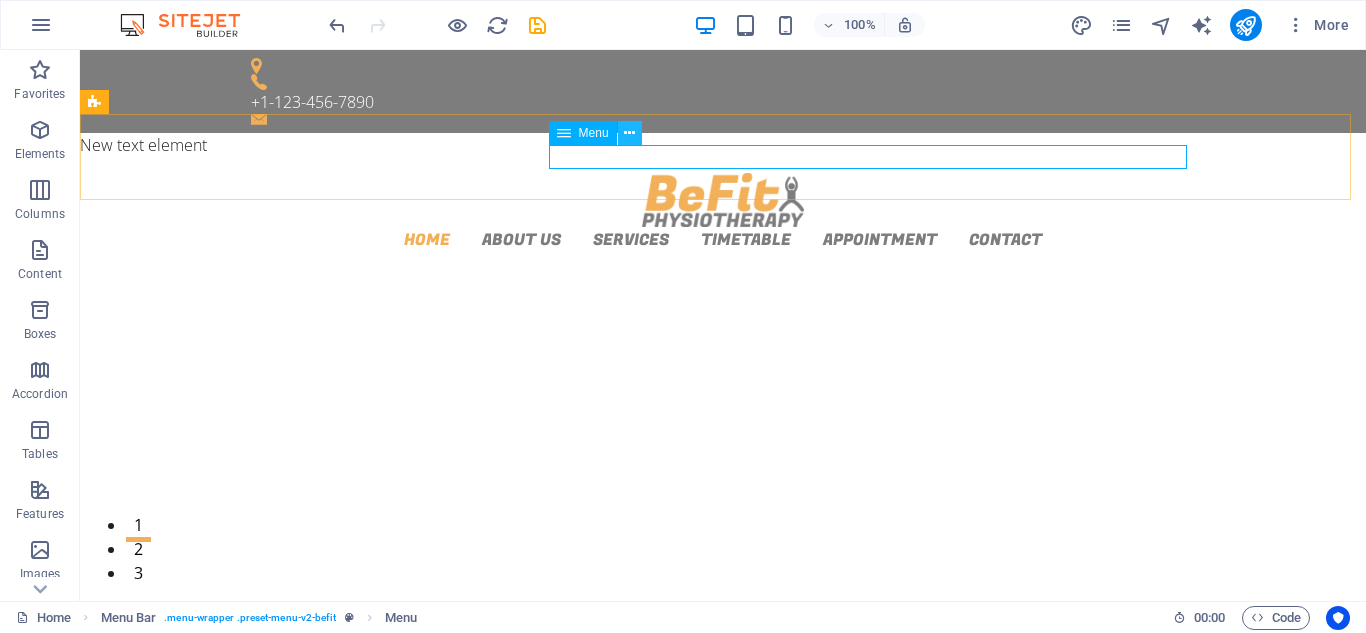 click at bounding box center (629, 133) 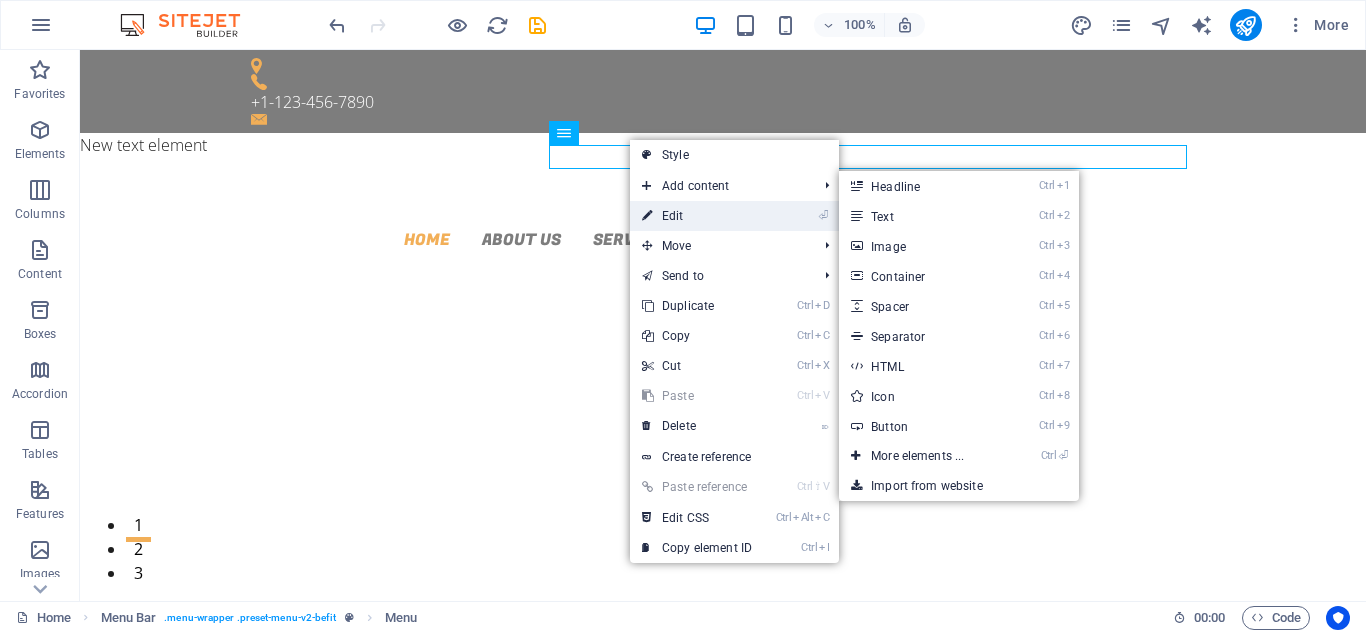 click on "⏎  Edit" at bounding box center [697, 216] 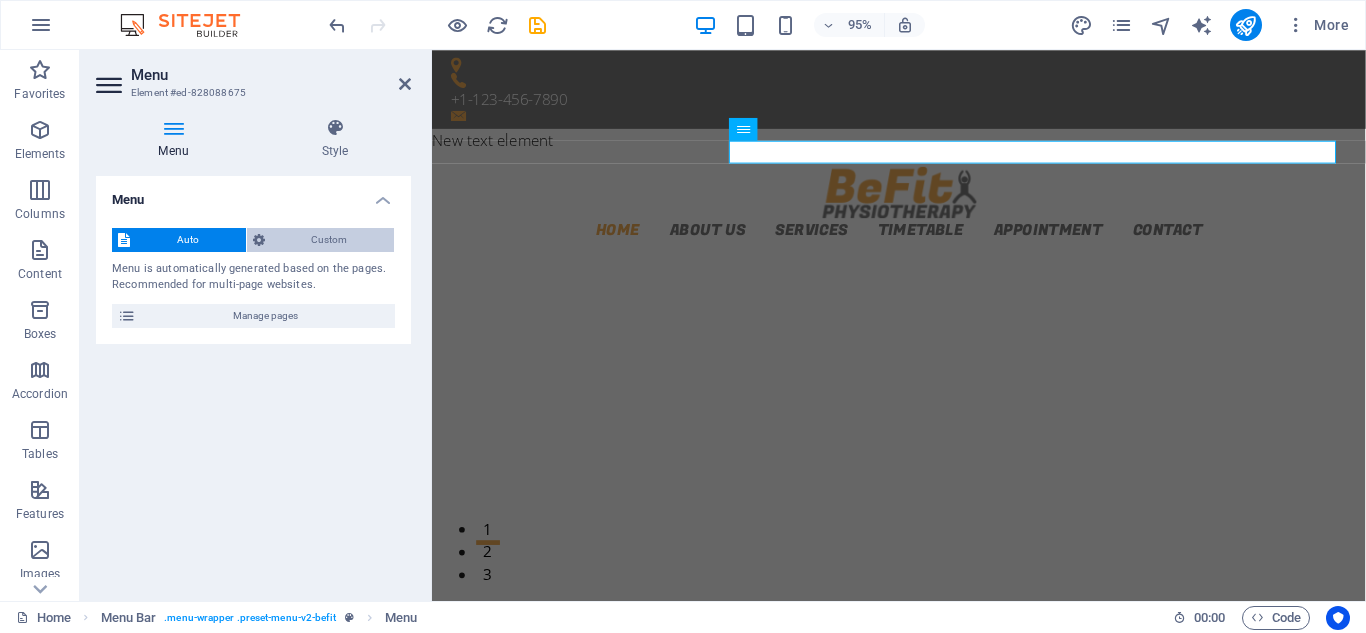 click on "Custom" at bounding box center (330, 240) 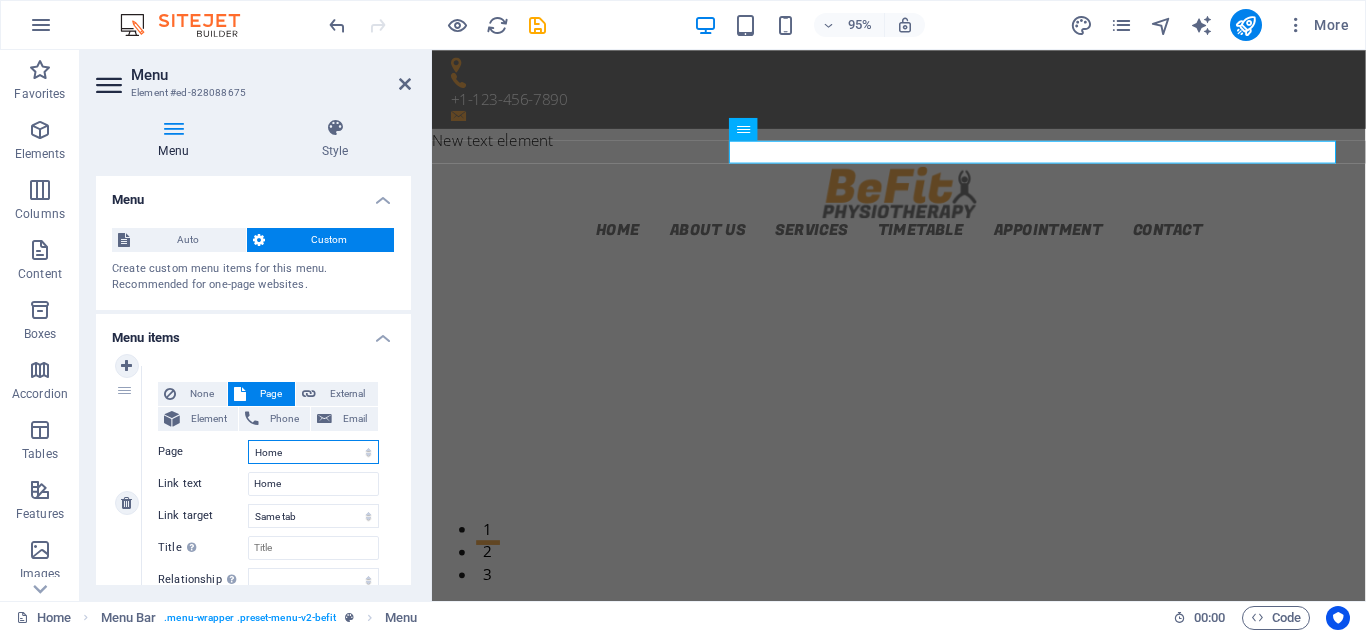 click on "Home About us Services Timetable Appointment Contact Legal Notice Privacy" at bounding box center [313, 452] 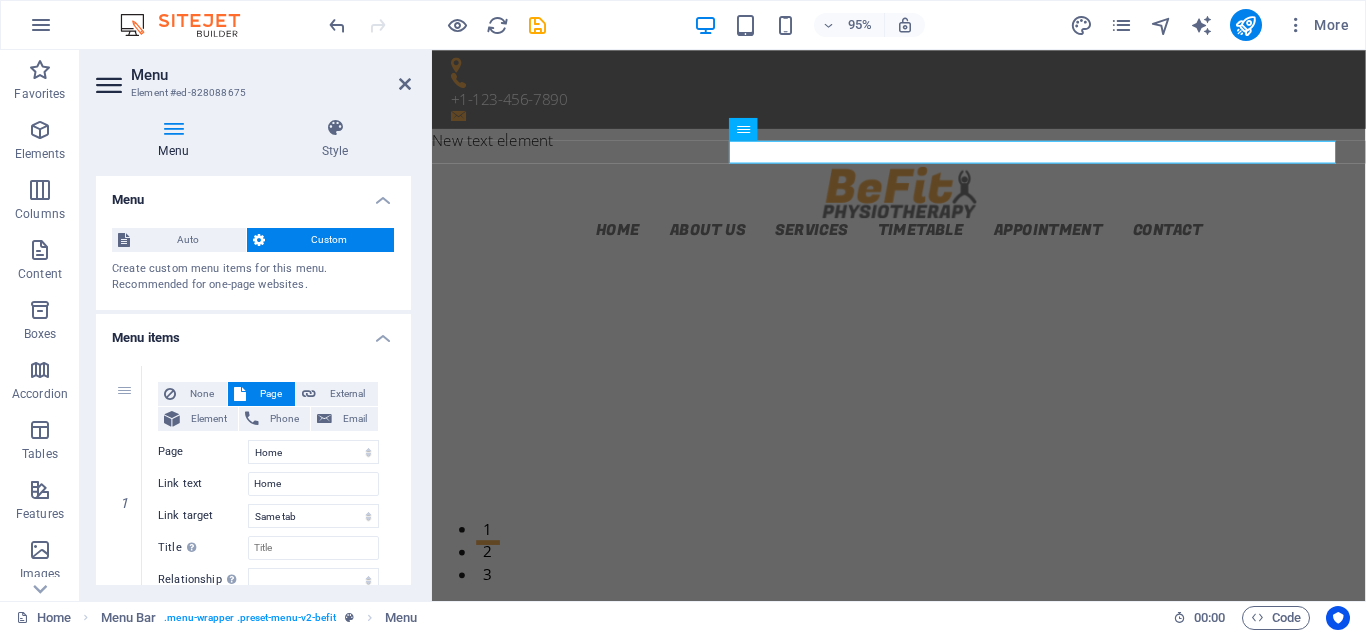 click on "1 None Page External Element Phone Email Page Home About us Services Timetable Appointment Contact Legal Notice Privacy Element
URL / Phone Email Link text Home Link target New tab Same tab Overlay Title Additional link description, should not be the same as the link text. The title is most often shown as a tooltip text when the mouse moves over the element. Leave empty if uncertain. Relationship Sets the  relationship of this link to the link target . For example, the value "nofollow" instructs search engines not to follow the link. Can be left empty. alternate author bookmark external help license next nofollow noreferrer noopener prev search tag Button Design None Default Primary Secondary 2 None Page External Element Phone Email Page Home About us Services Timetable Appointment Contact Legal Notice Privacy Element
URL /about-us Phone Email Link text About us Link target New tab Same tab Overlay Title Relationship Sets the  alternate author bookmark external" at bounding box center (253, 1190) 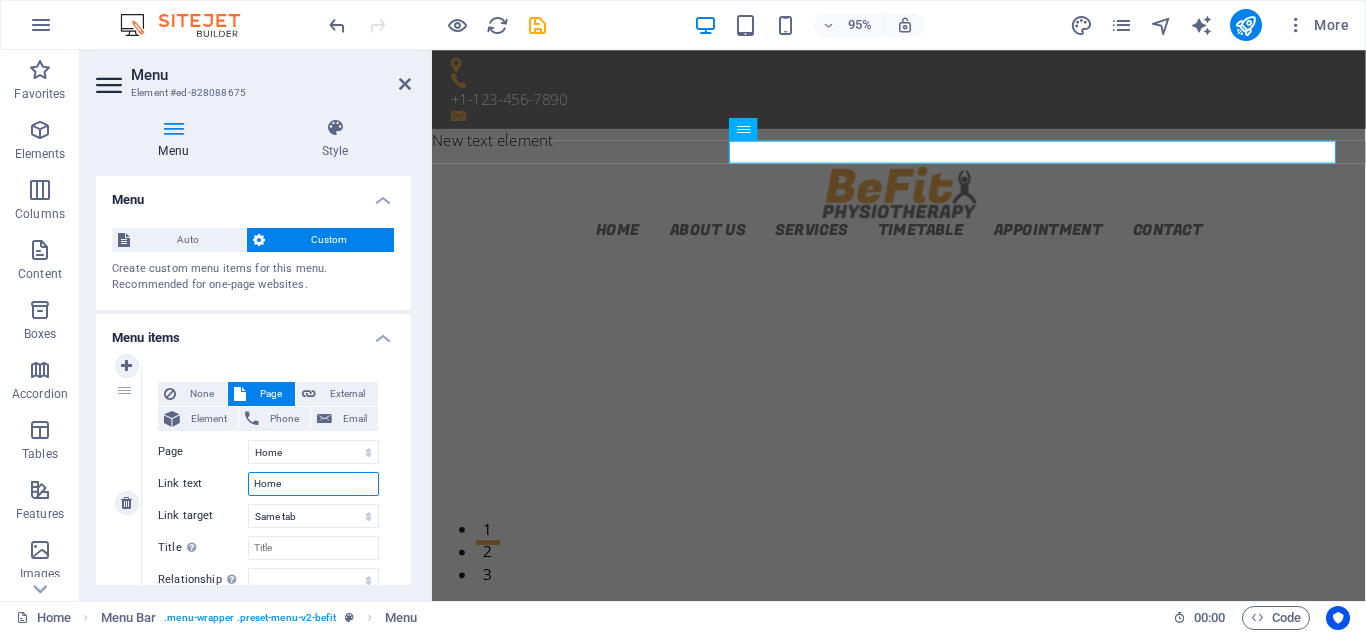 click on "Home" at bounding box center [313, 484] 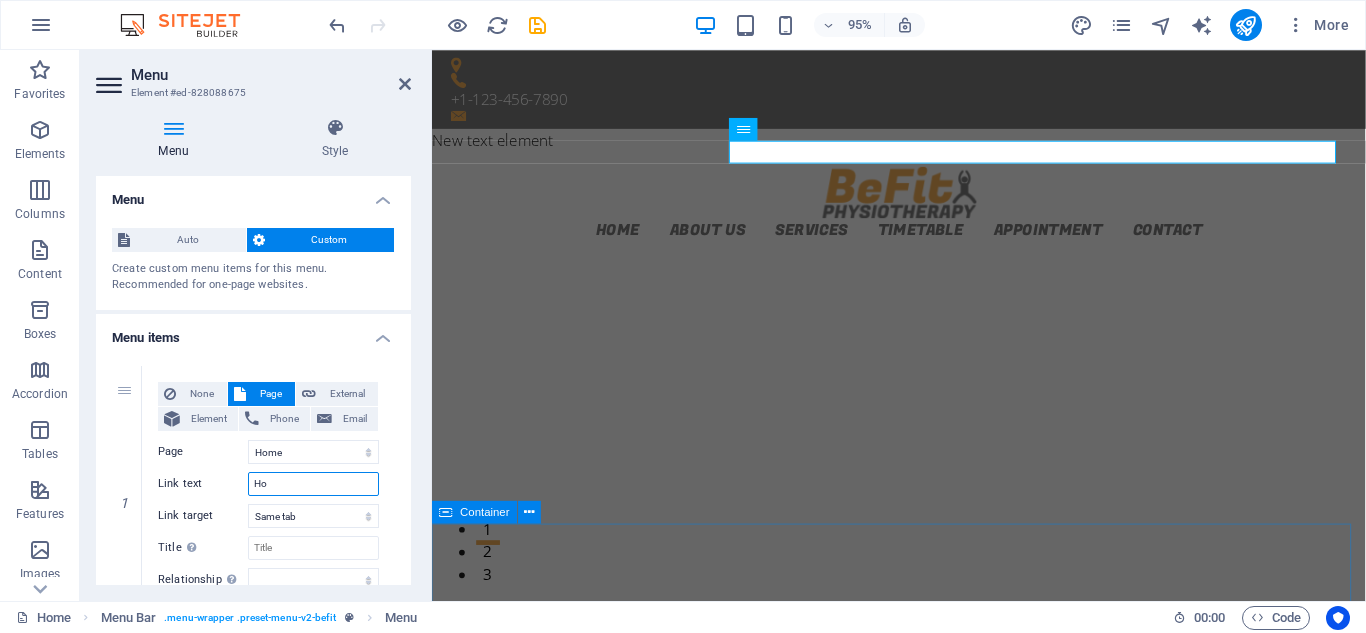 type on "H" 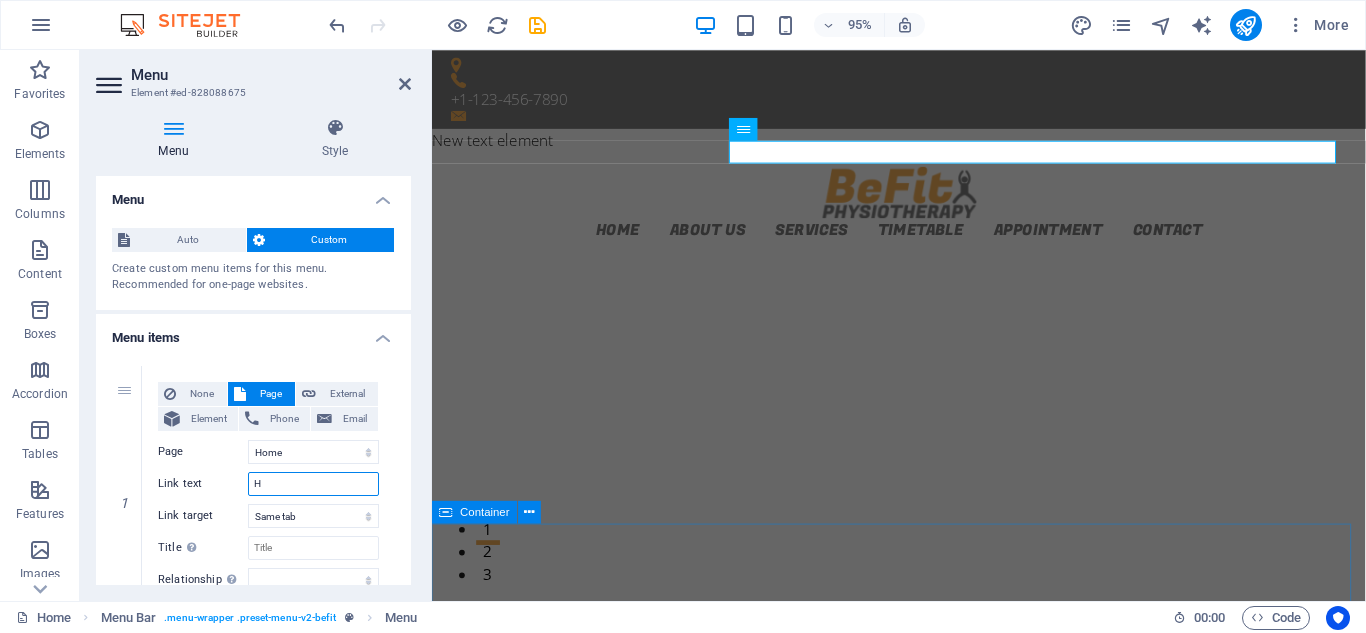 select 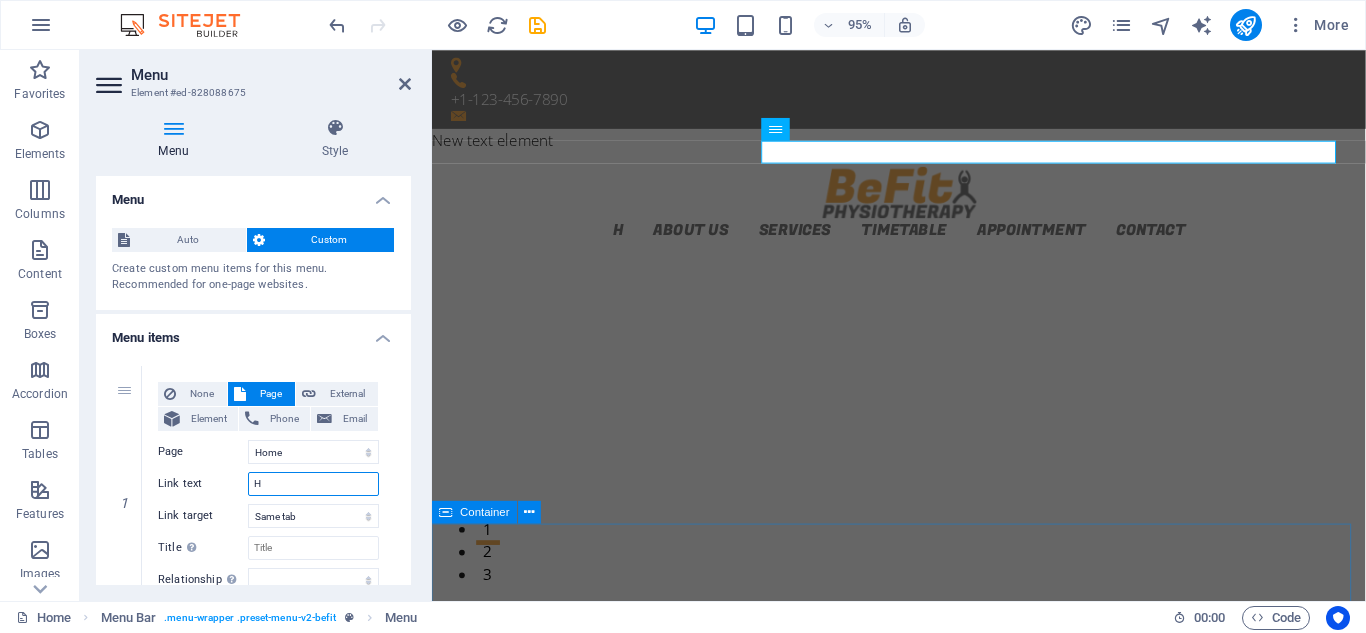 type 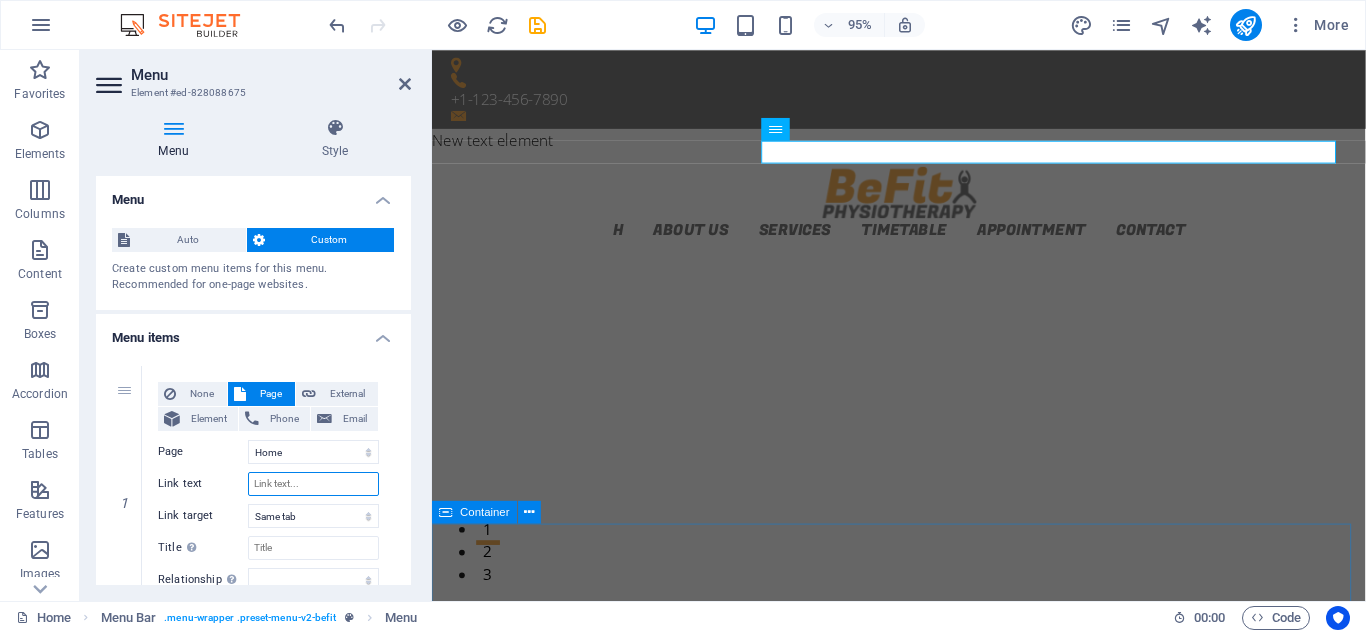 select 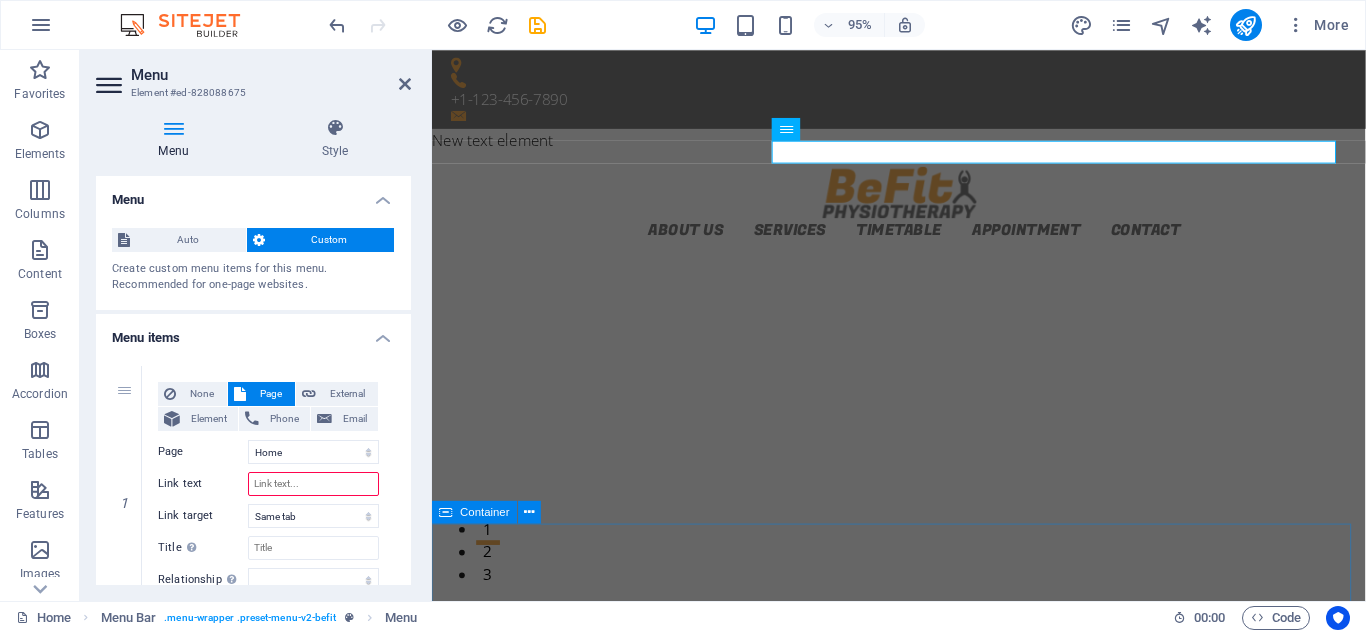 type on "A" 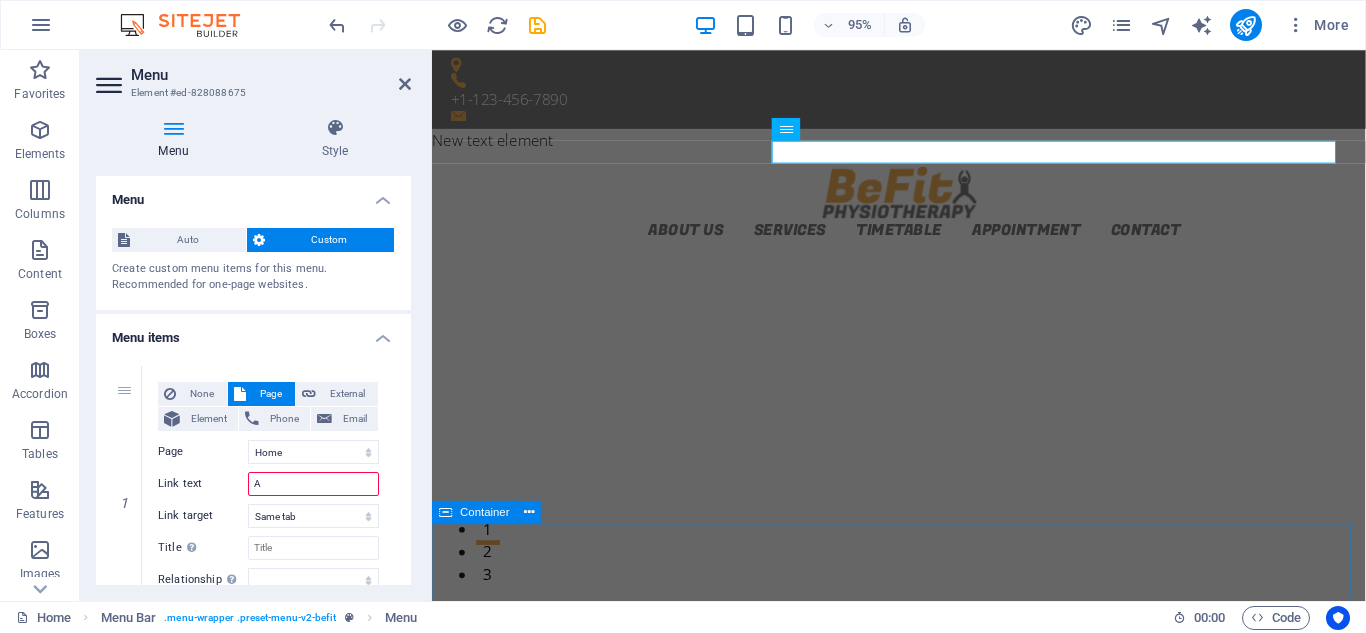 select 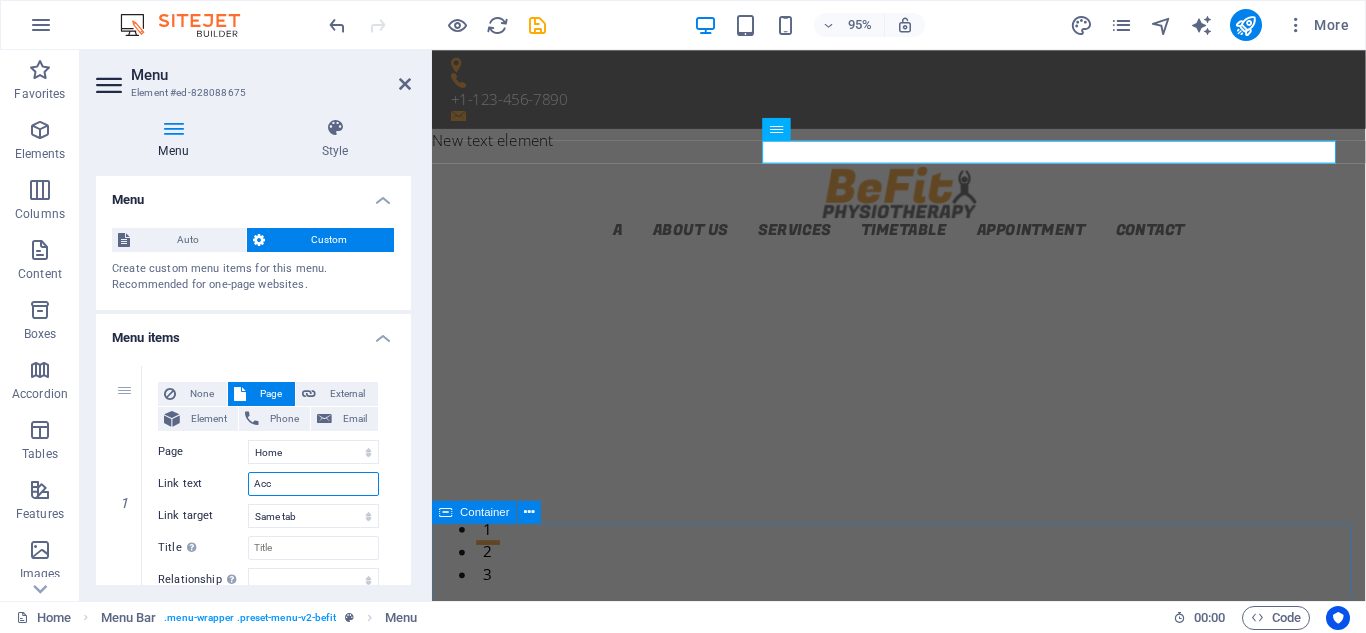type on "Acch" 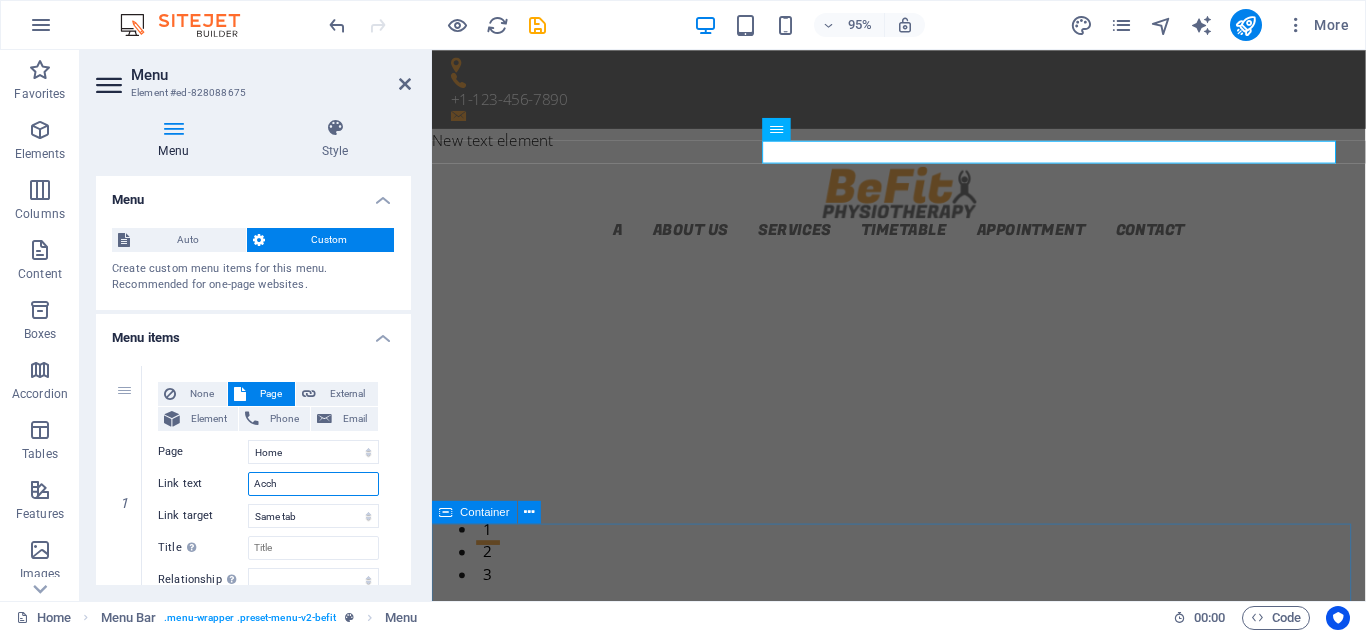 select 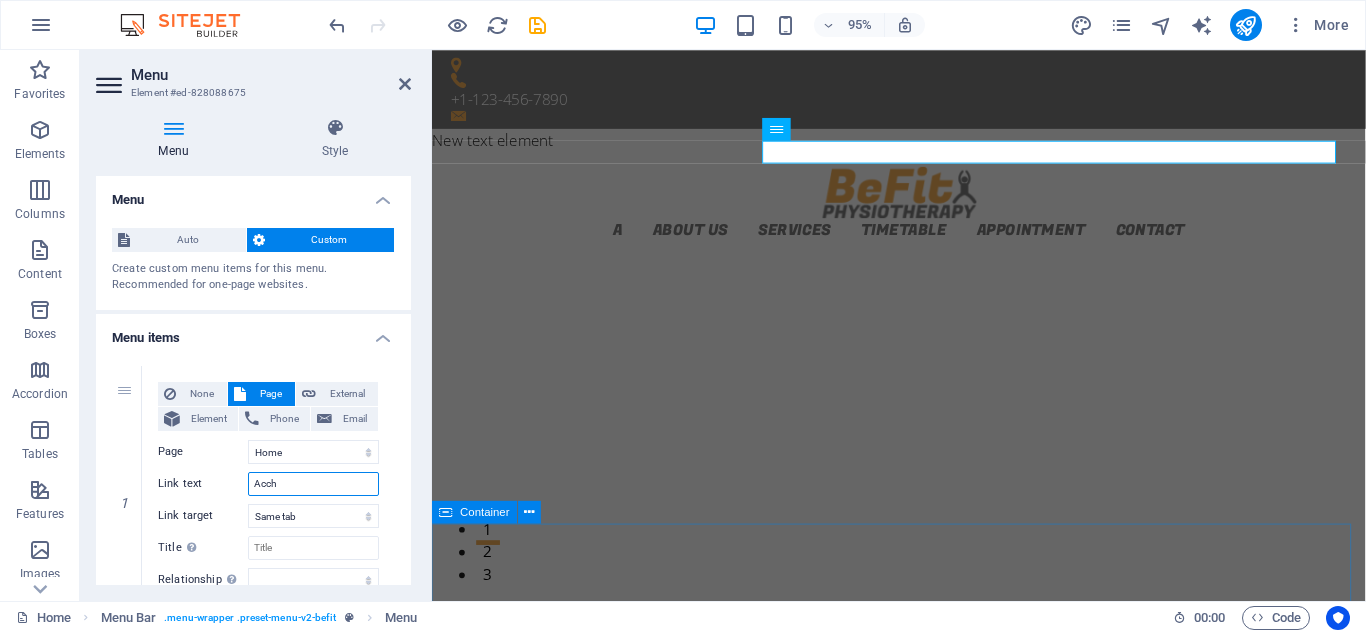 select 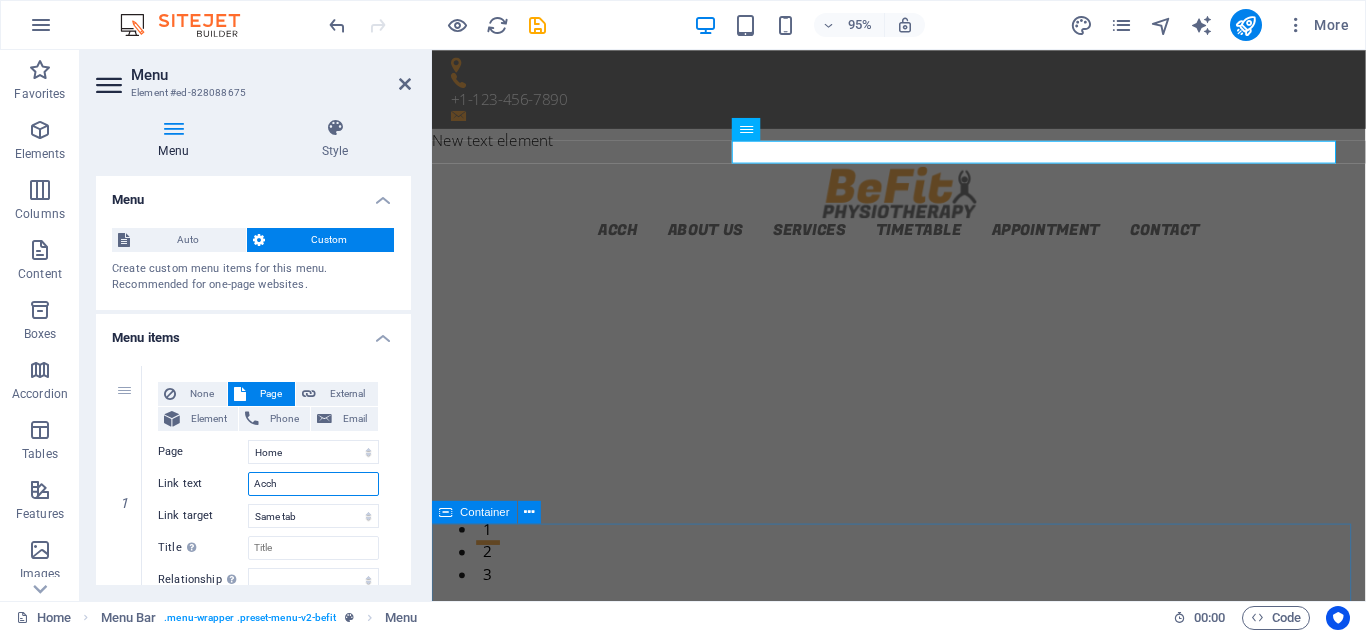 type on "Acc" 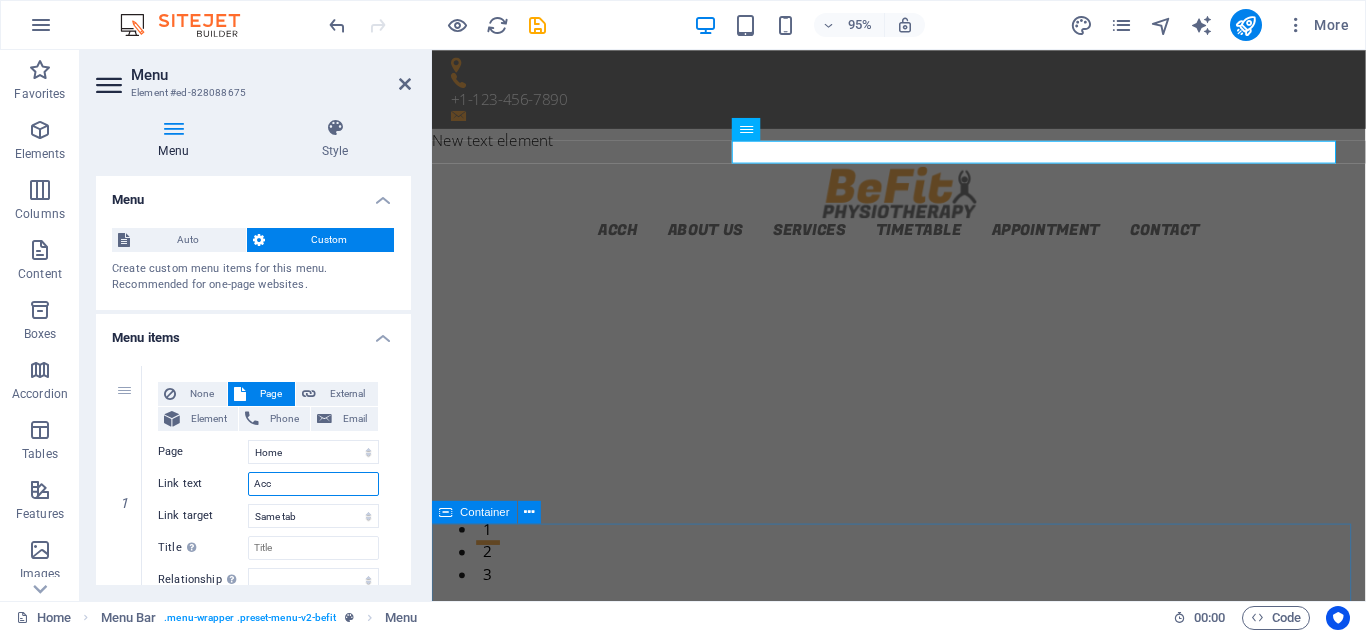 select 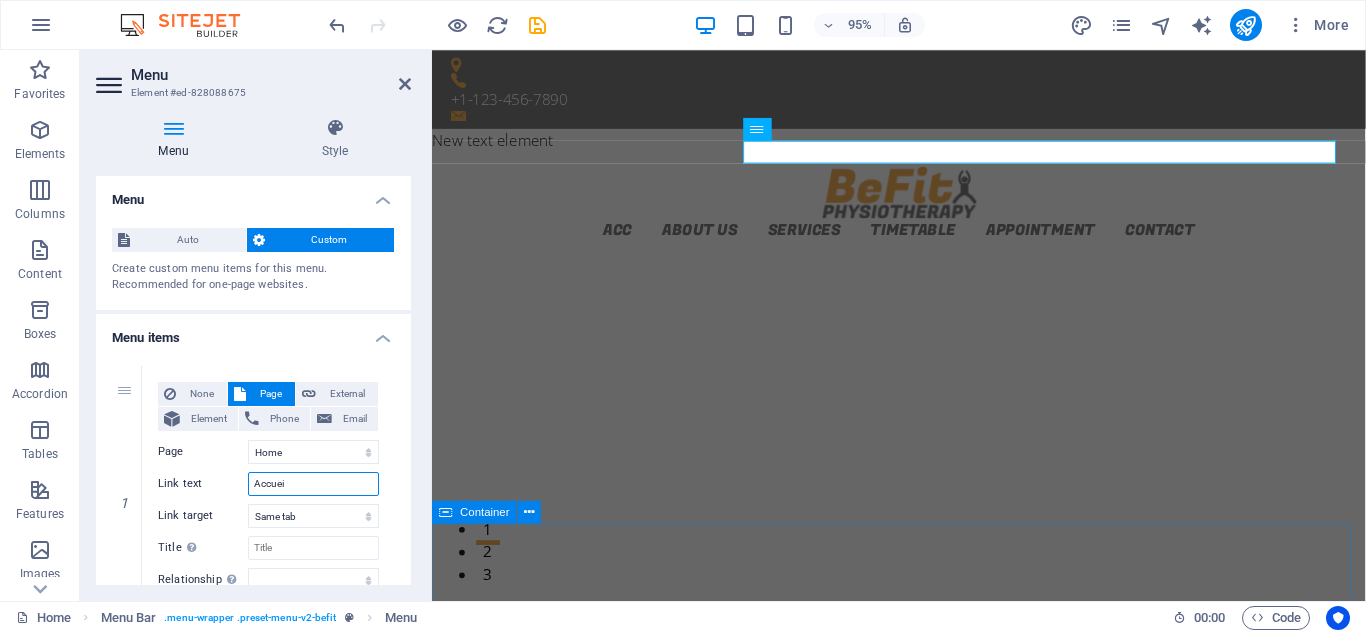 type on "Accueil" 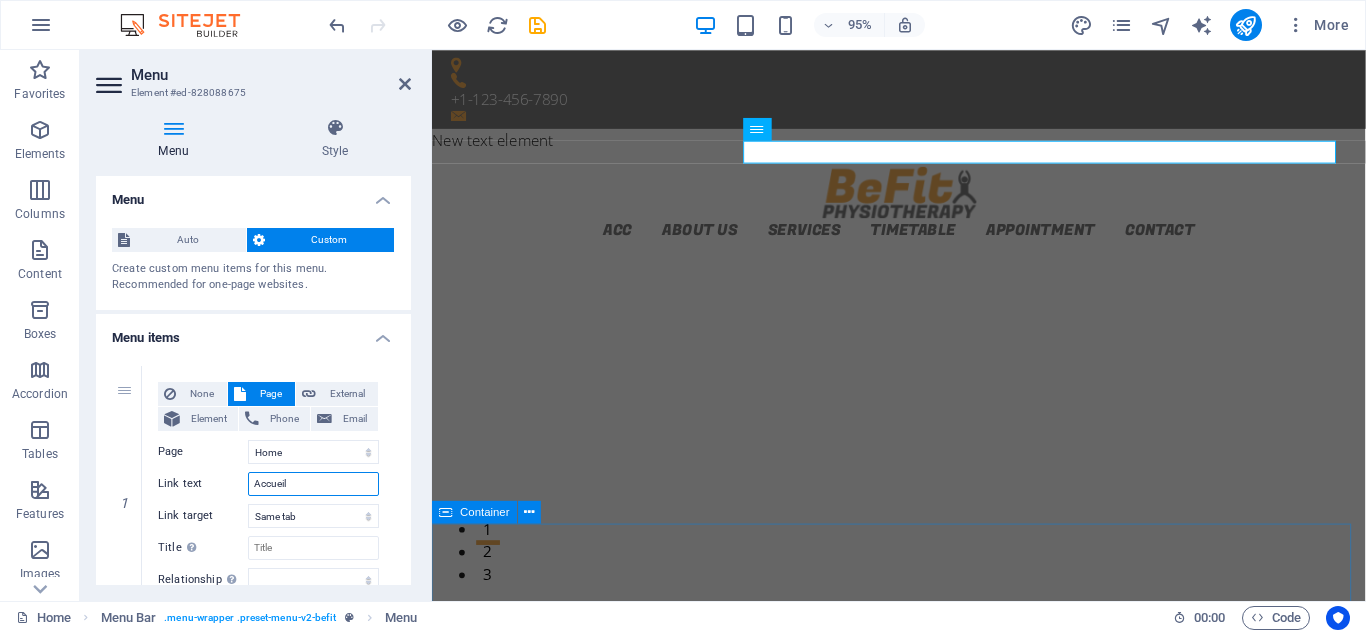 select 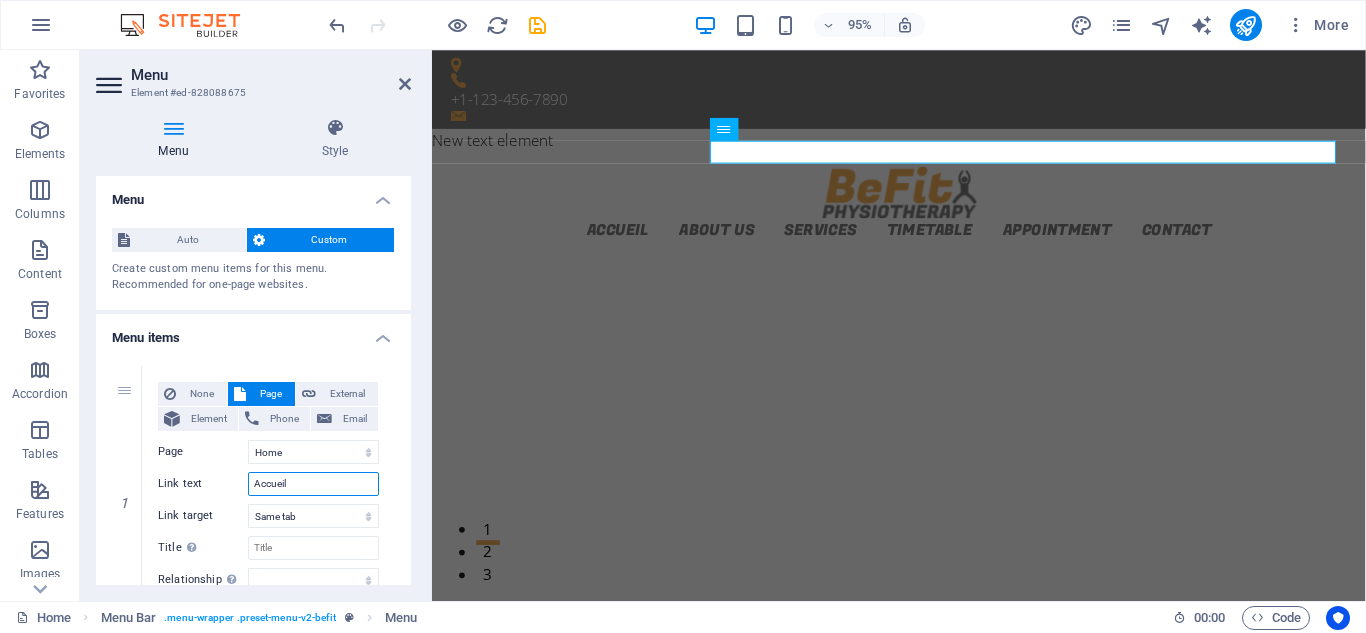 type on "Accueil" 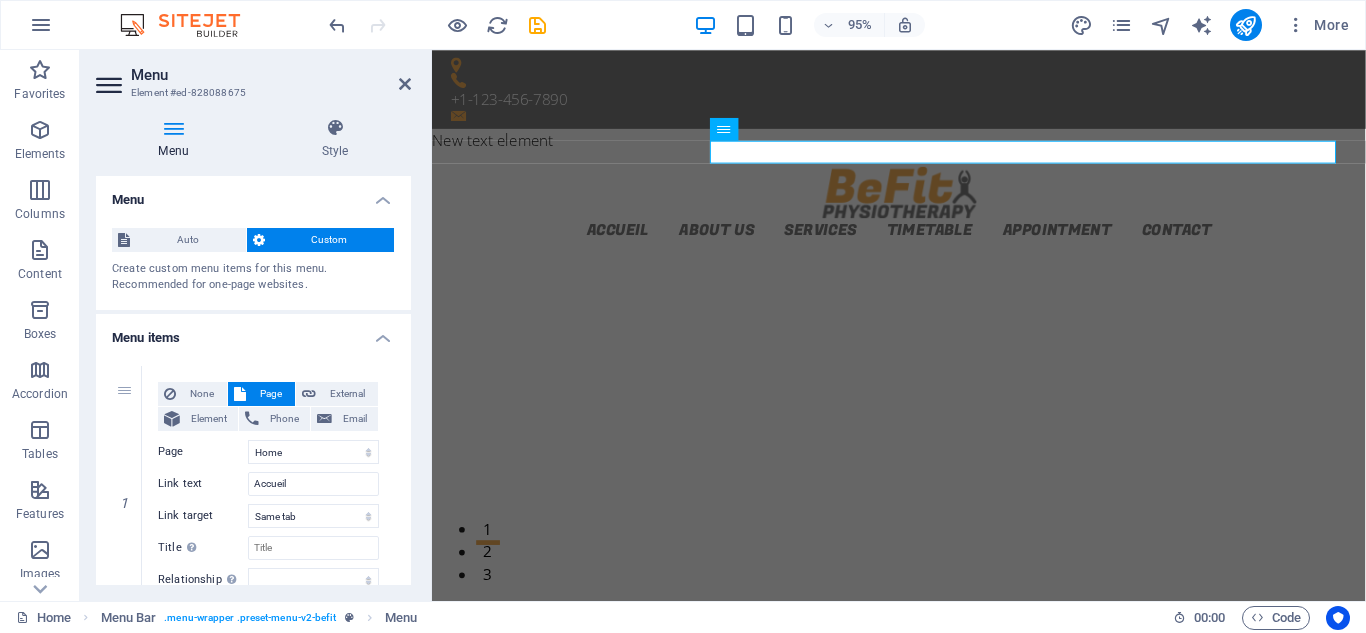 click on "1 None Page External Element Phone Email Page Home About us Services Timetable Appointment Contact Legal Notice Privacy Element
URL / Phone Email Link text Accueil Link target New tab Same tab Overlay Title Additional link description, should not be the same as the link text. The title is most often shown as a tooltip text when the mouse moves over the element. Leave empty if uncertain. Relationship Sets the  relationship of this link to the link target . For example, the value "nofollow" instructs search engines not to follow the link. Can be left empty. alternate author bookmark external help license next nofollow noreferrer noopener prev search tag Button Design None Default Primary Secondary 2 None Page External Element Phone Email Page Home About us Services Timetable Appointment Contact Legal Notice Privacy Element
URL /about-us Phone Email Link text About us Link target New tab Same tab Overlay Title Relationship Sets the  alternate author bookmark help 3" at bounding box center (253, 1190) 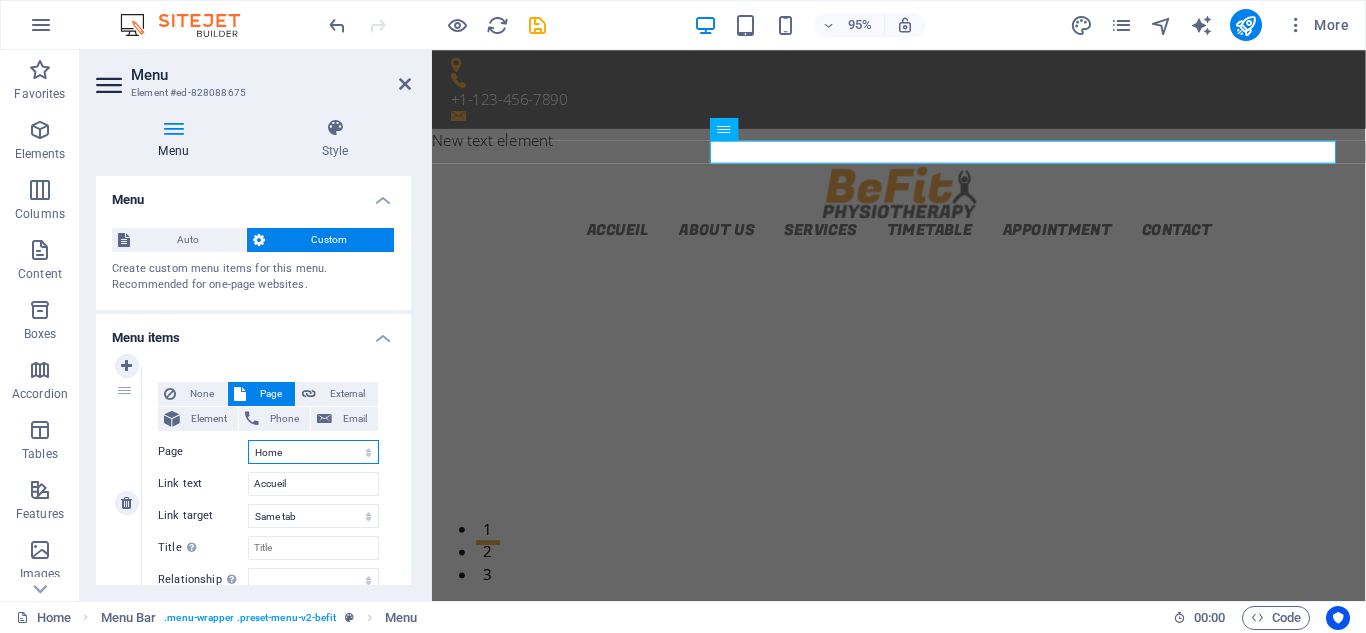 click on "Home About us Services Timetable Appointment Contact Legal Notice Privacy" at bounding box center (313, 452) 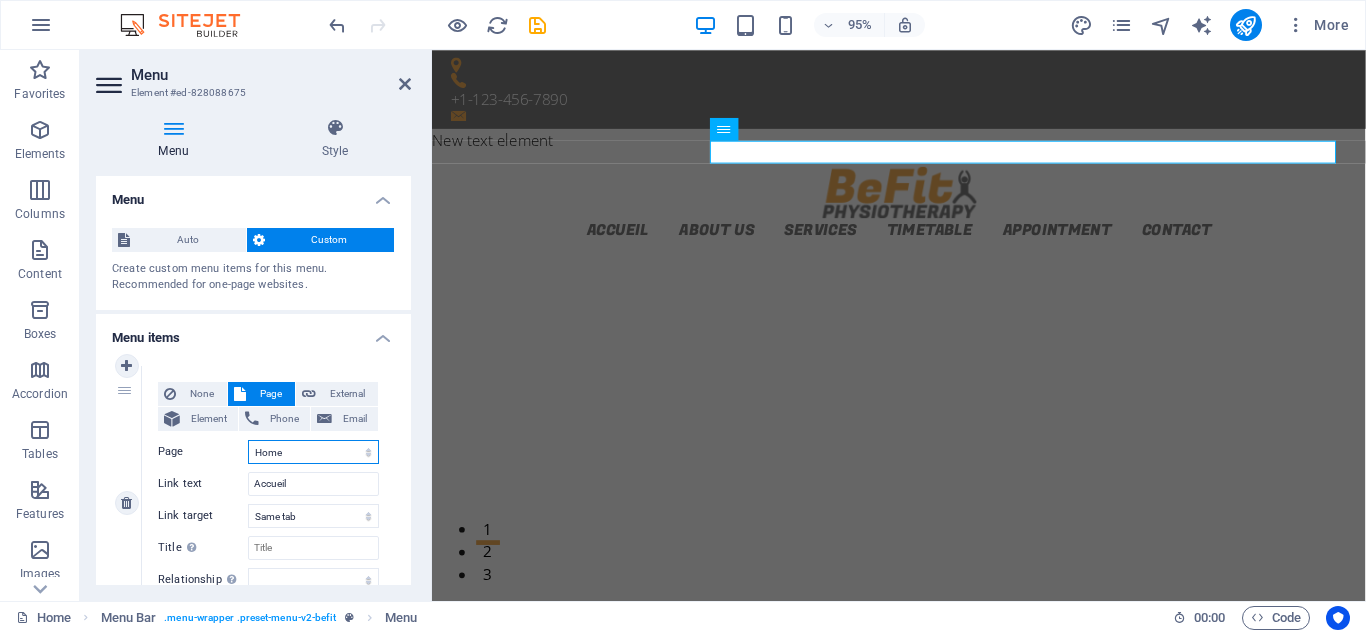 select on "1" 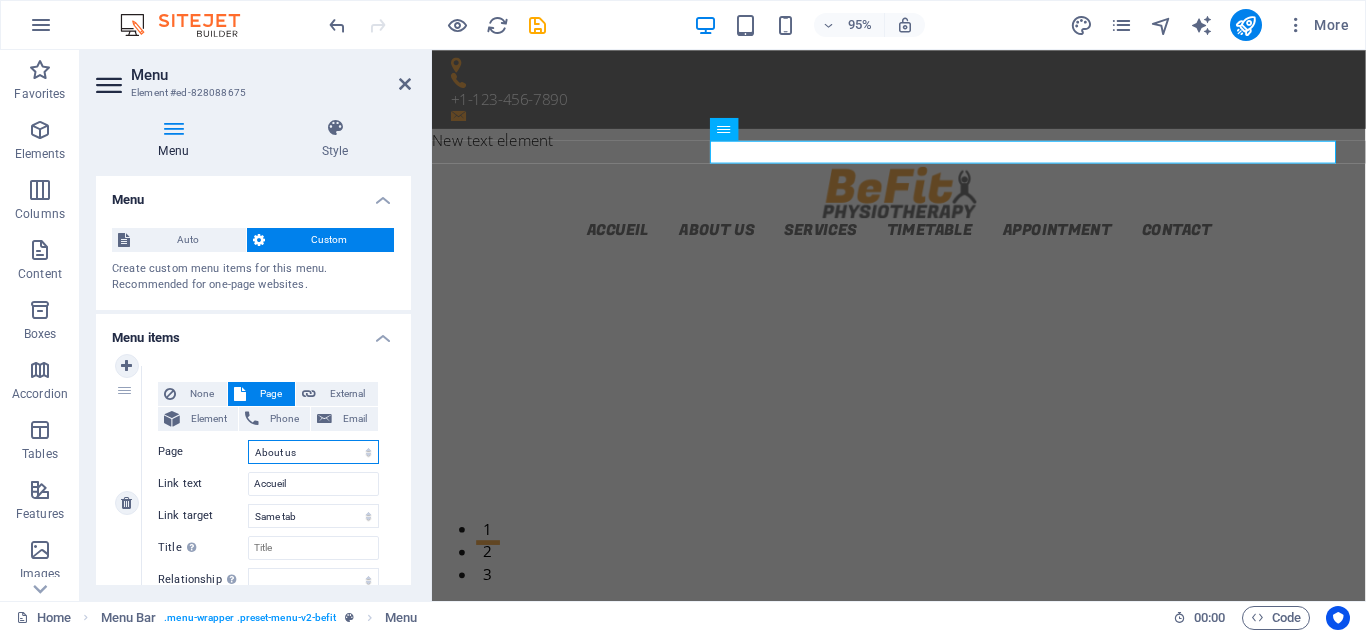 click on "Home About us Services Timetable Appointment Contact Legal Notice Privacy" at bounding box center [313, 452] 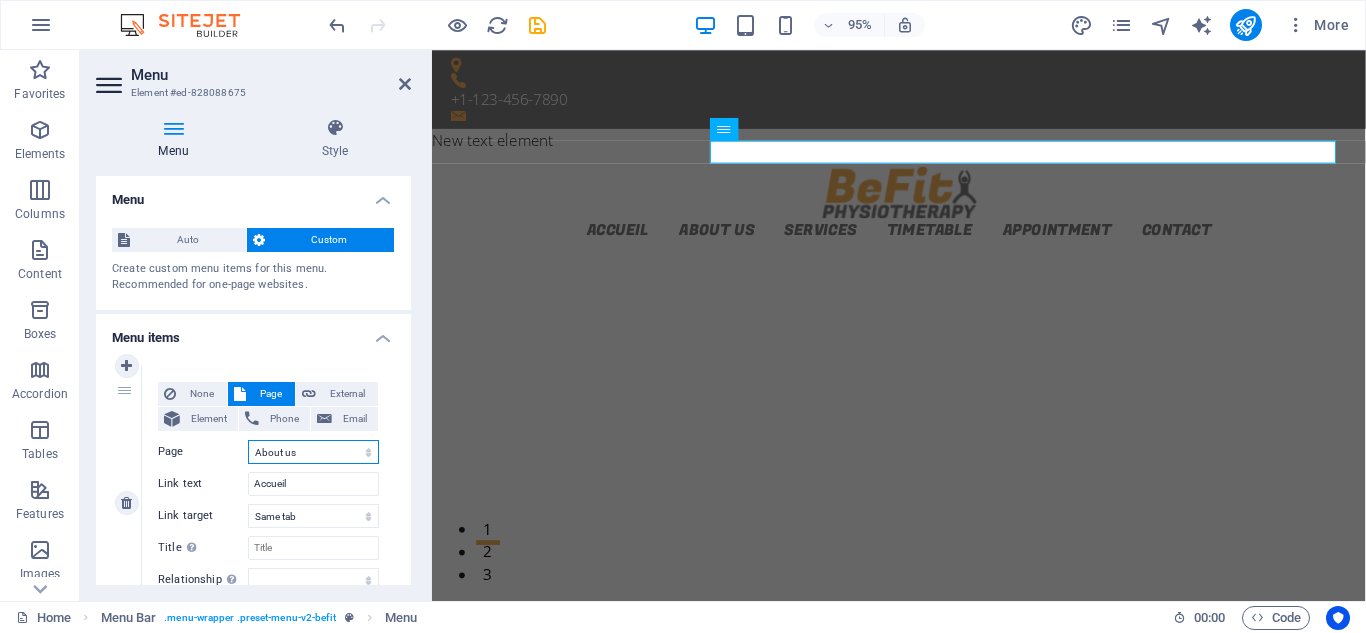select 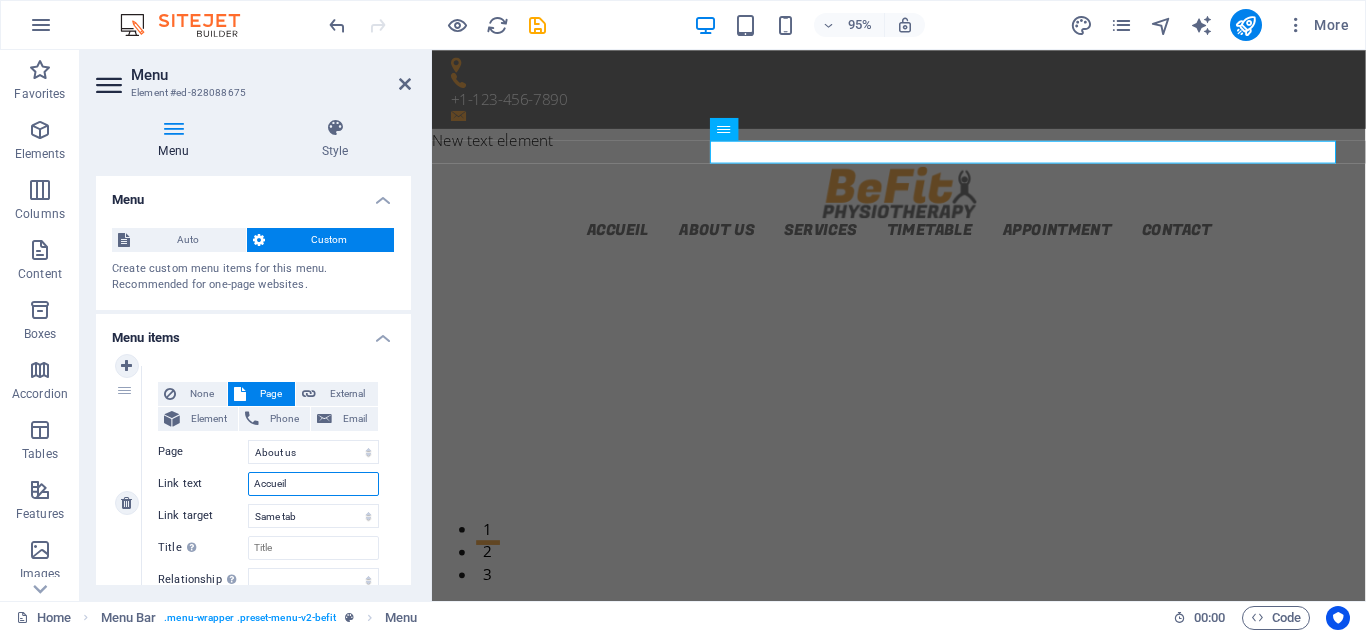 click on "Accueil" at bounding box center [313, 484] 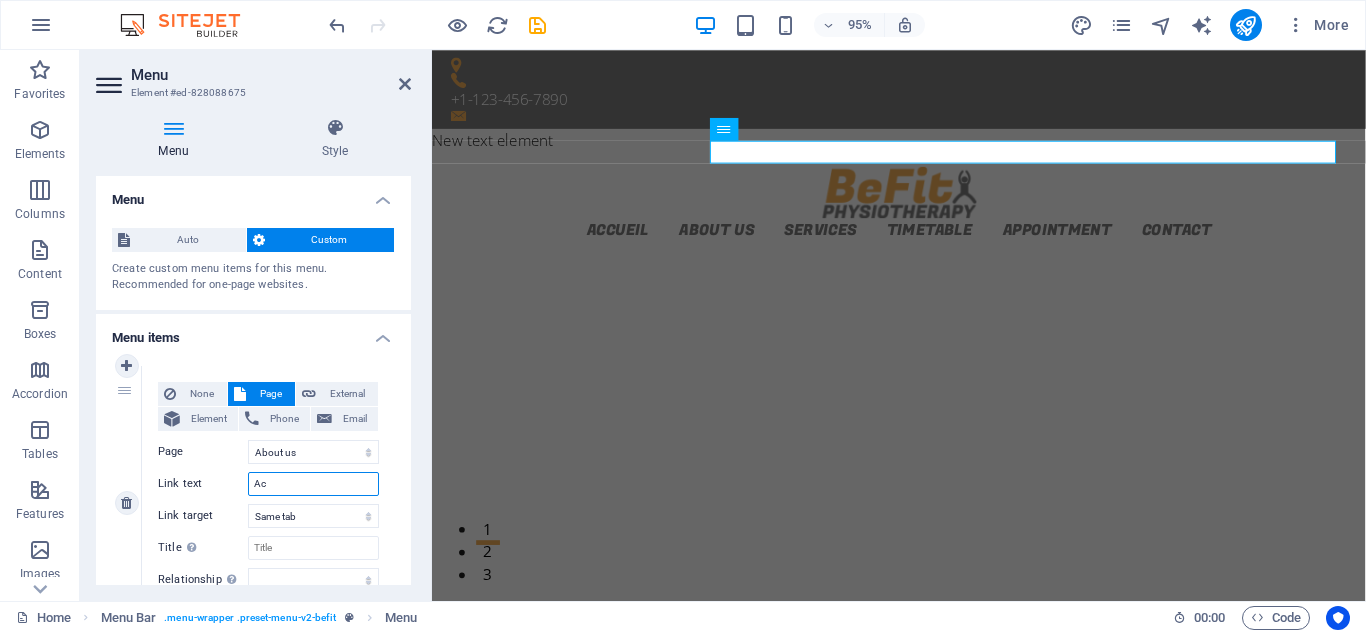 type on "A" 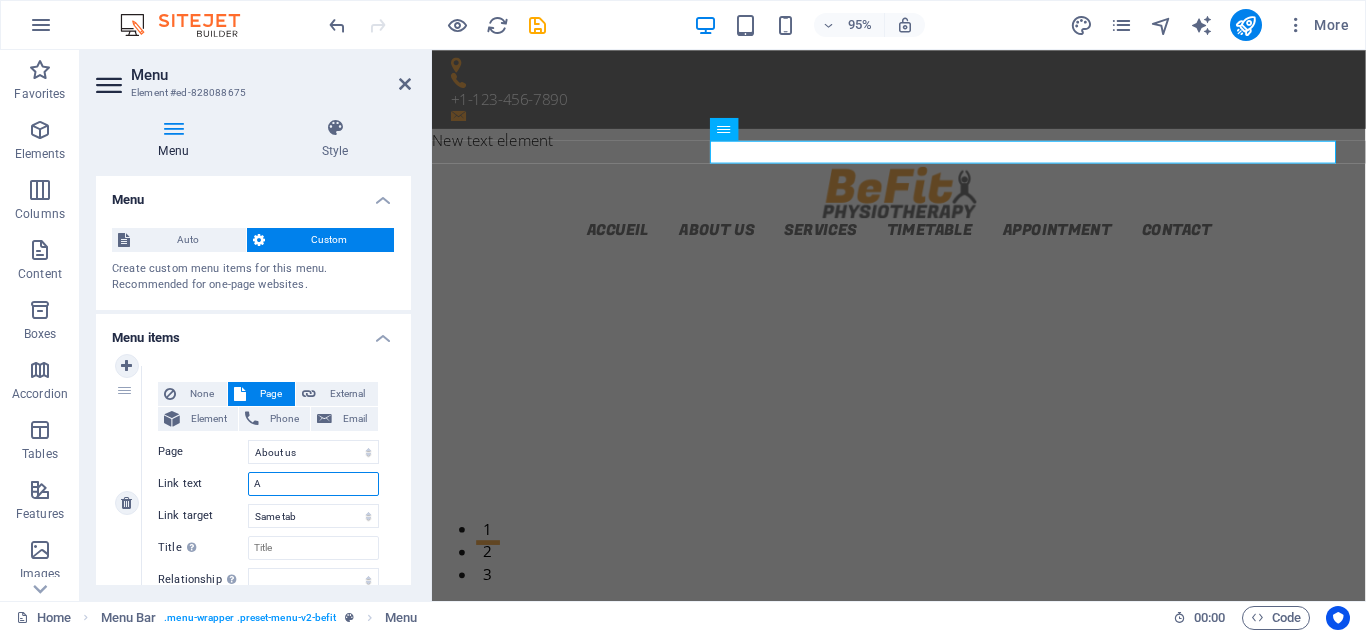 type 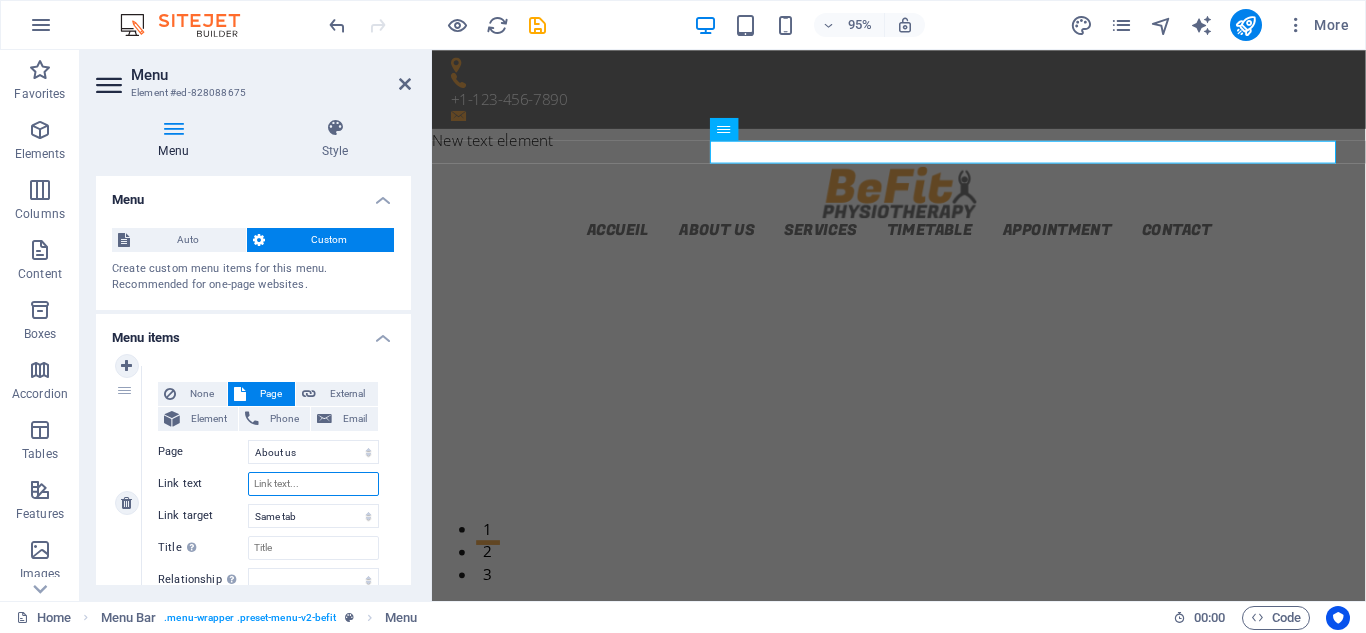 select 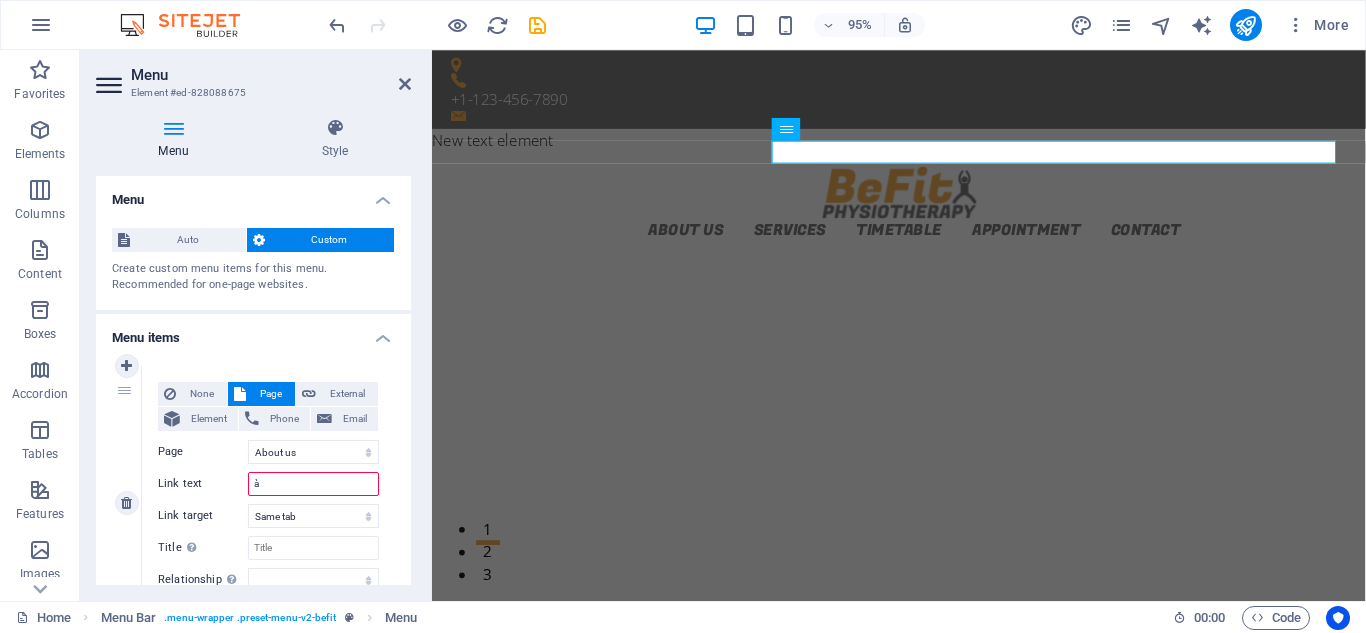 type on "à p" 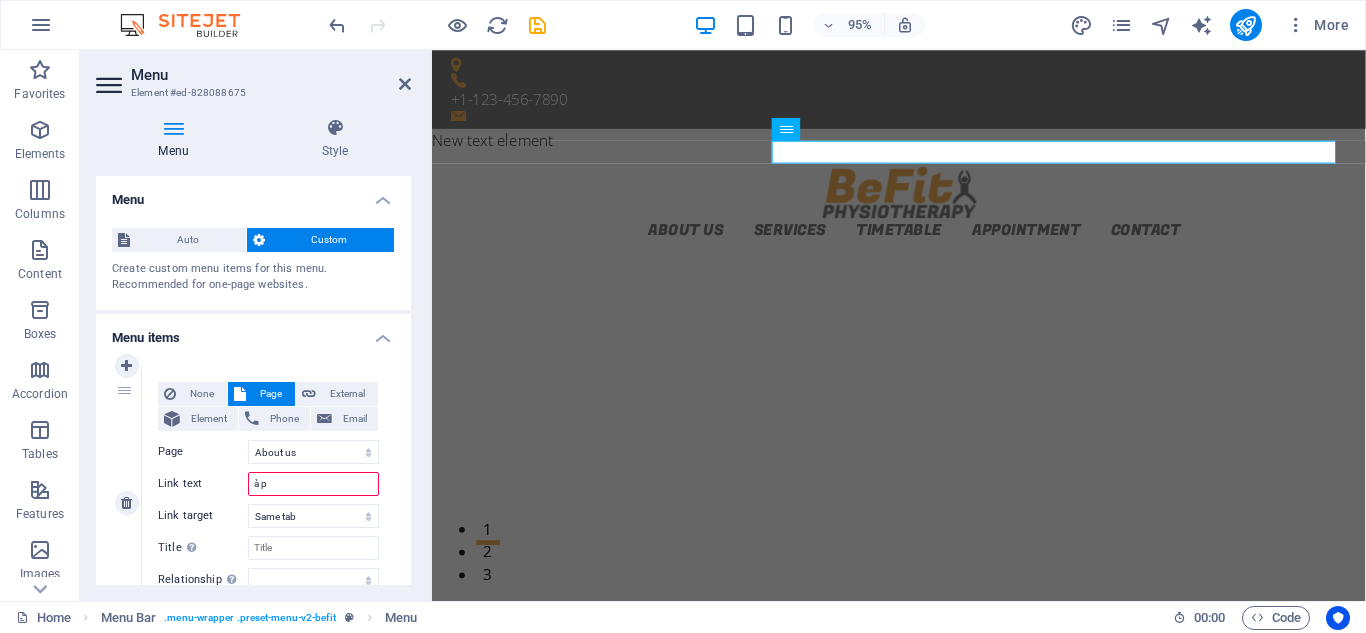 select 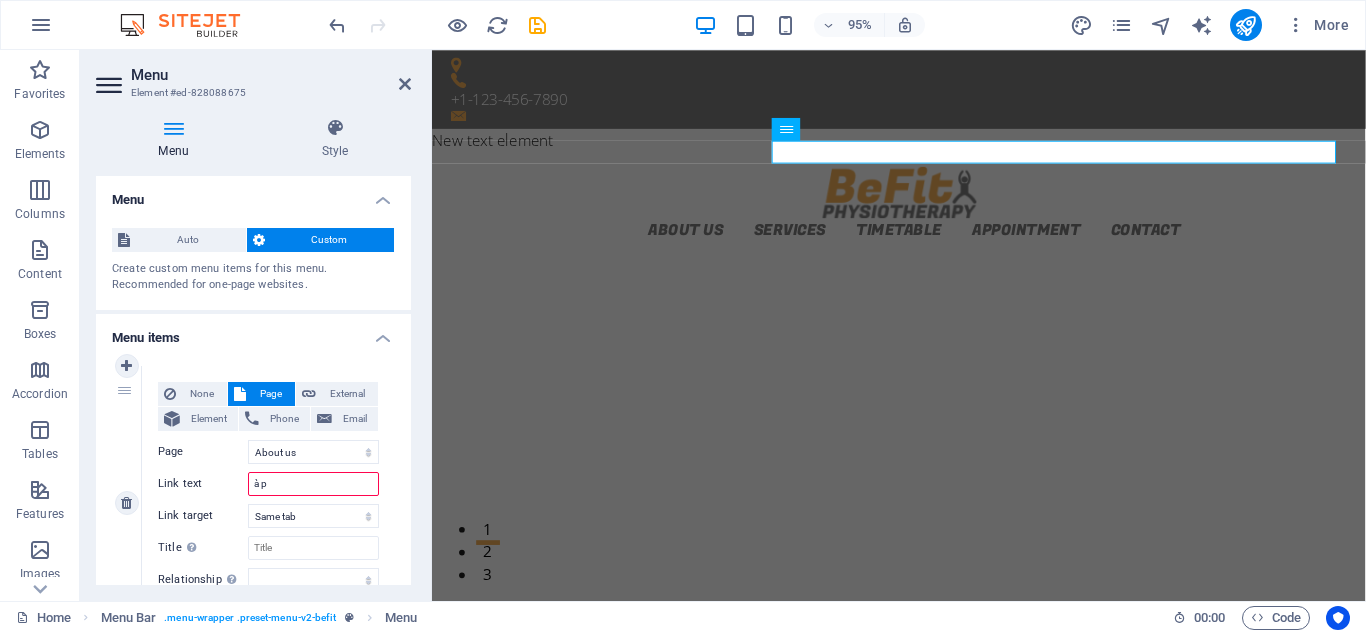 select 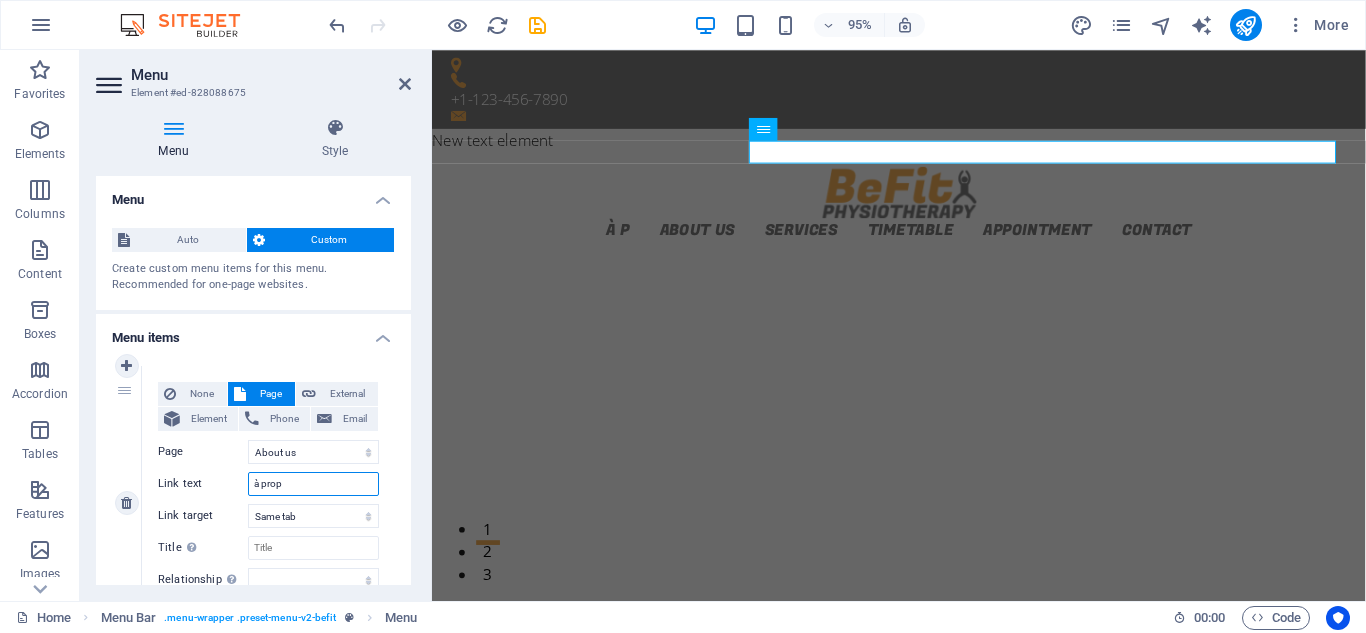 type on "à propo" 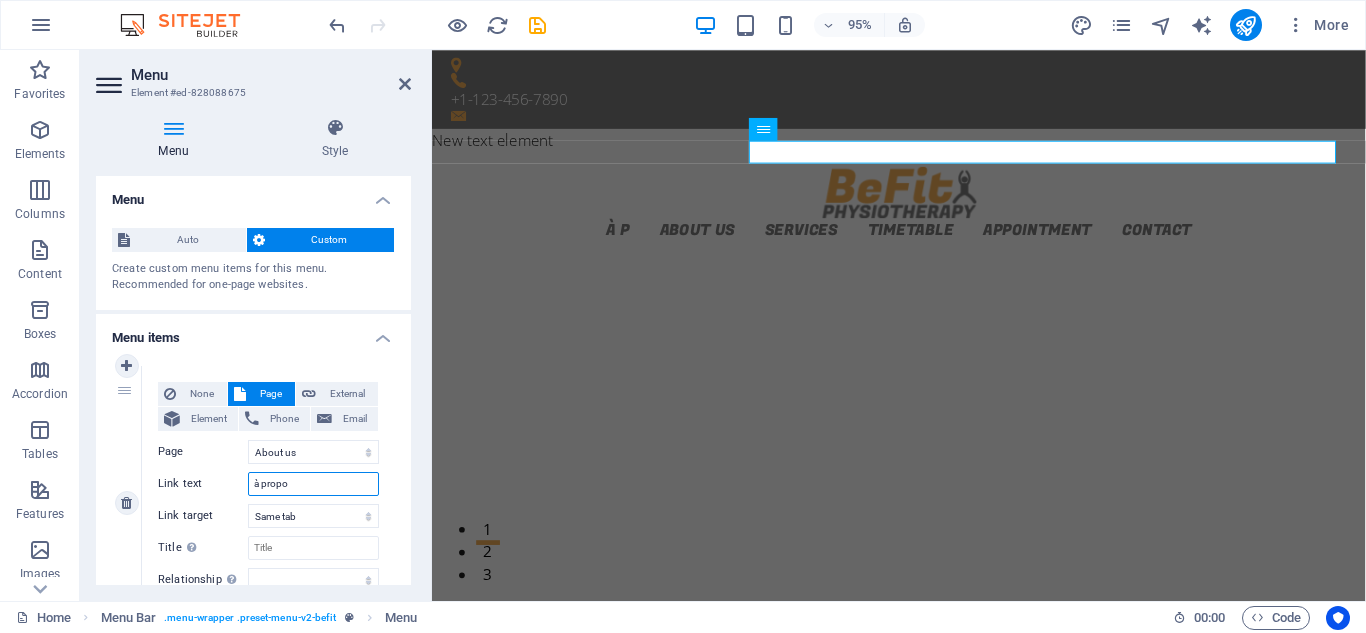 select 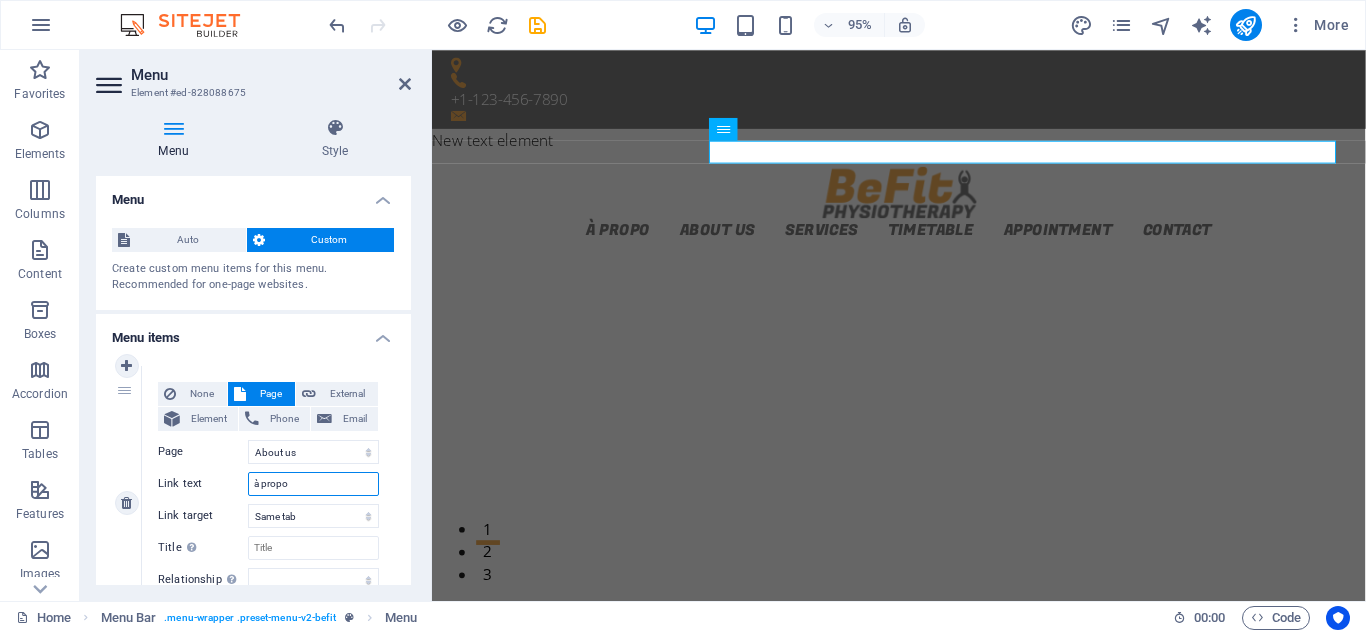 type on "à propos" 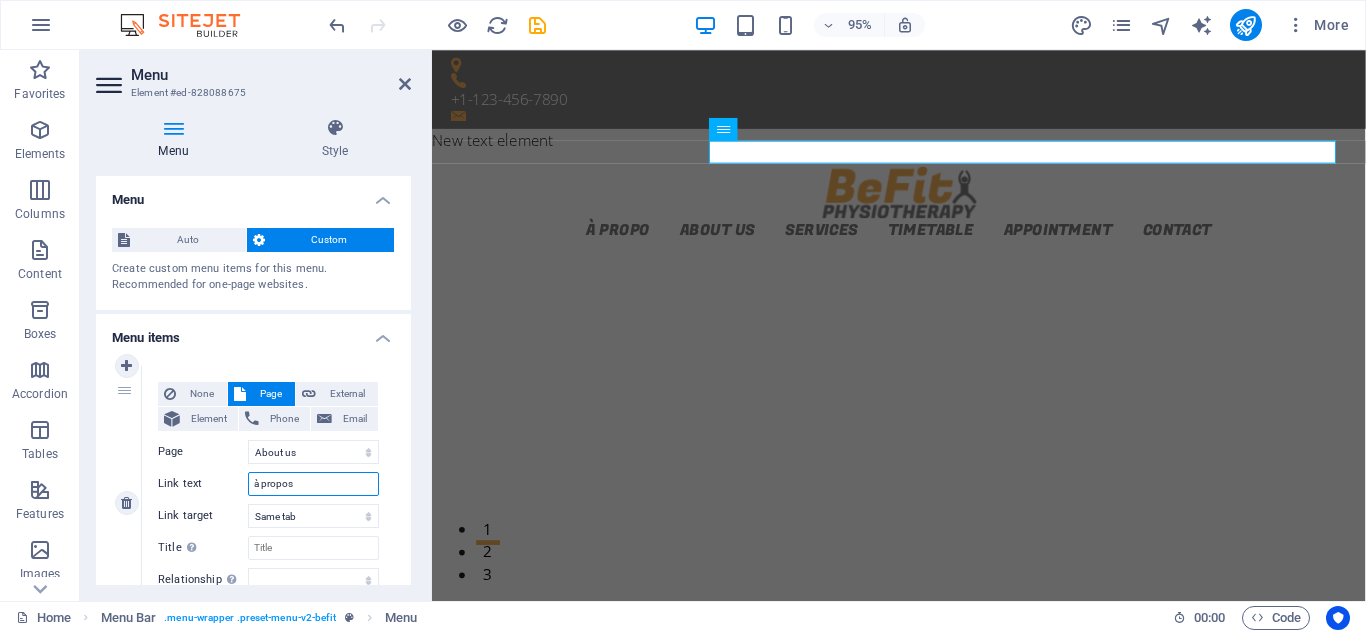 select 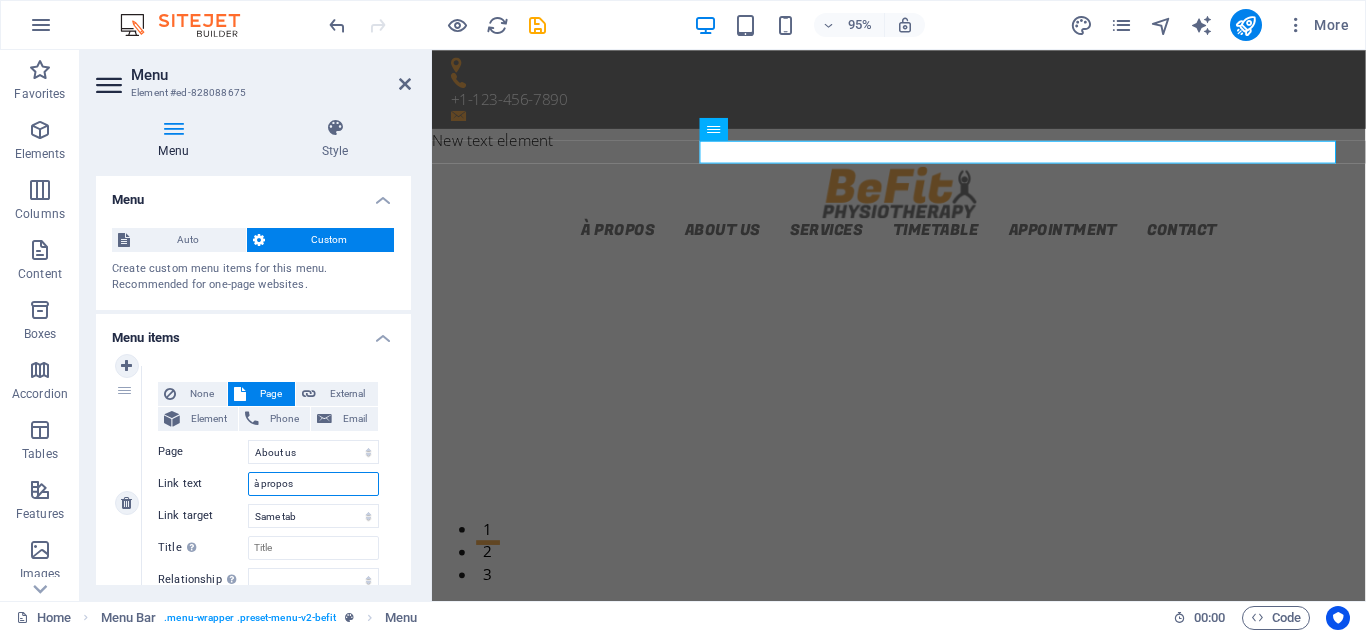type on "à propo" 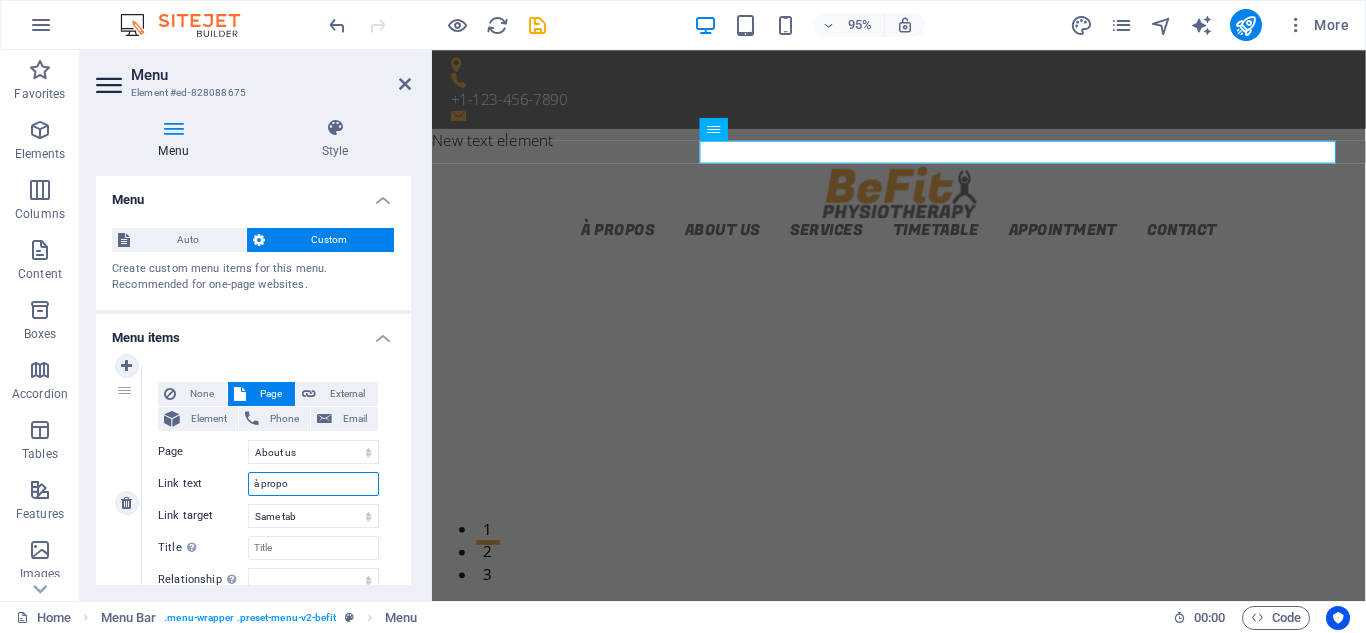 select 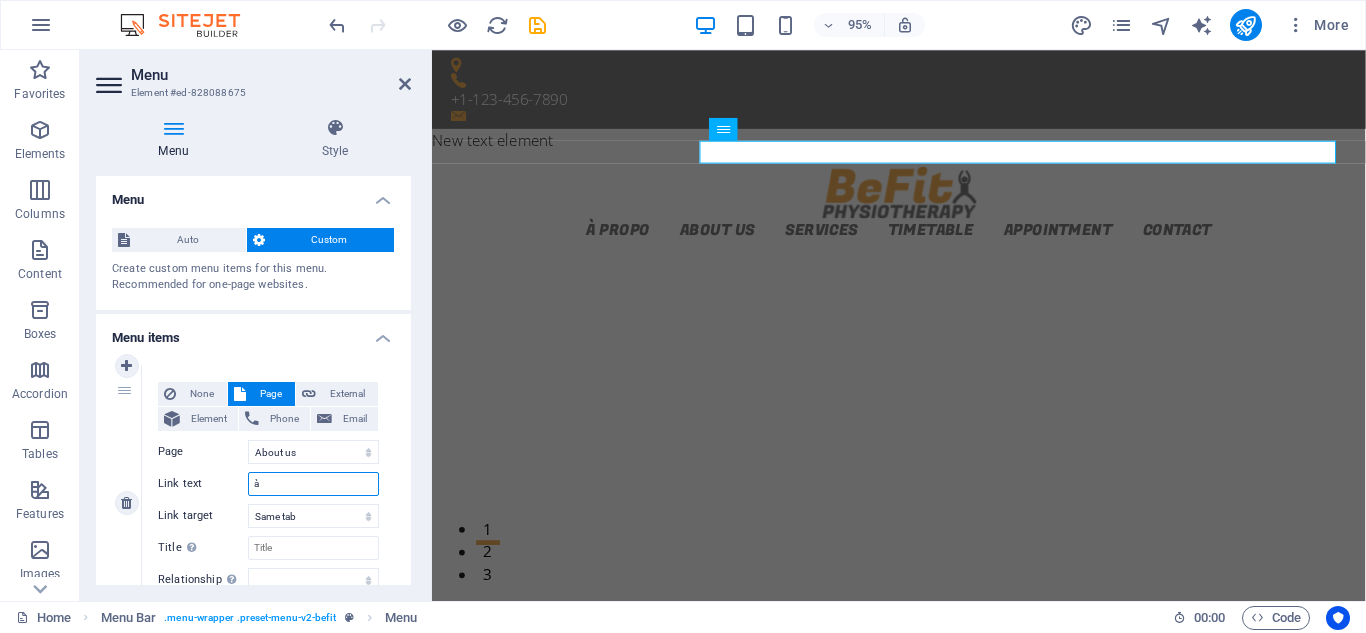 type on "à" 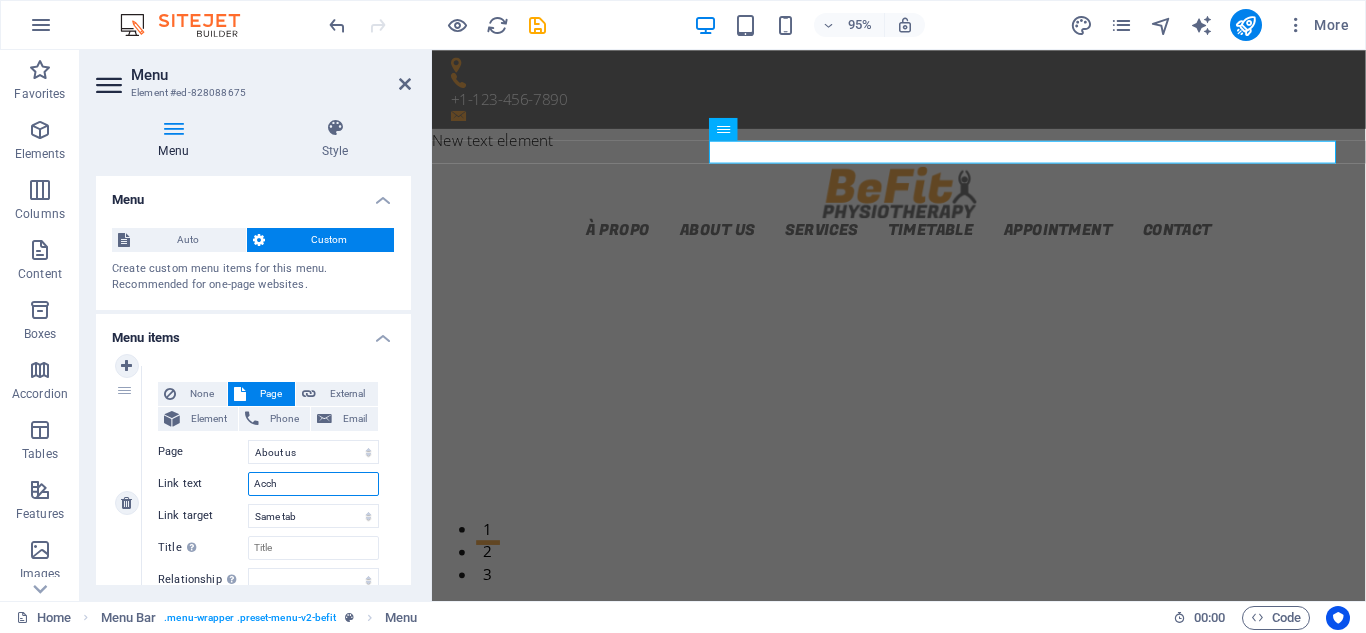 type on "Acc" 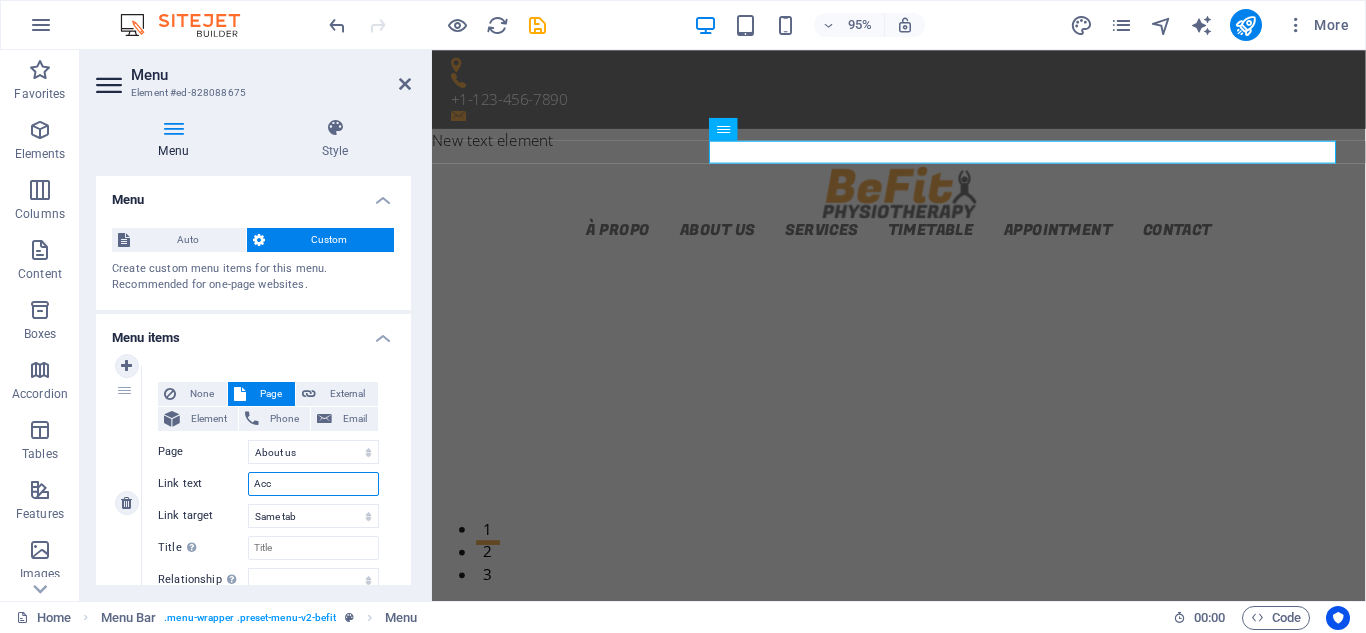 select 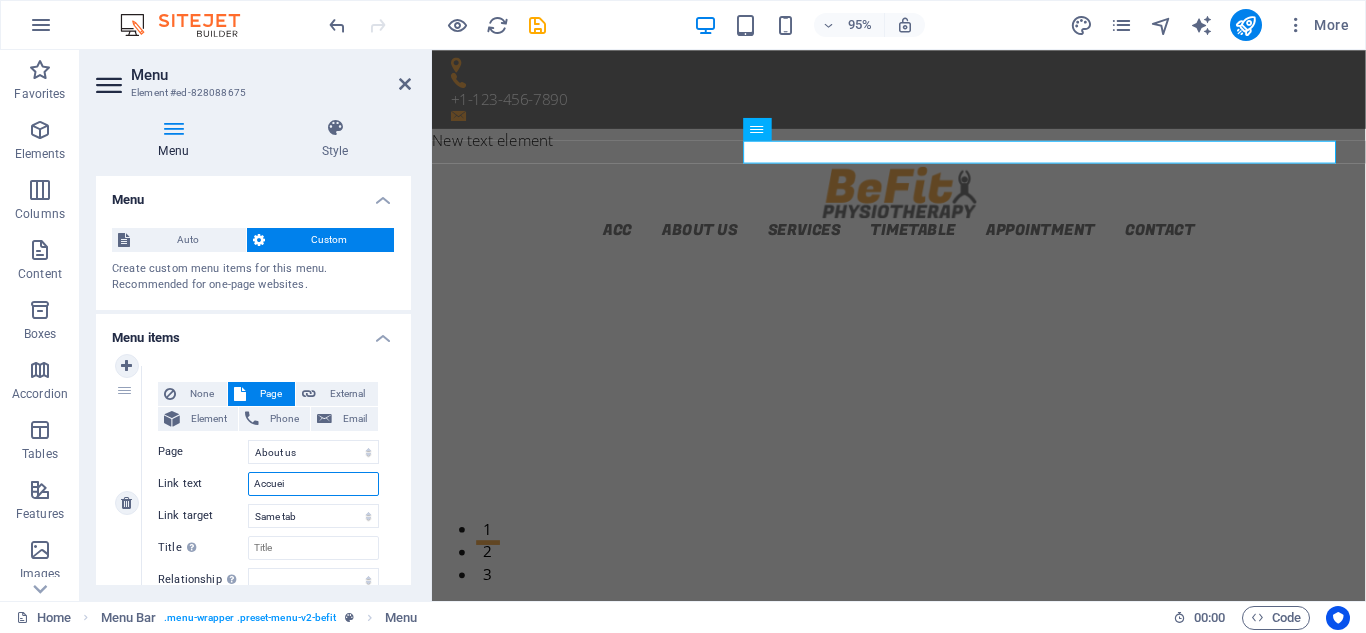 type on "Accueil" 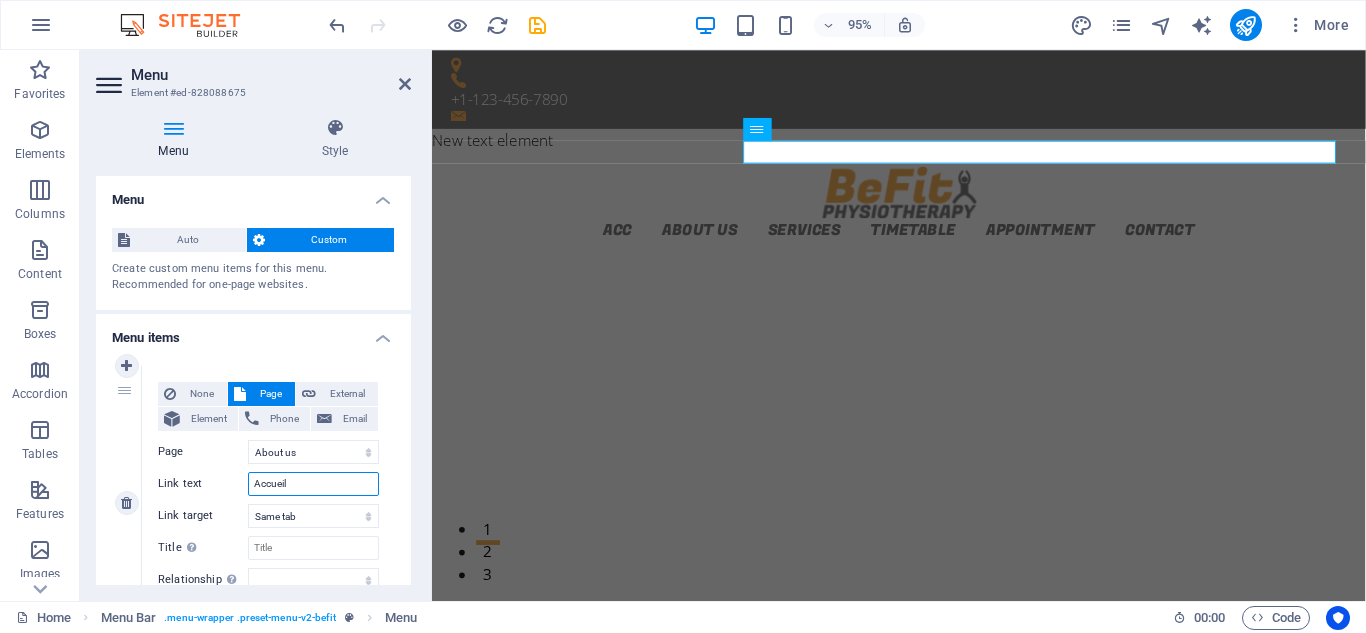 select 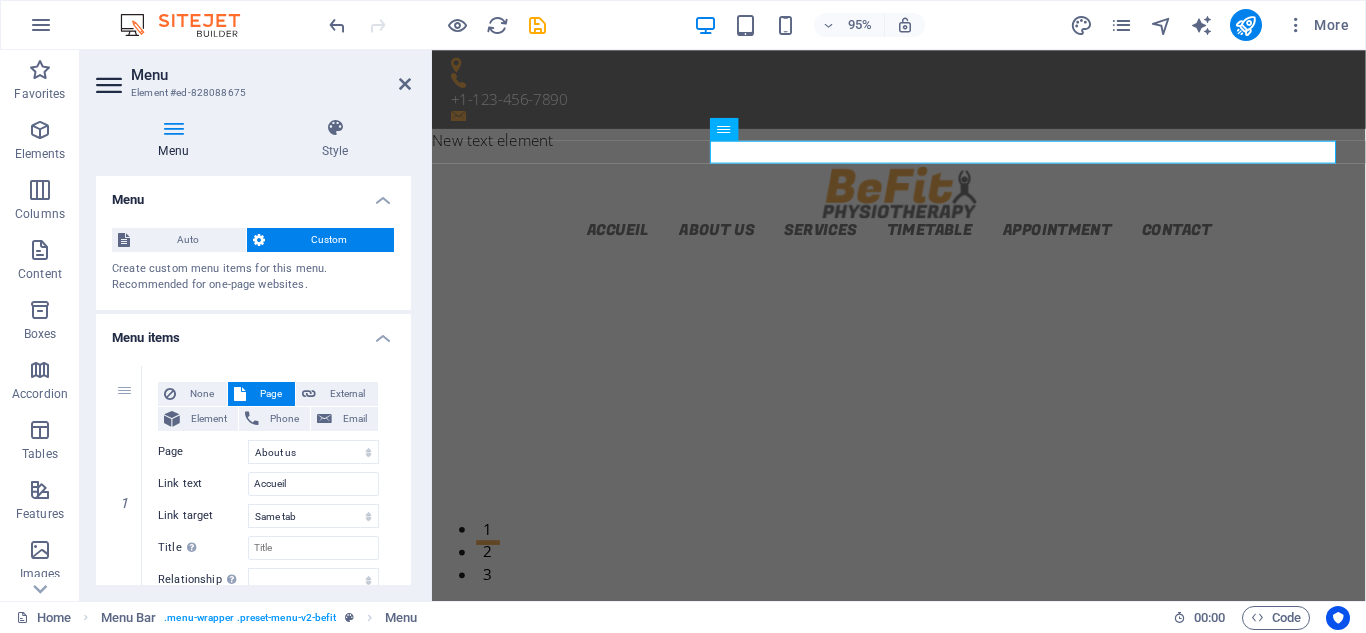 click at bounding box center [-1020, 1974] 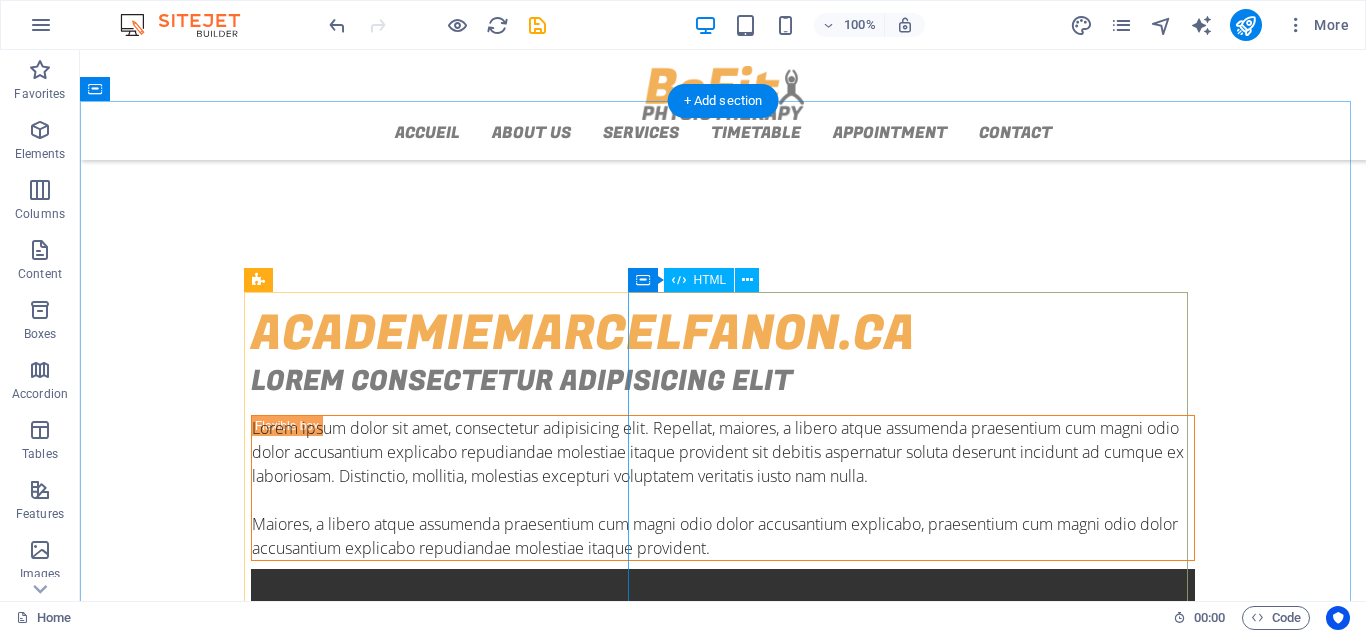 scroll, scrollTop: 600, scrollLeft: 0, axis: vertical 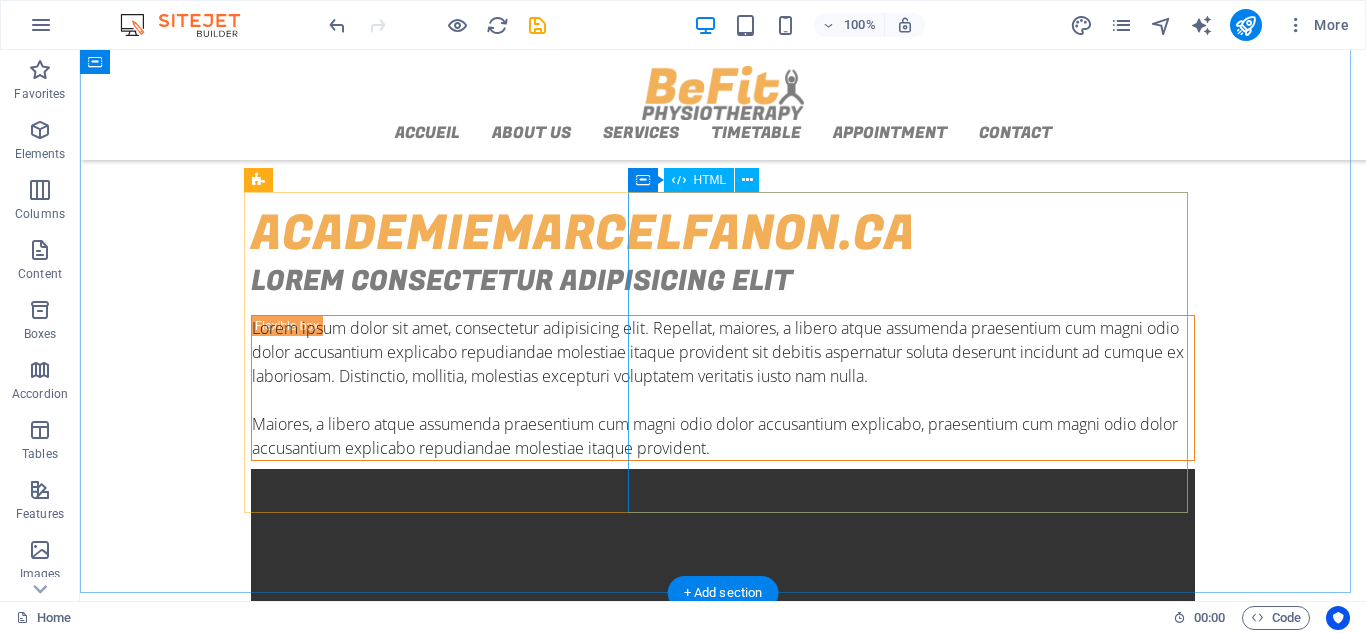 click at bounding box center [723, 708] 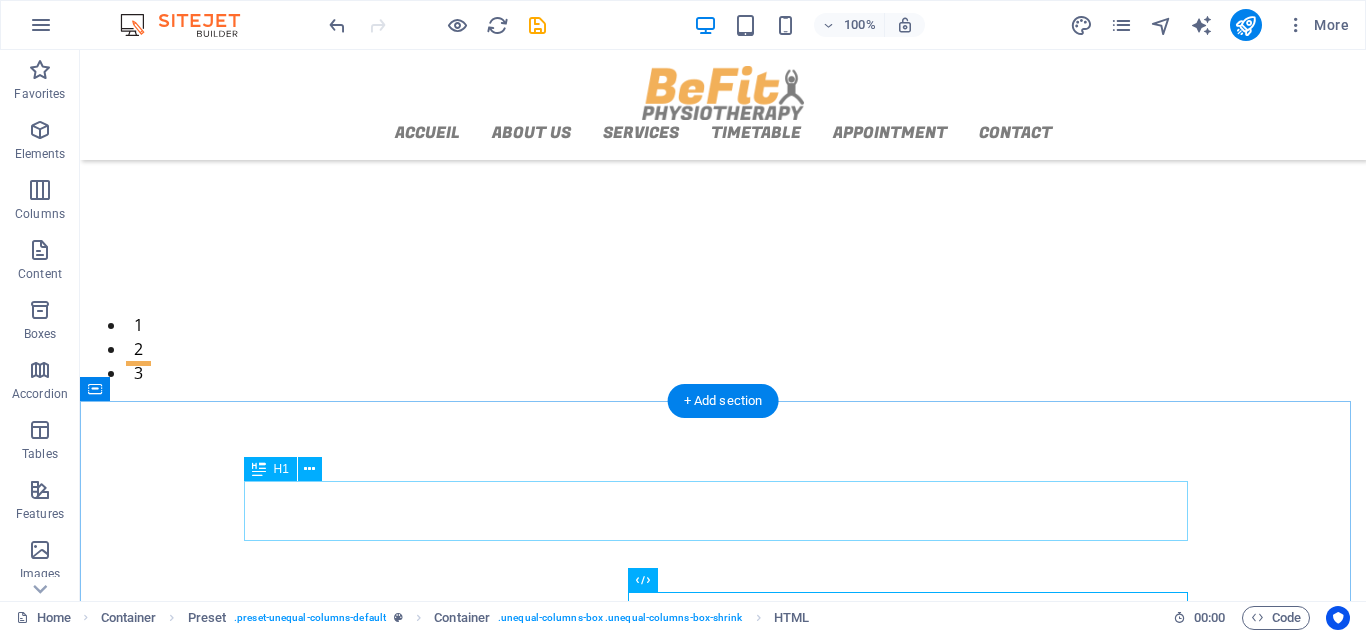 scroll, scrollTop: 0, scrollLeft: 0, axis: both 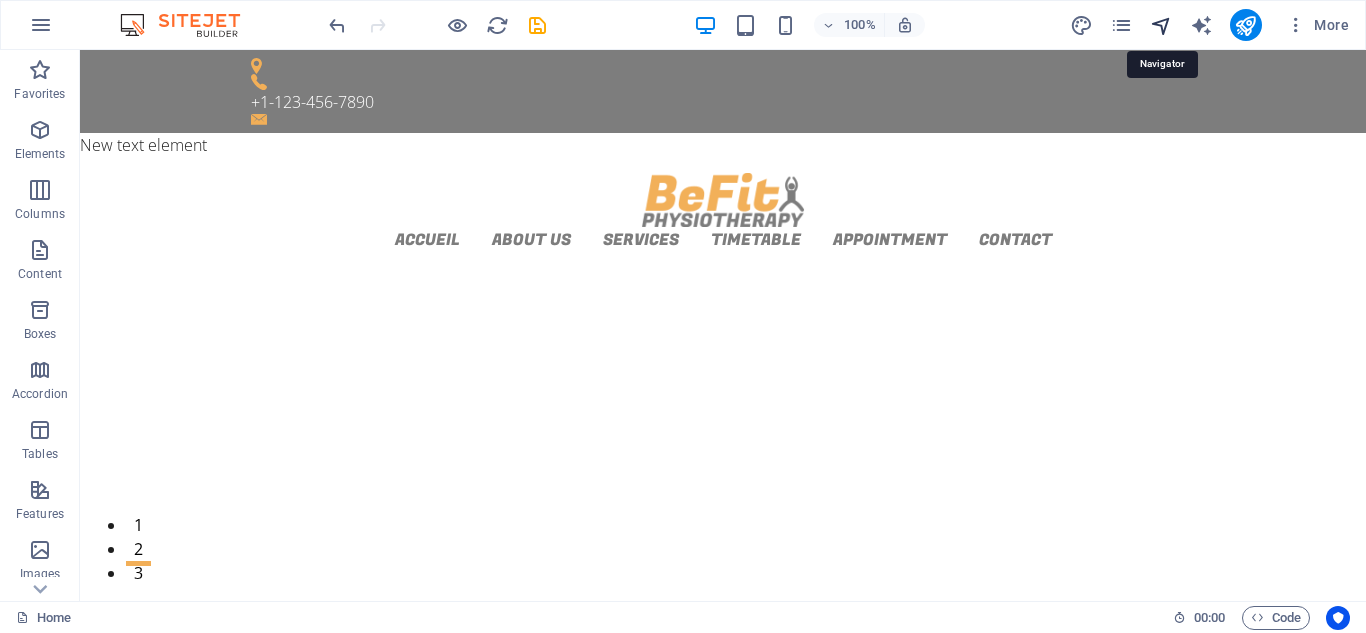 click at bounding box center [1161, 25] 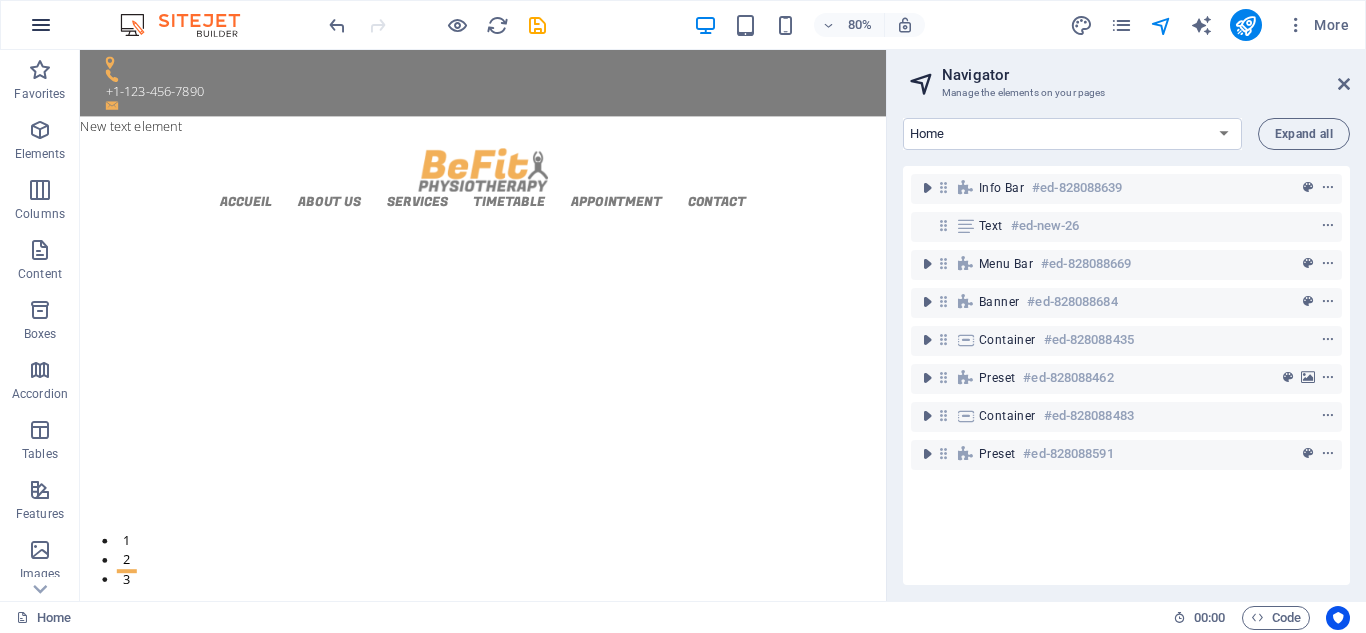 click at bounding box center (41, 25) 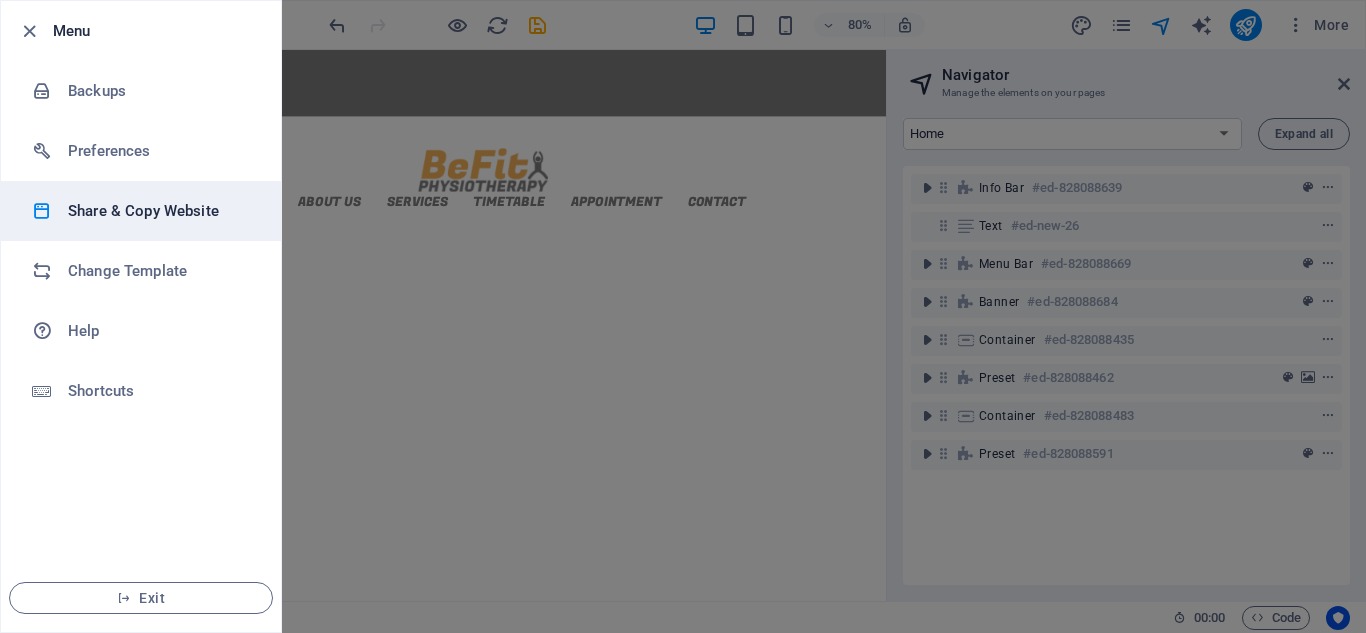 click on "Share & Copy Website" at bounding box center [160, 211] 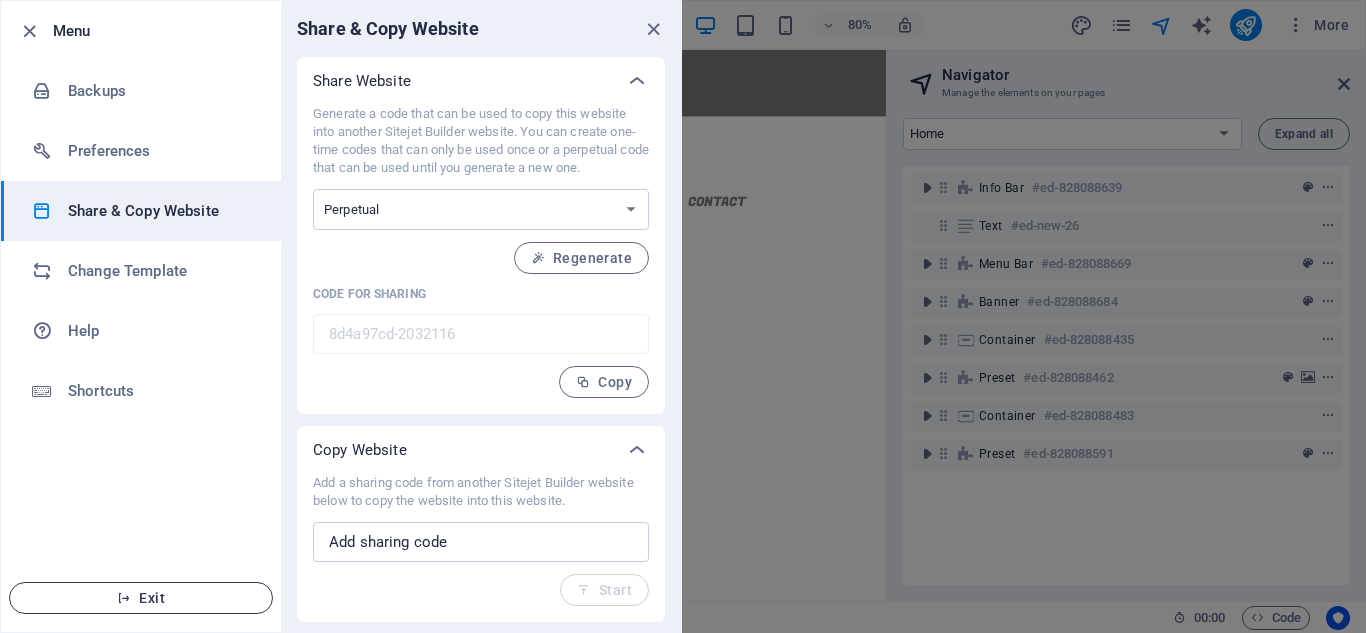 click on "Exit" at bounding box center (141, 598) 